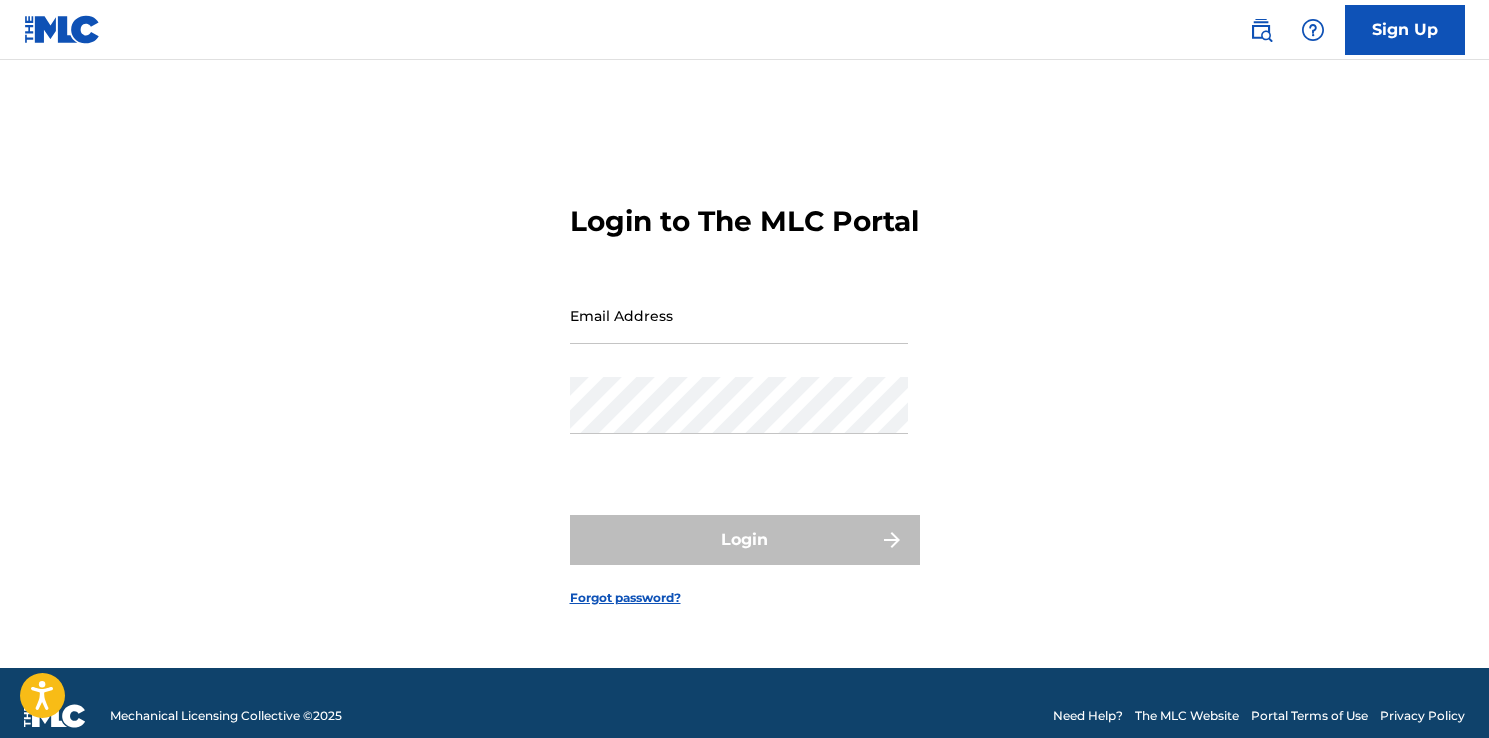 scroll, scrollTop: 0, scrollLeft: 0, axis: both 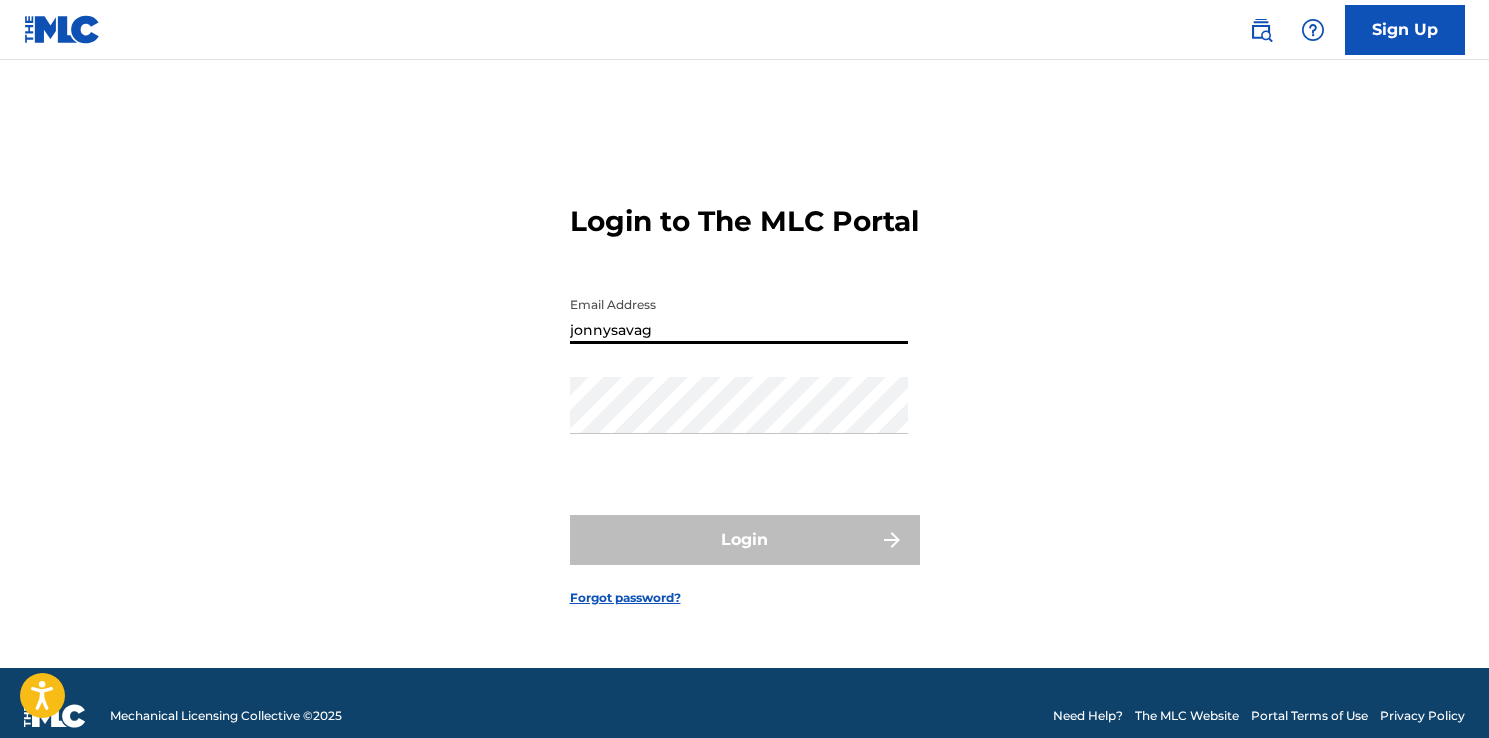 type on "[EMAIL_ADDRESS][DOMAIN_NAME]" 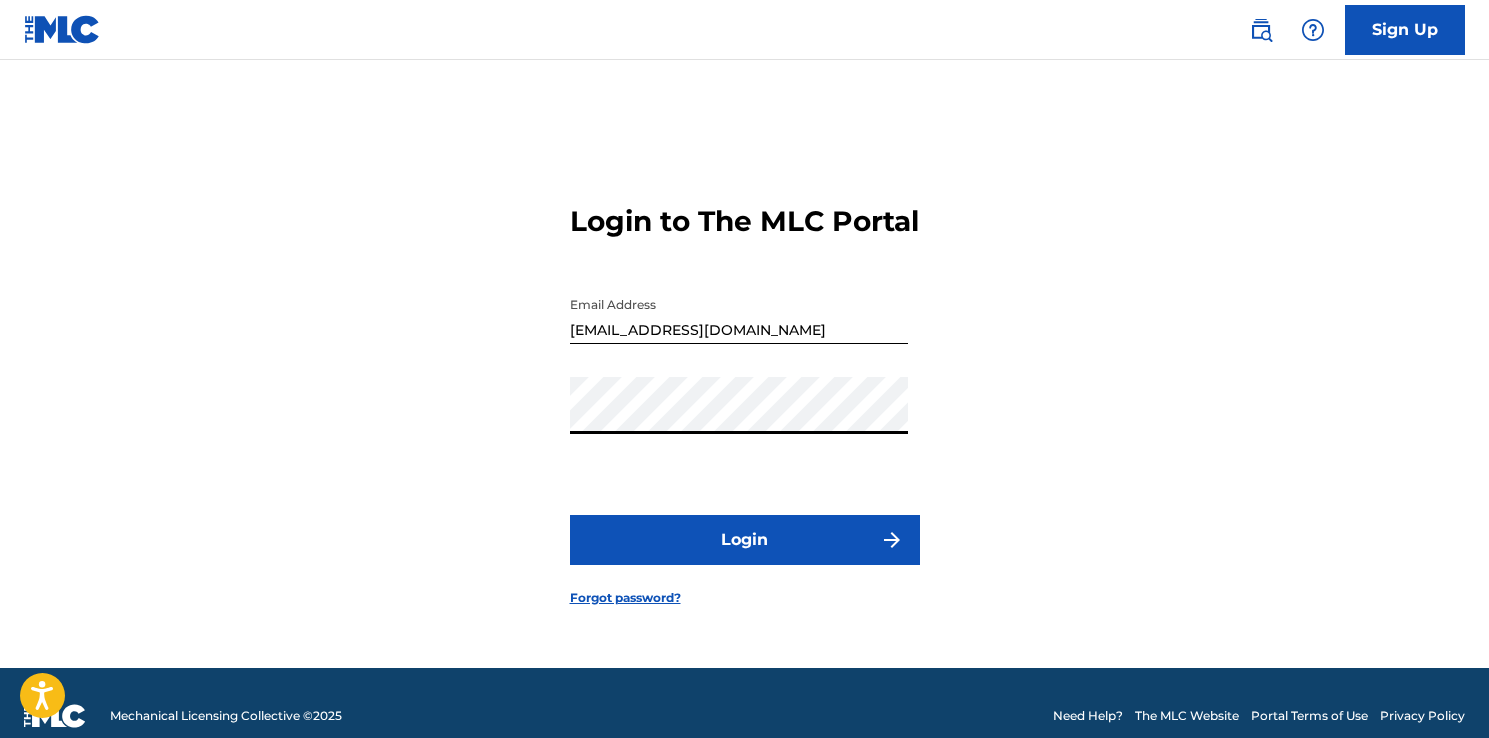 click on "Login" at bounding box center [745, 540] 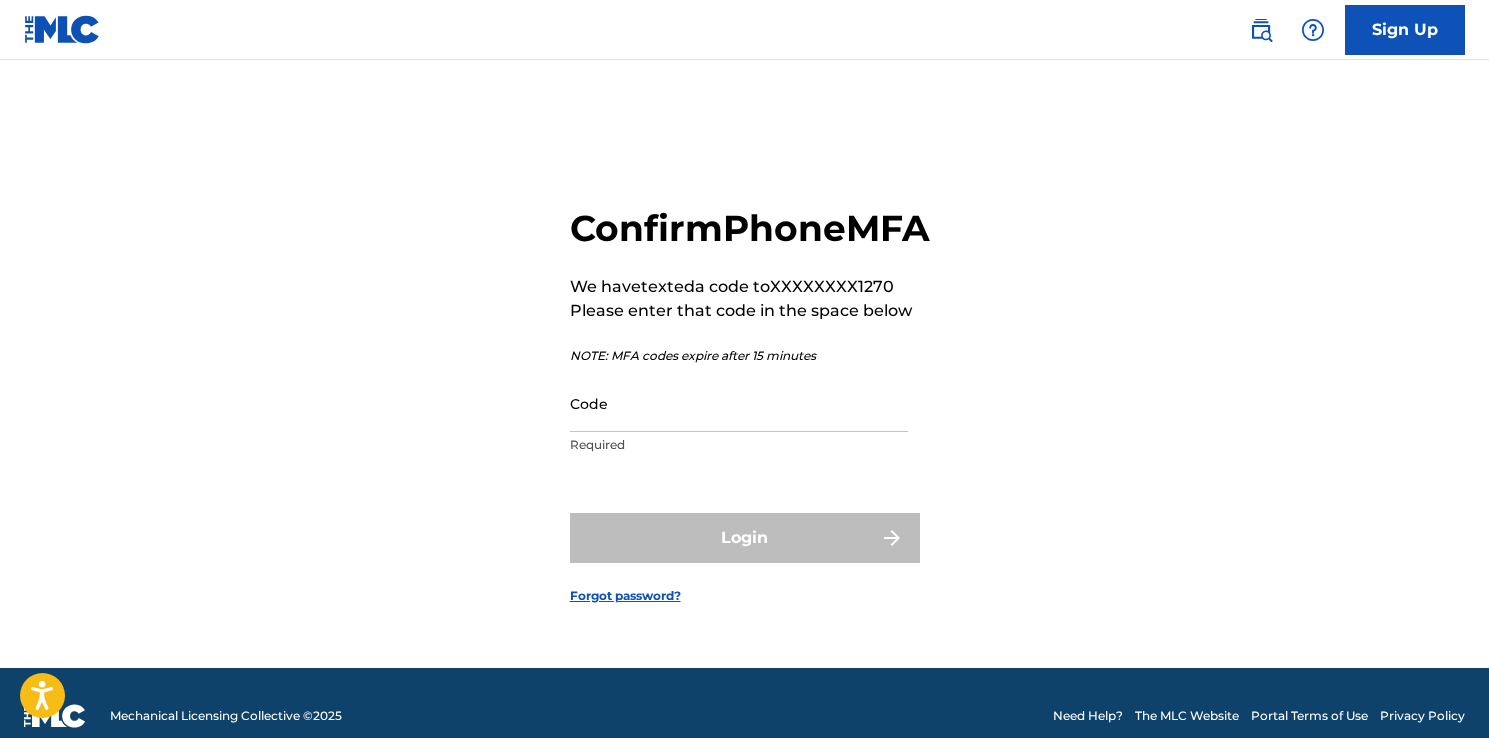 click on "Code" at bounding box center (739, 403) 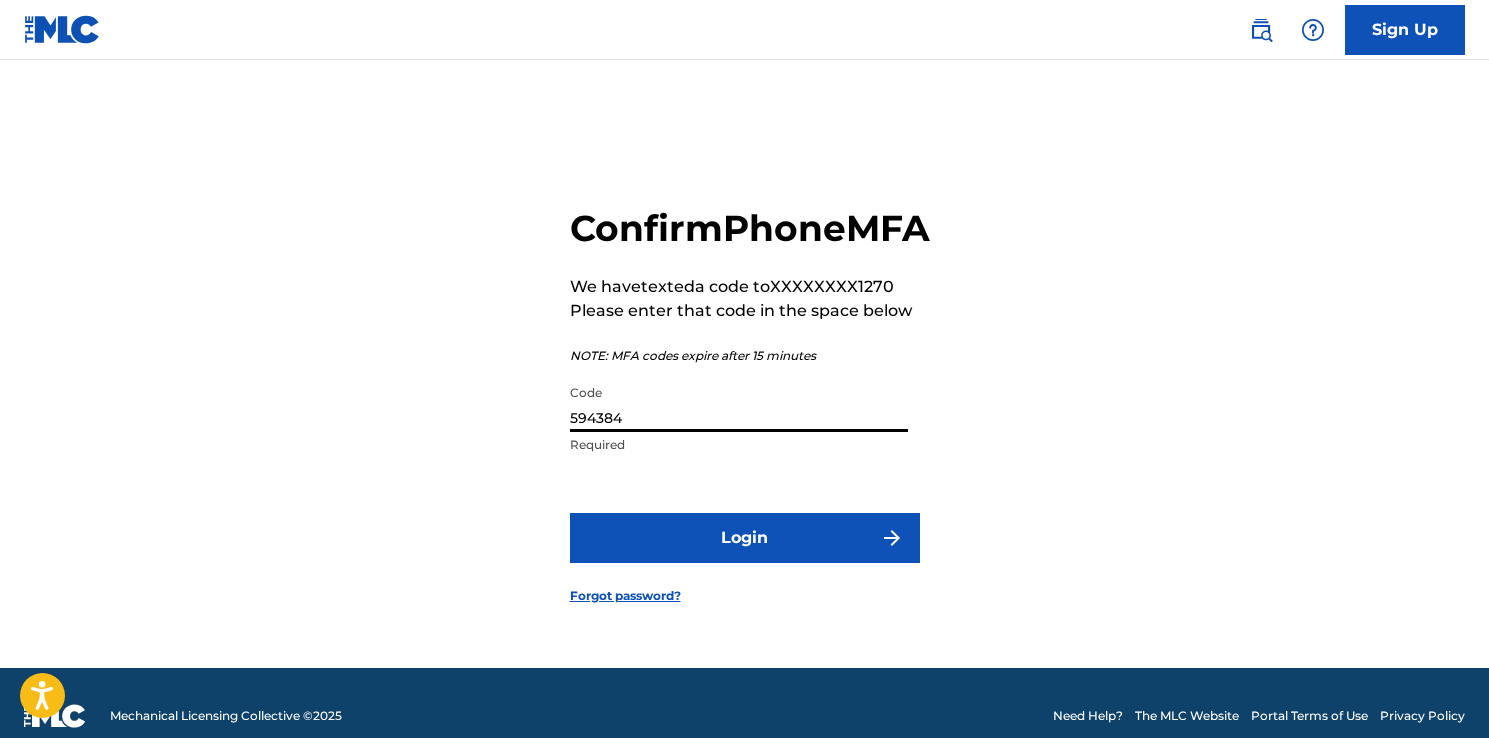 type on "594384" 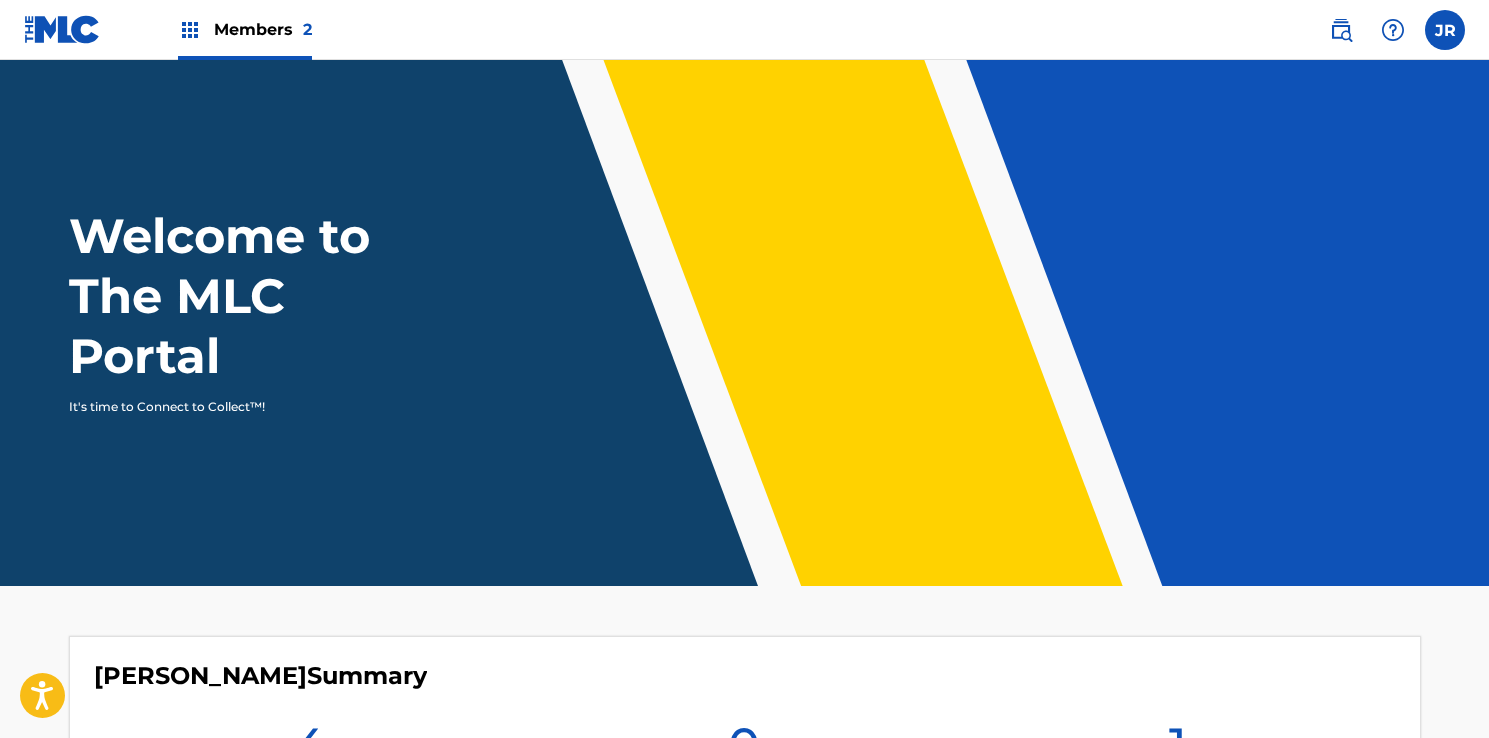 scroll, scrollTop: 0, scrollLeft: 0, axis: both 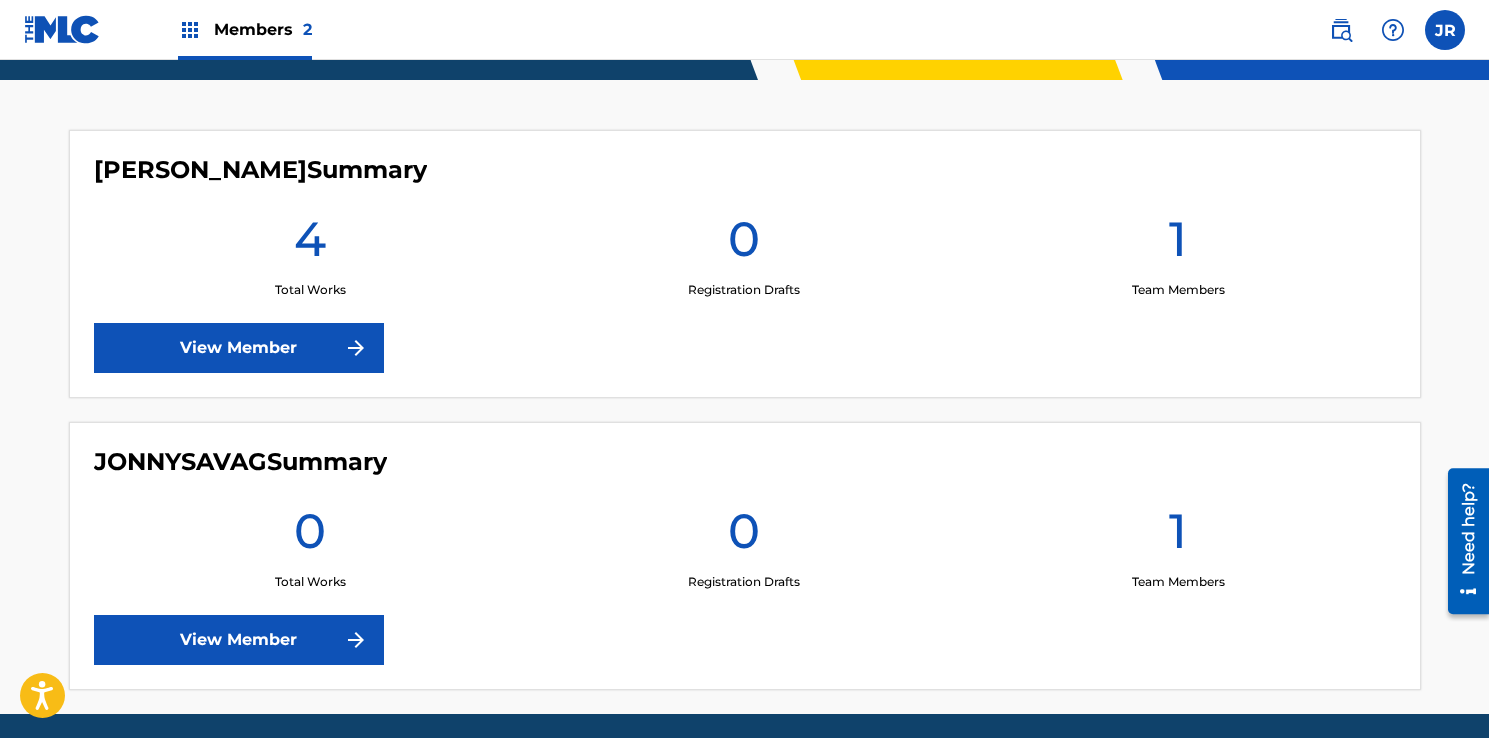 click on "View Member" at bounding box center [239, 348] 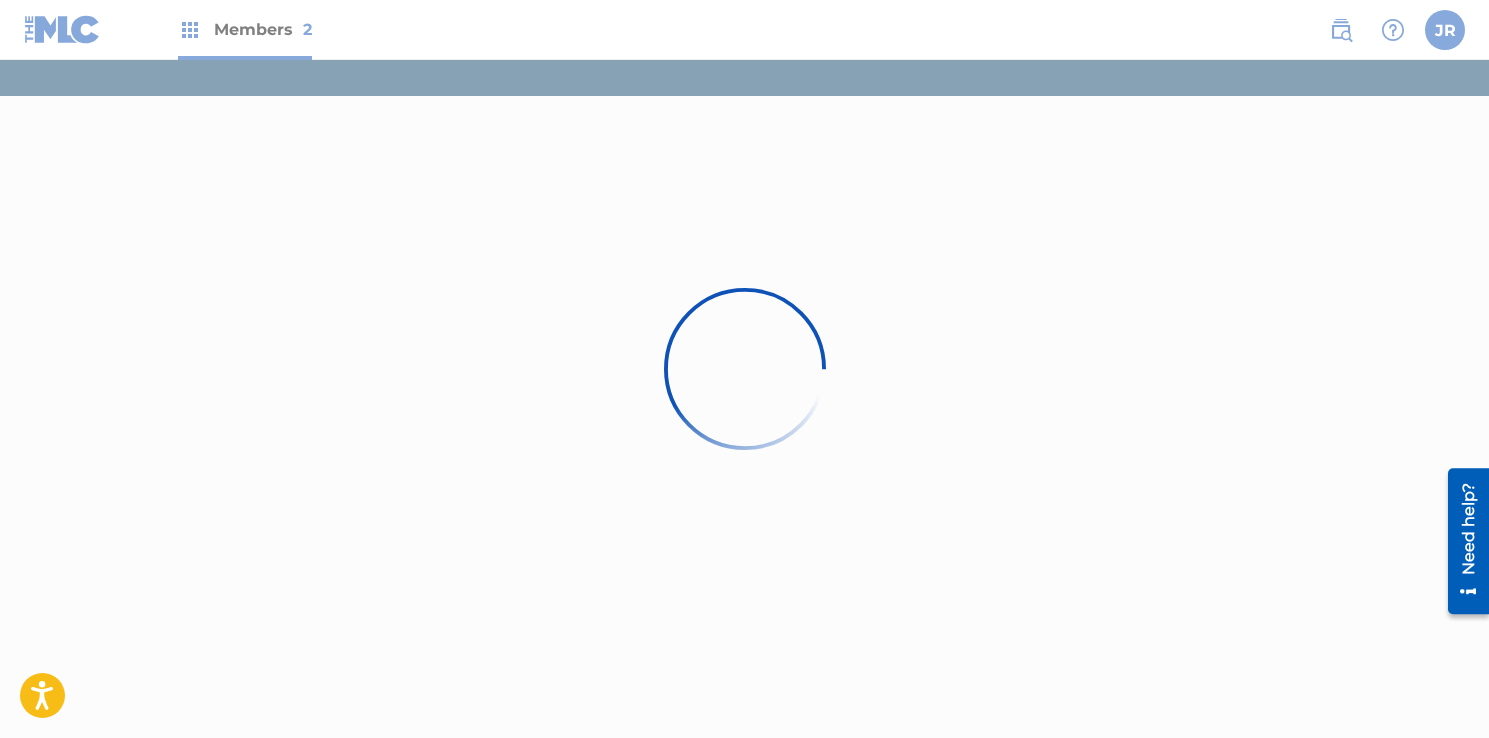 scroll, scrollTop: 0, scrollLeft: 0, axis: both 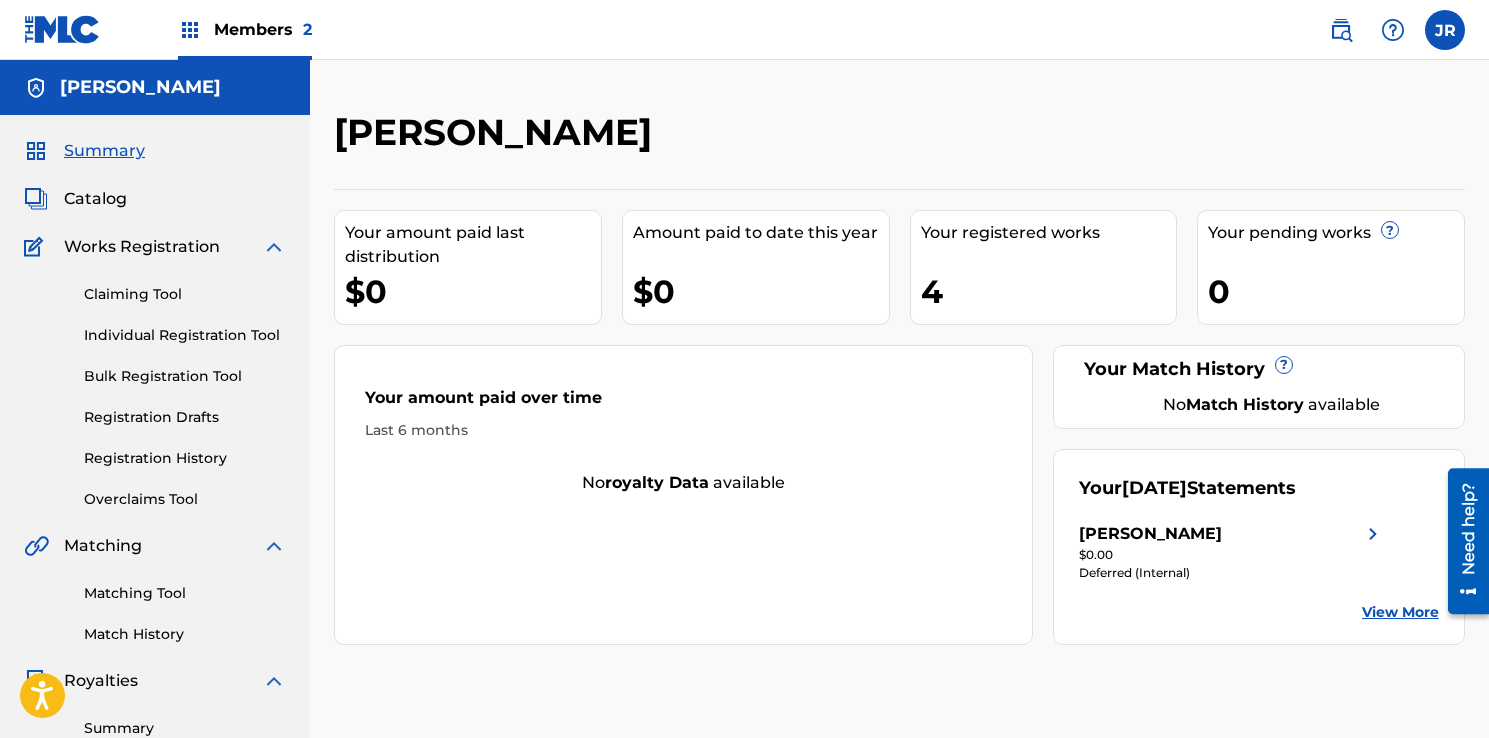 click on "4" at bounding box center [1049, 291] 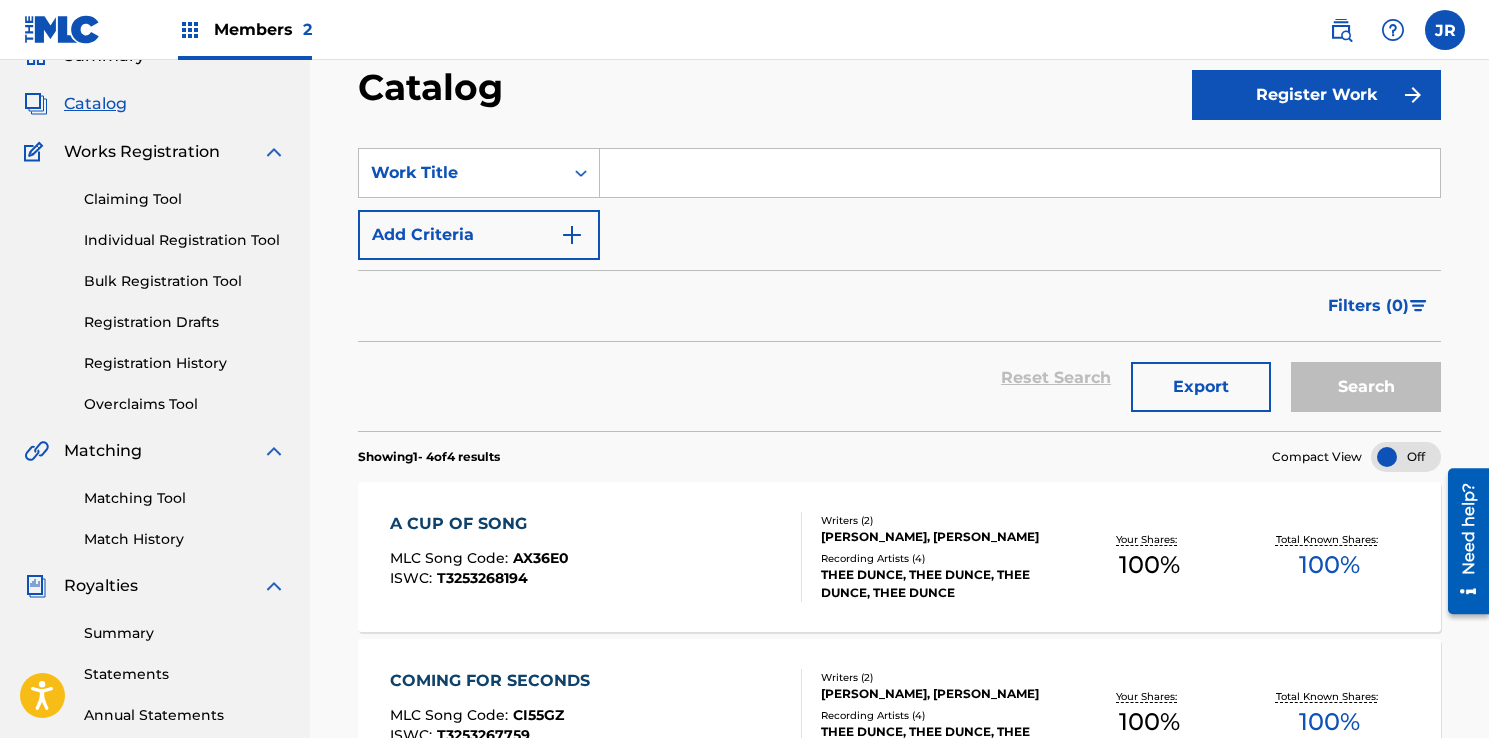 scroll, scrollTop: 92, scrollLeft: 0, axis: vertical 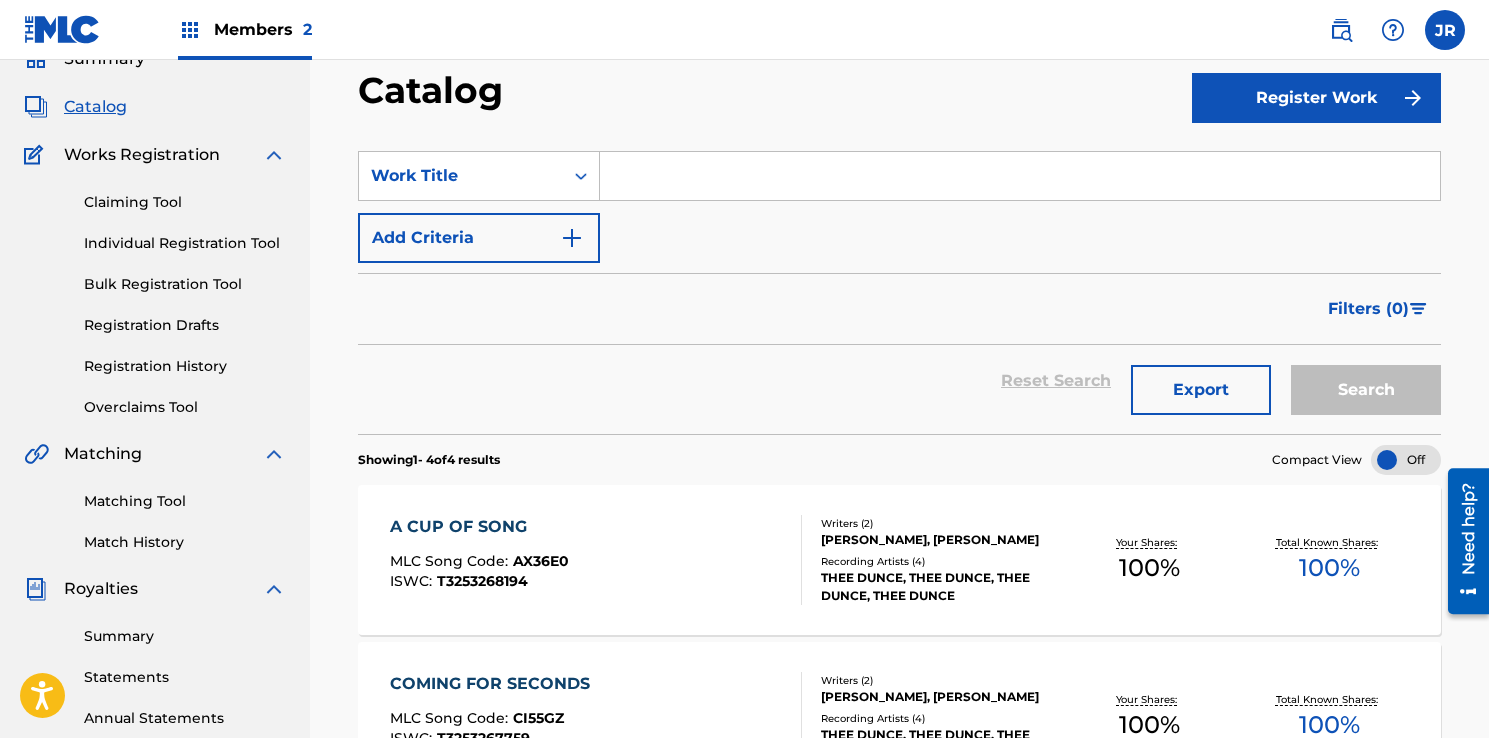 click on "Claiming Tool" at bounding box center (185, 202) 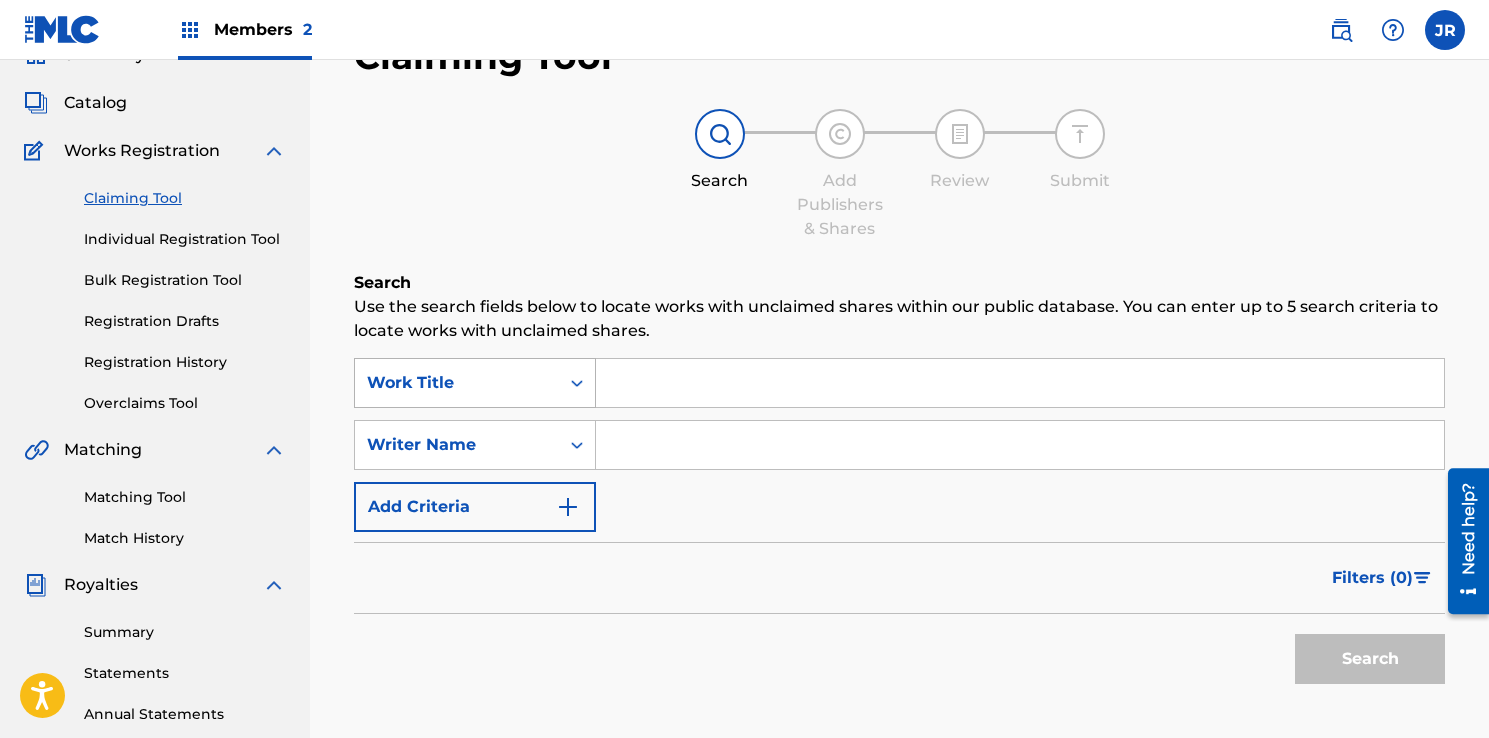 scroll, scrollTop: 99, scrollLeft: 0, axis: vertical 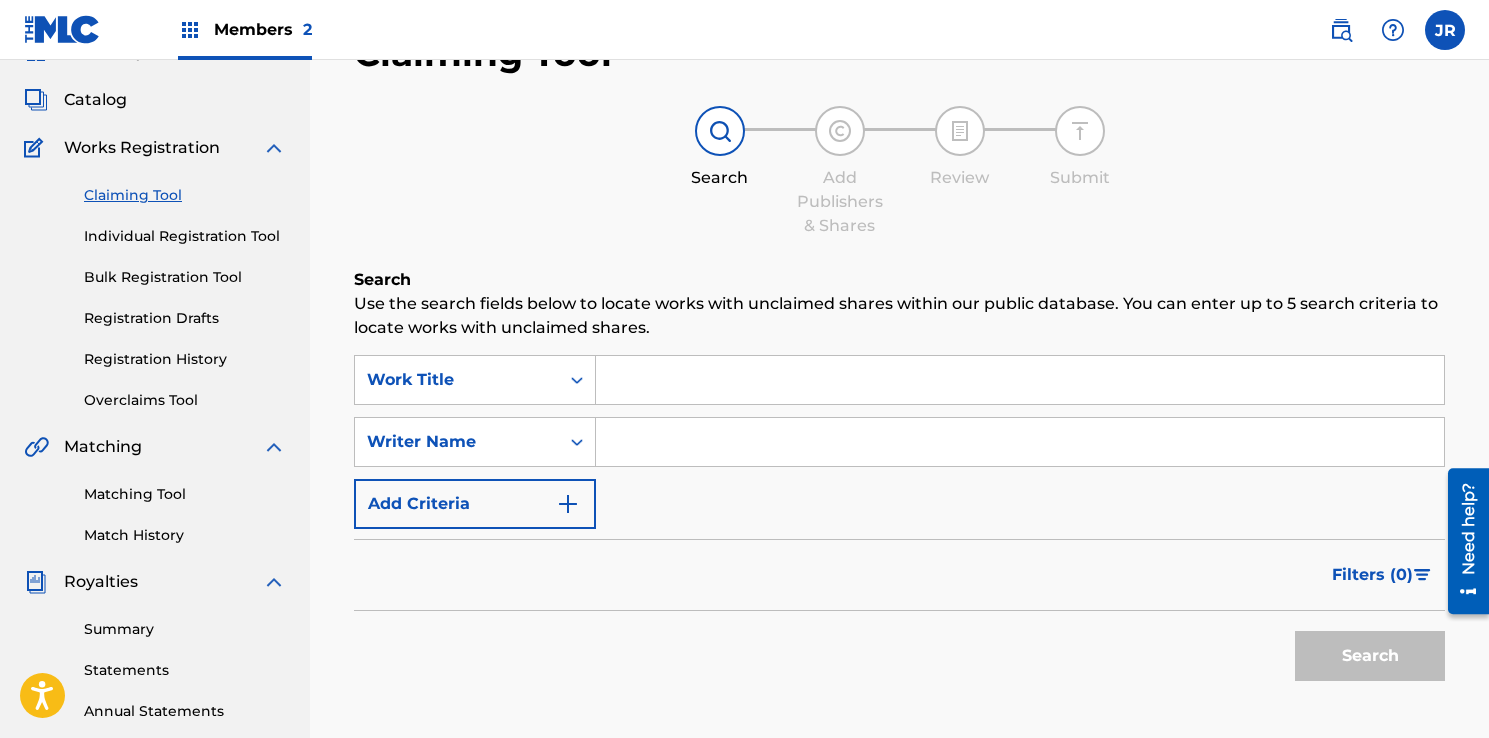 click at bounding box center (1020, 380) 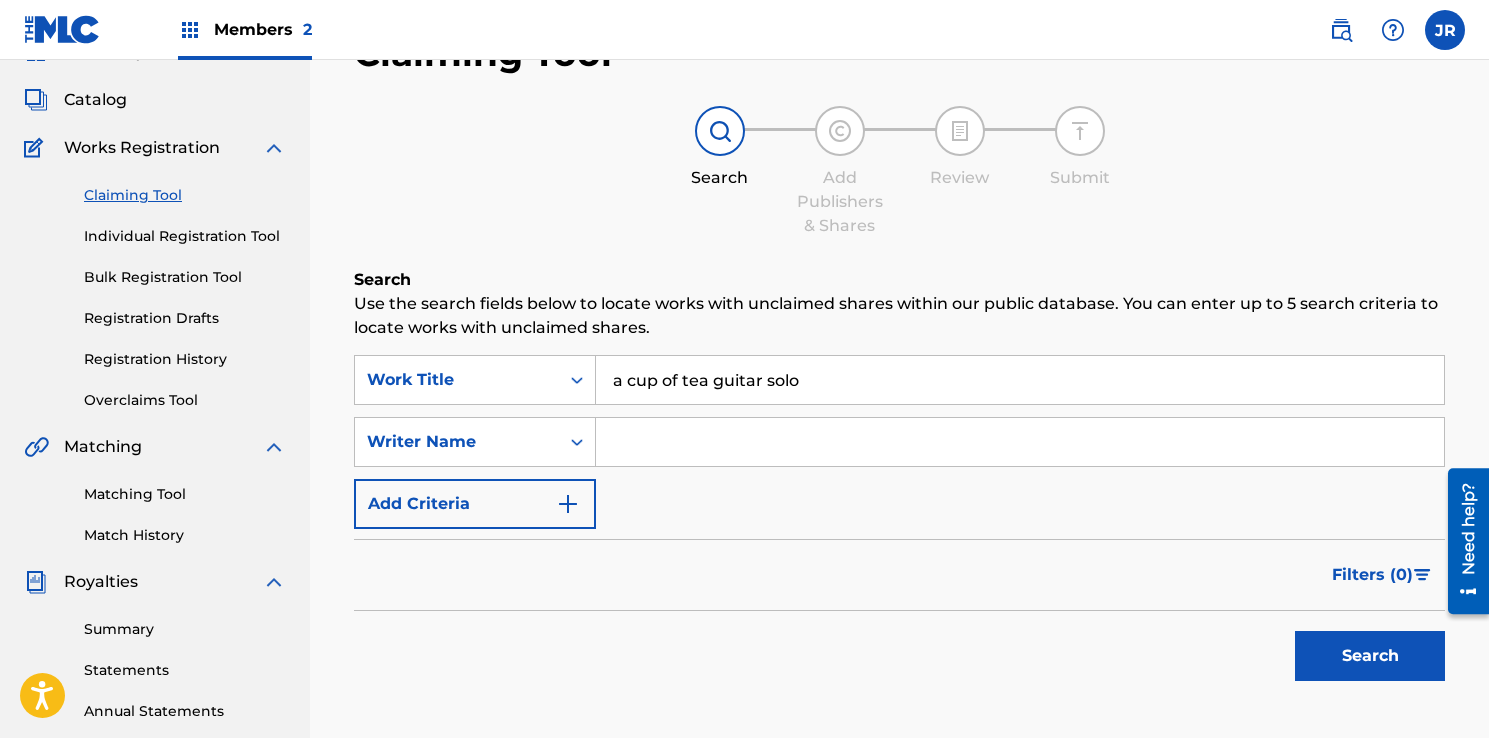 drag, startPoint x: 811, startPoint y: 378, endPoint x: 688, endPoint y: 377, distance: 123.00407 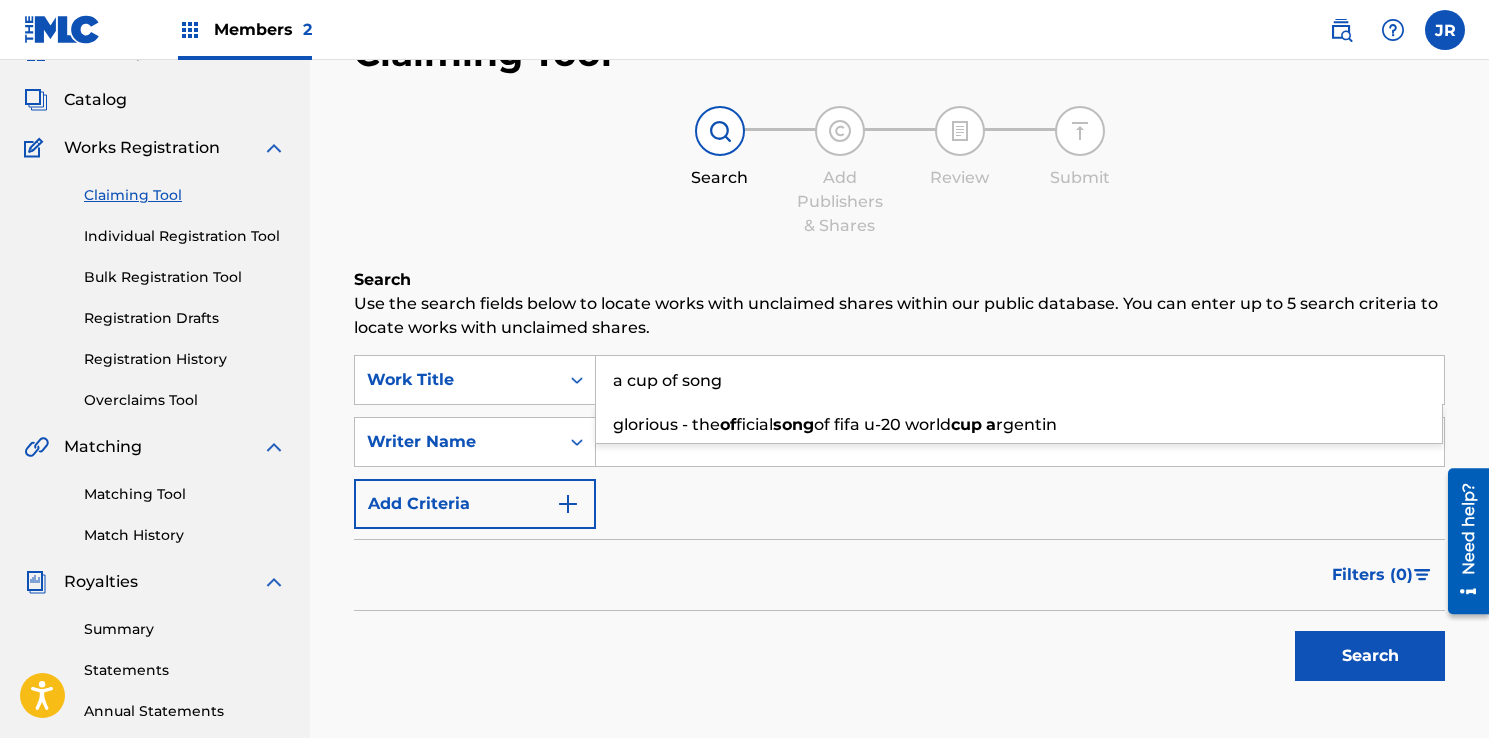 type on "a cup of song" 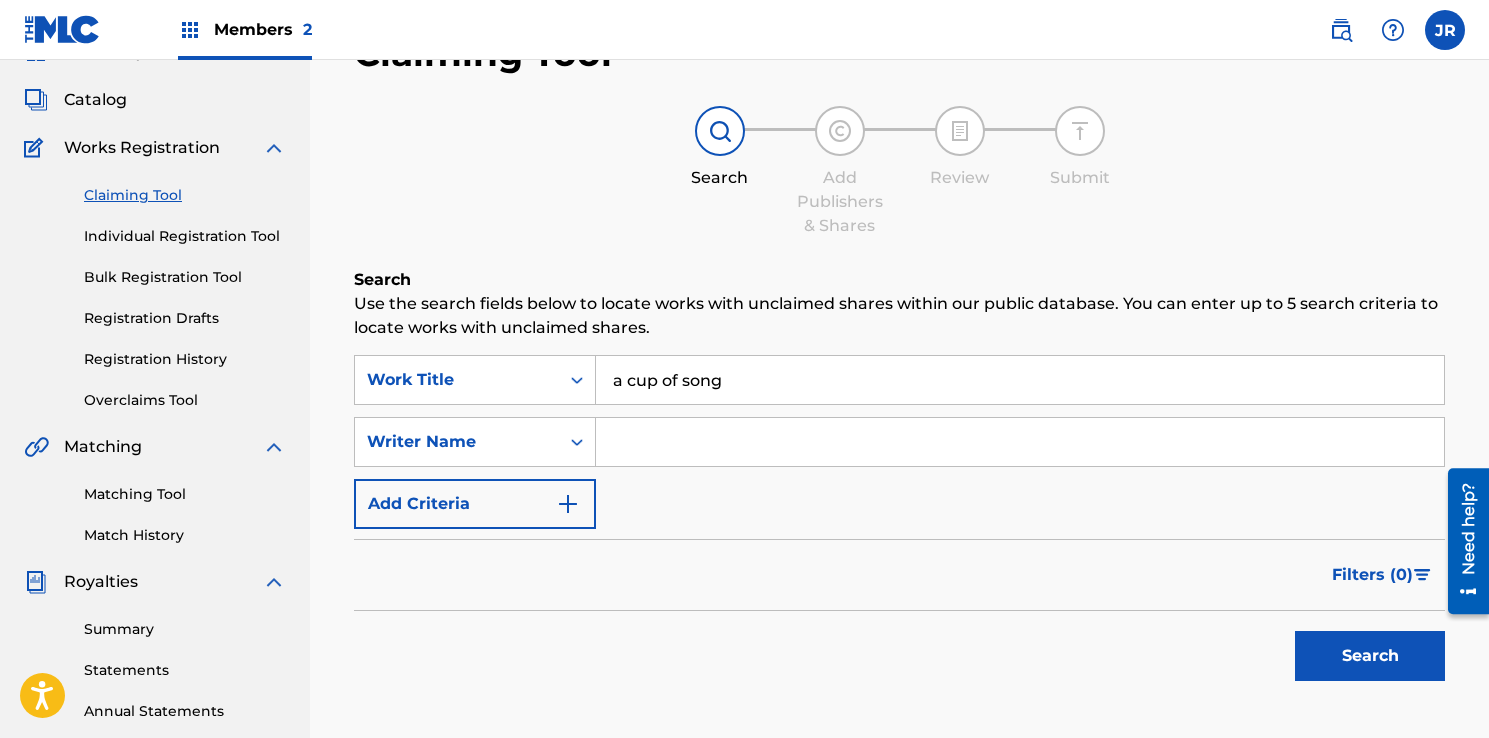 click on "Search" at bounding box center [1370, 656] 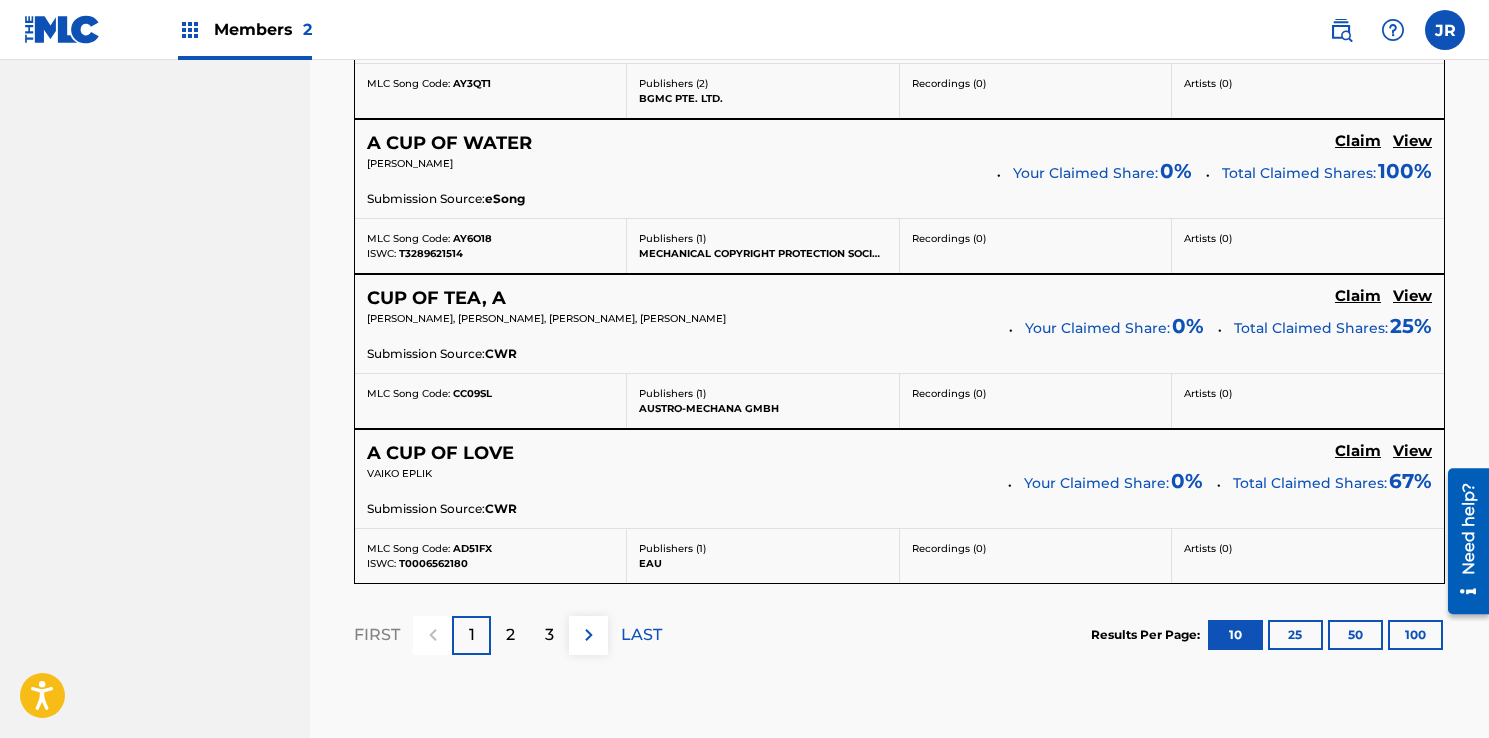 scroll, scrollTop: 1737, scrollLeft: 0, axis: vertical 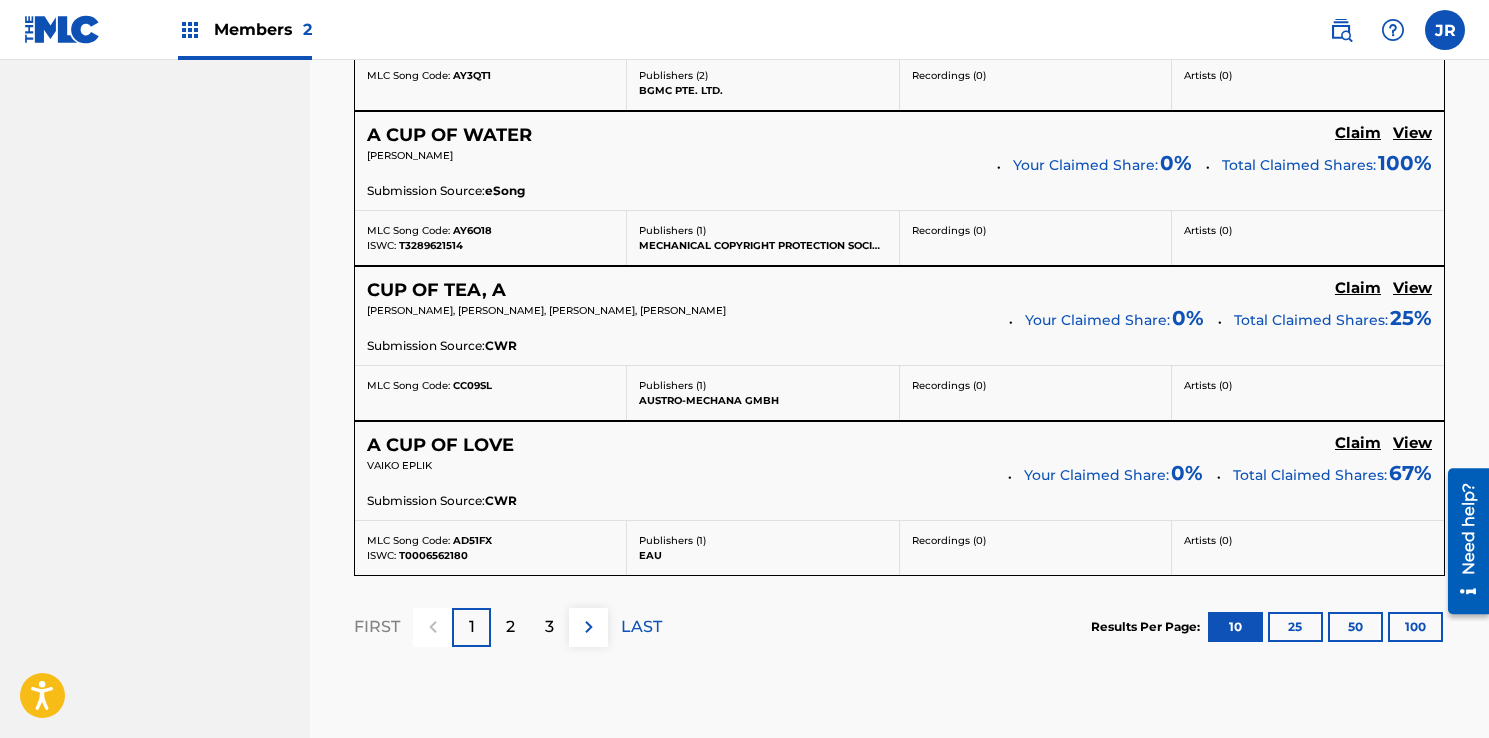 click on "2" at bounding box center [510, 627] 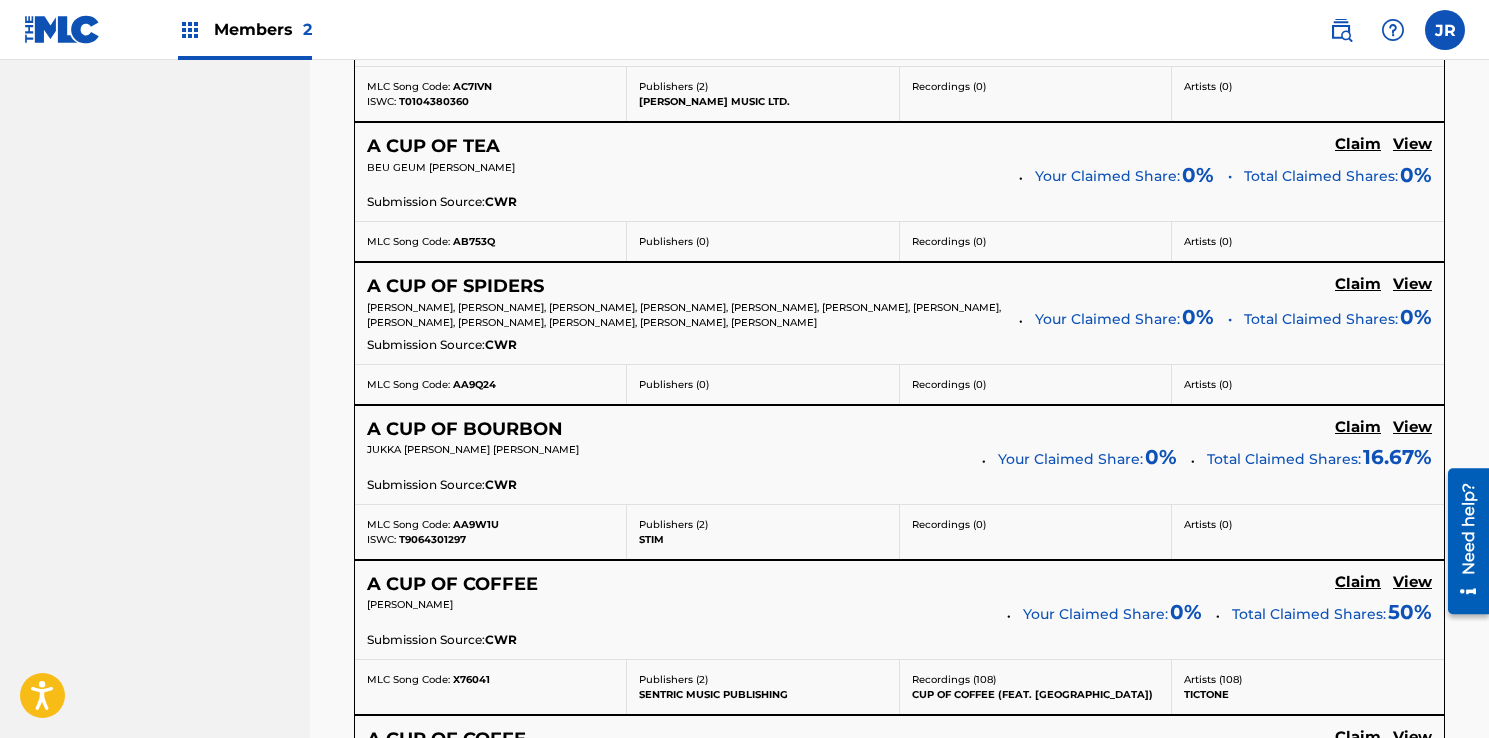 scroll, scrollTop: 1922, scrollLeft: 0, axis: vertical 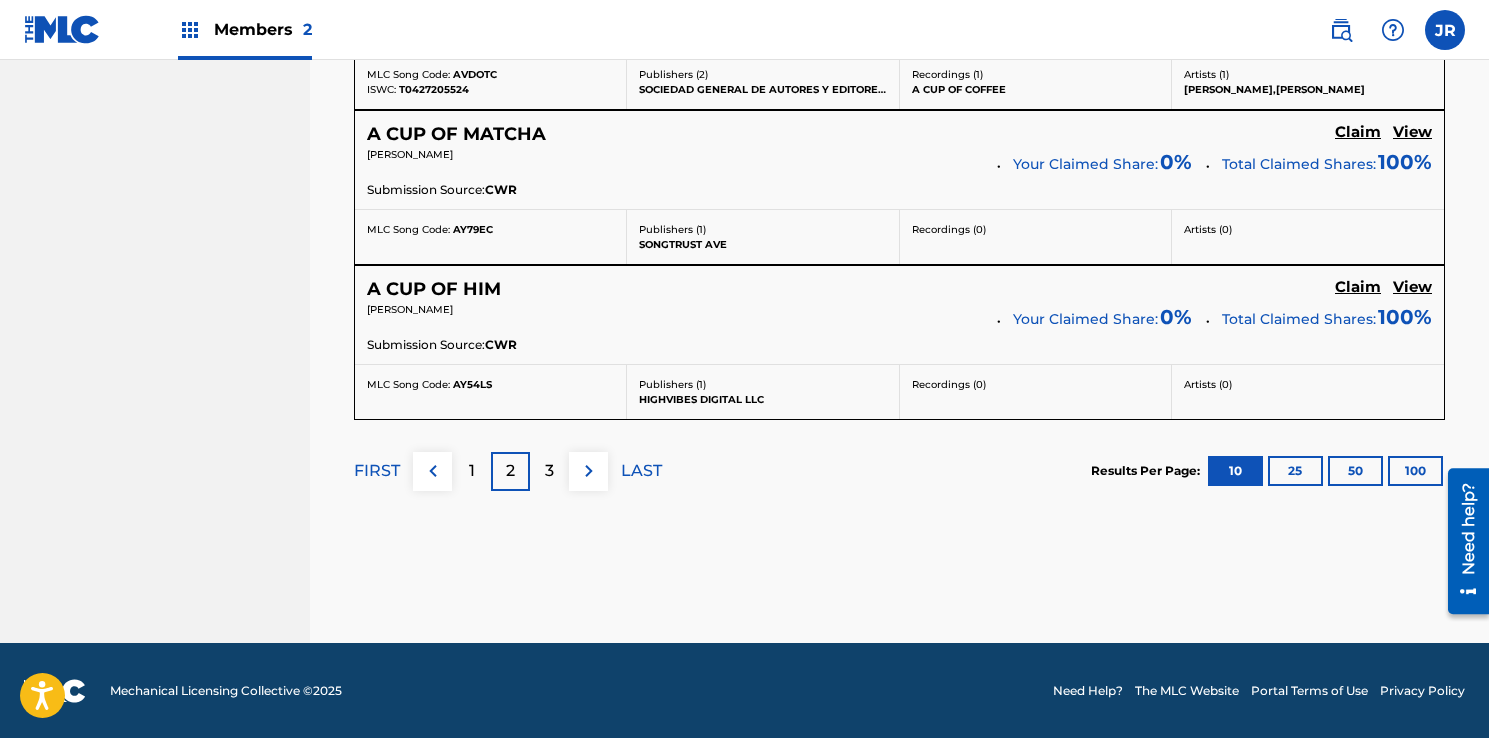 click on "3" at bounding box center (549, 471) 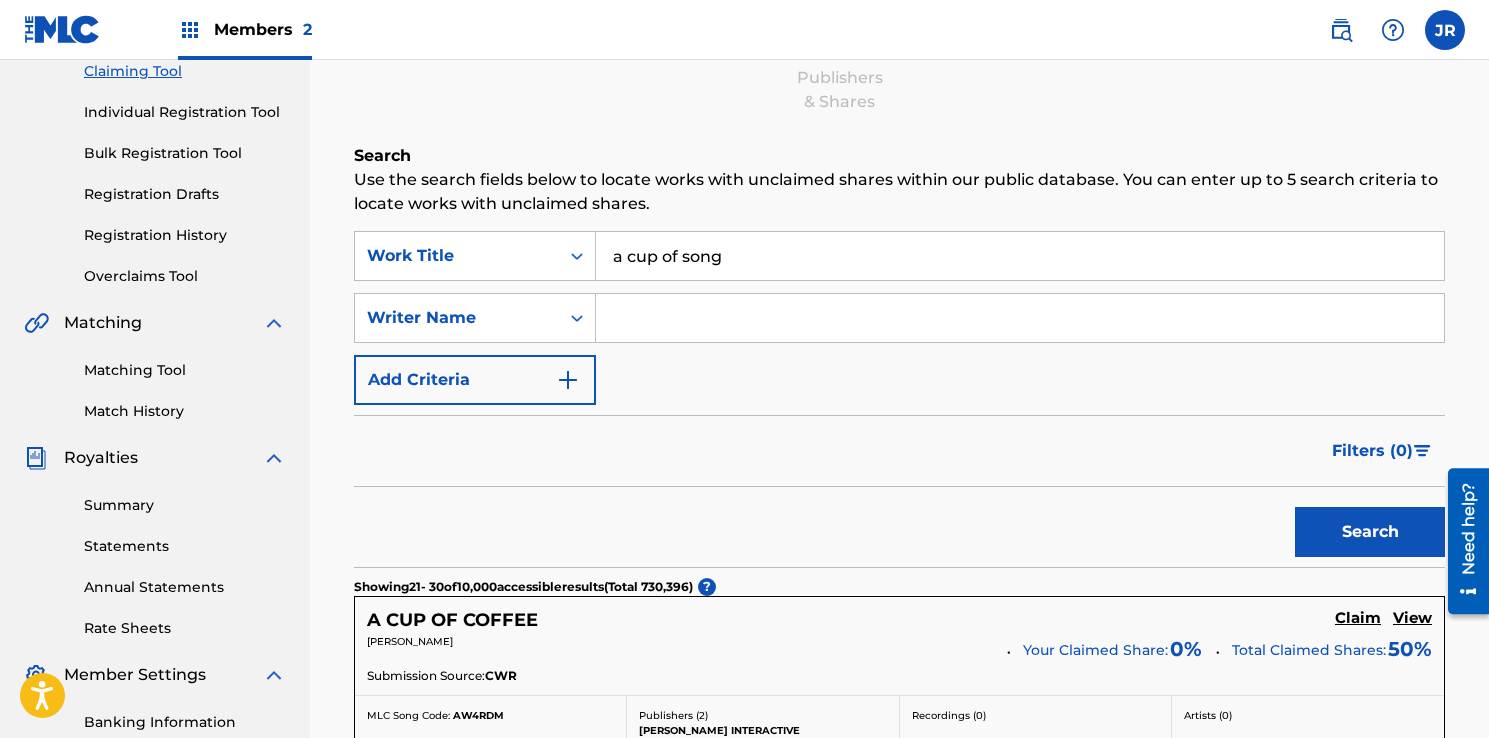 scroll, scrollTop: 220, scrollLeft: 0, axis: vertical 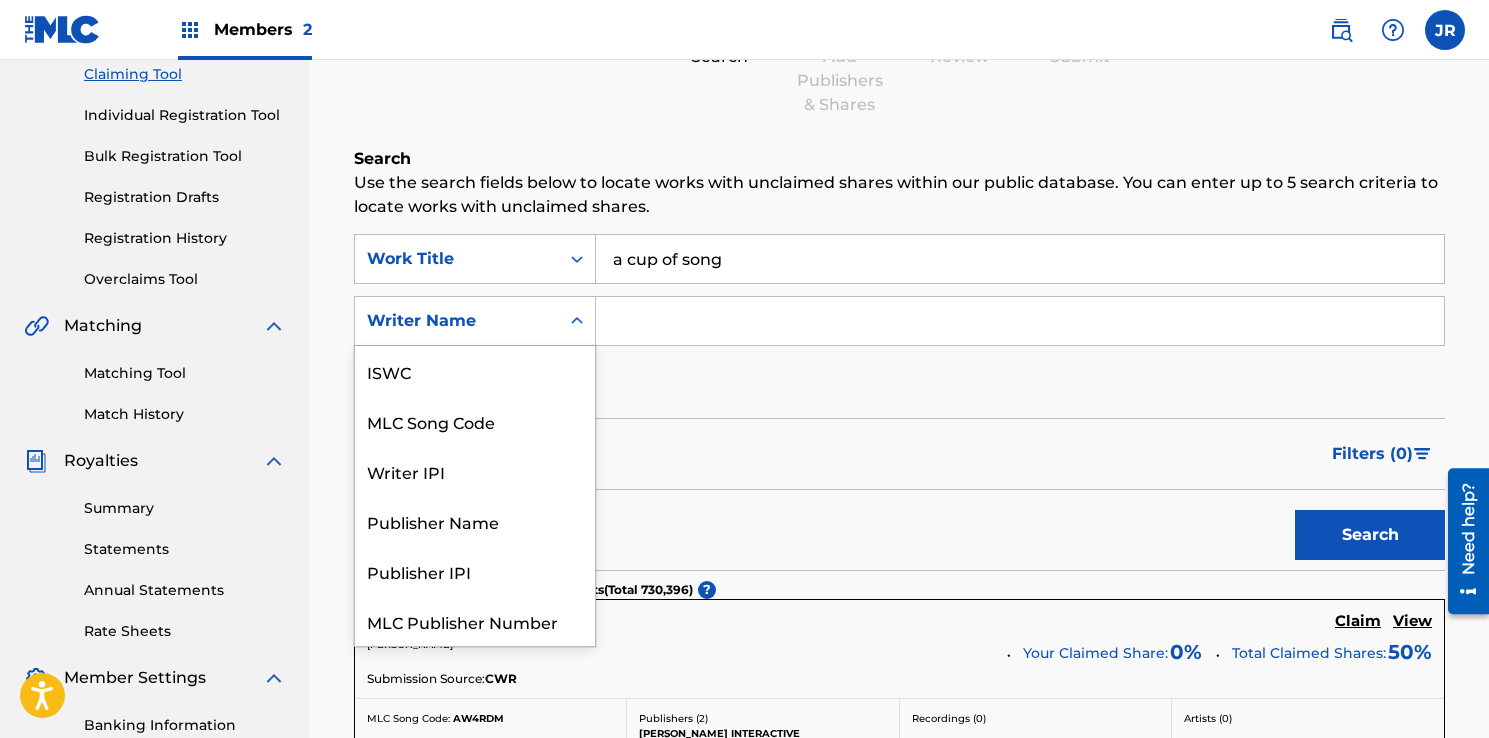 click on "Writer Name" at bounding box center (457, 321) 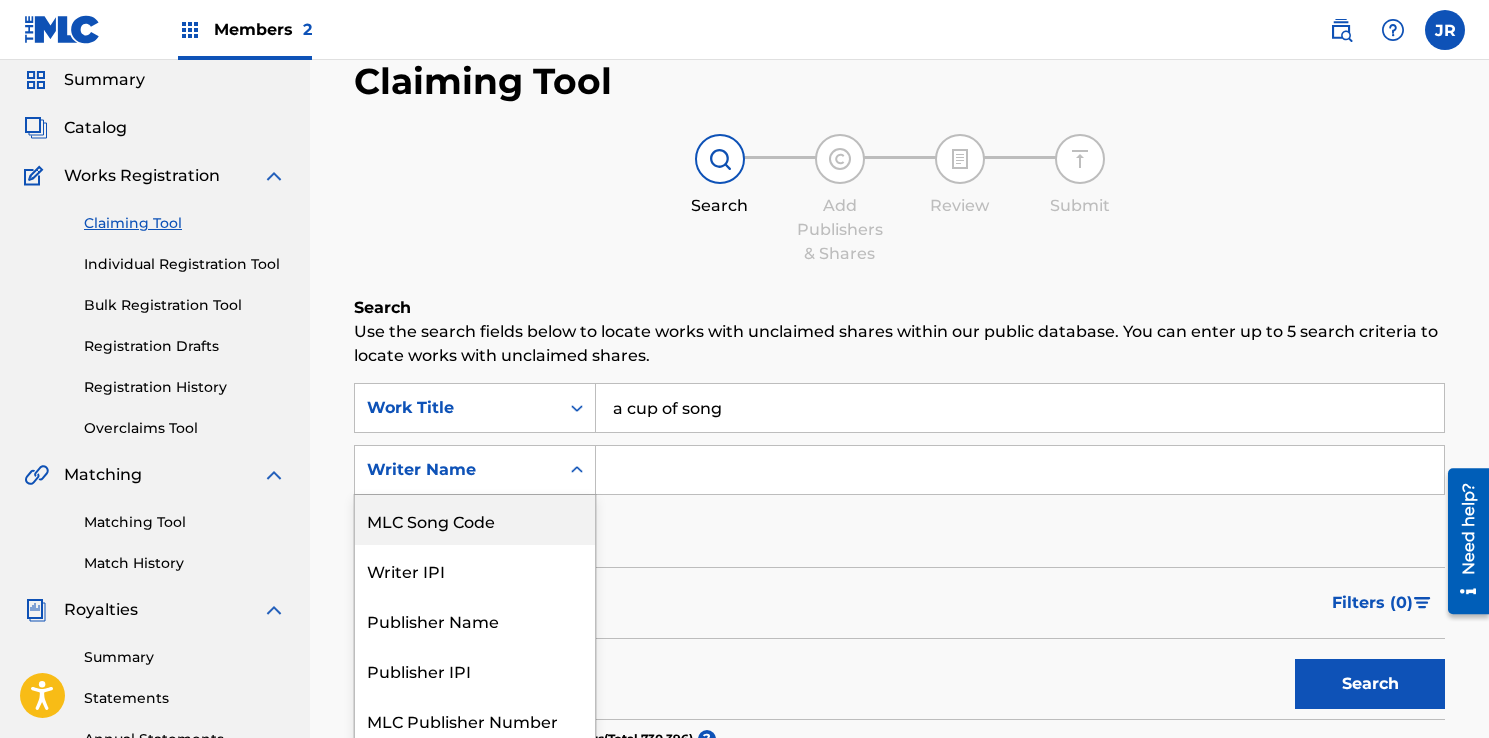 scroll, scrollTop: 0, scrollLeft: 0, axis: both 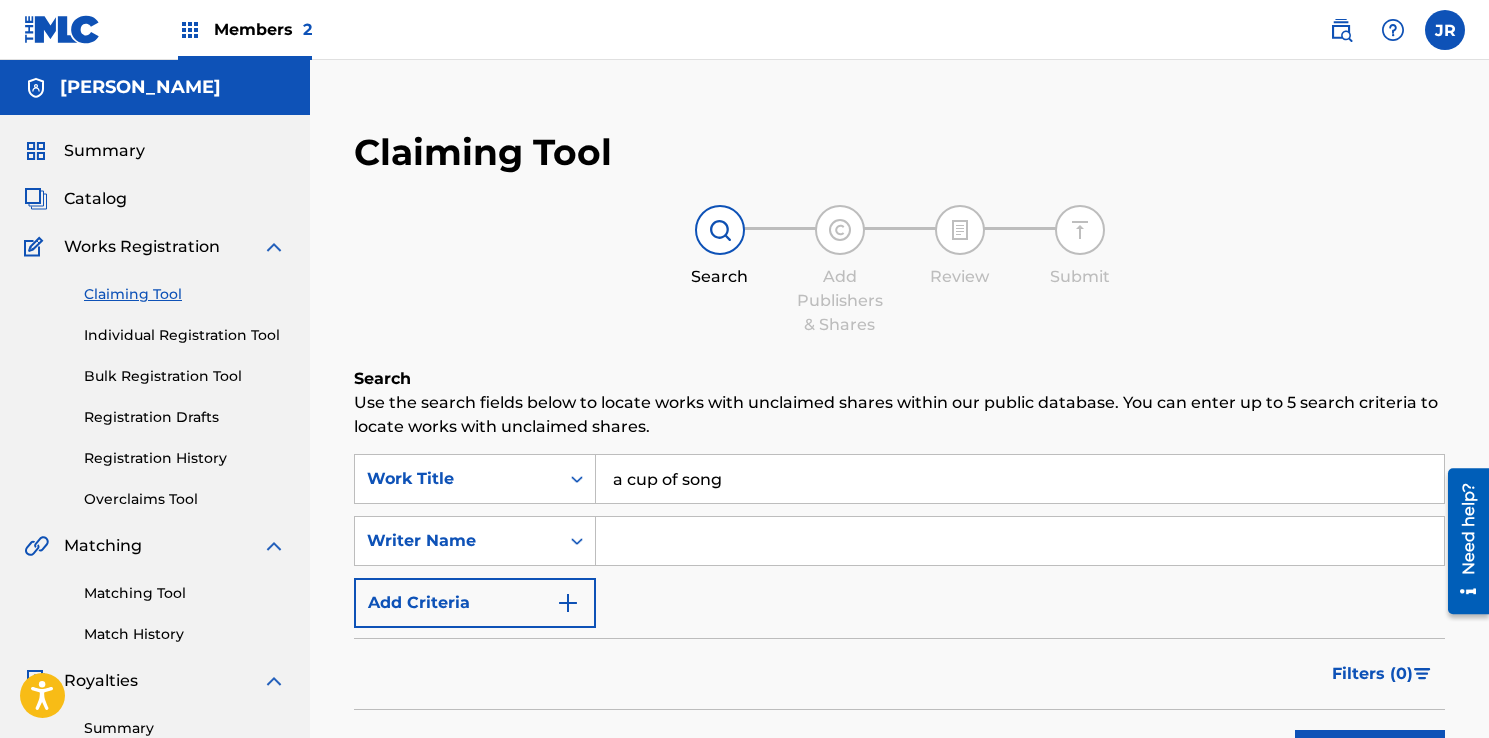 click on "Catalog" at bounding box center [95, 199] 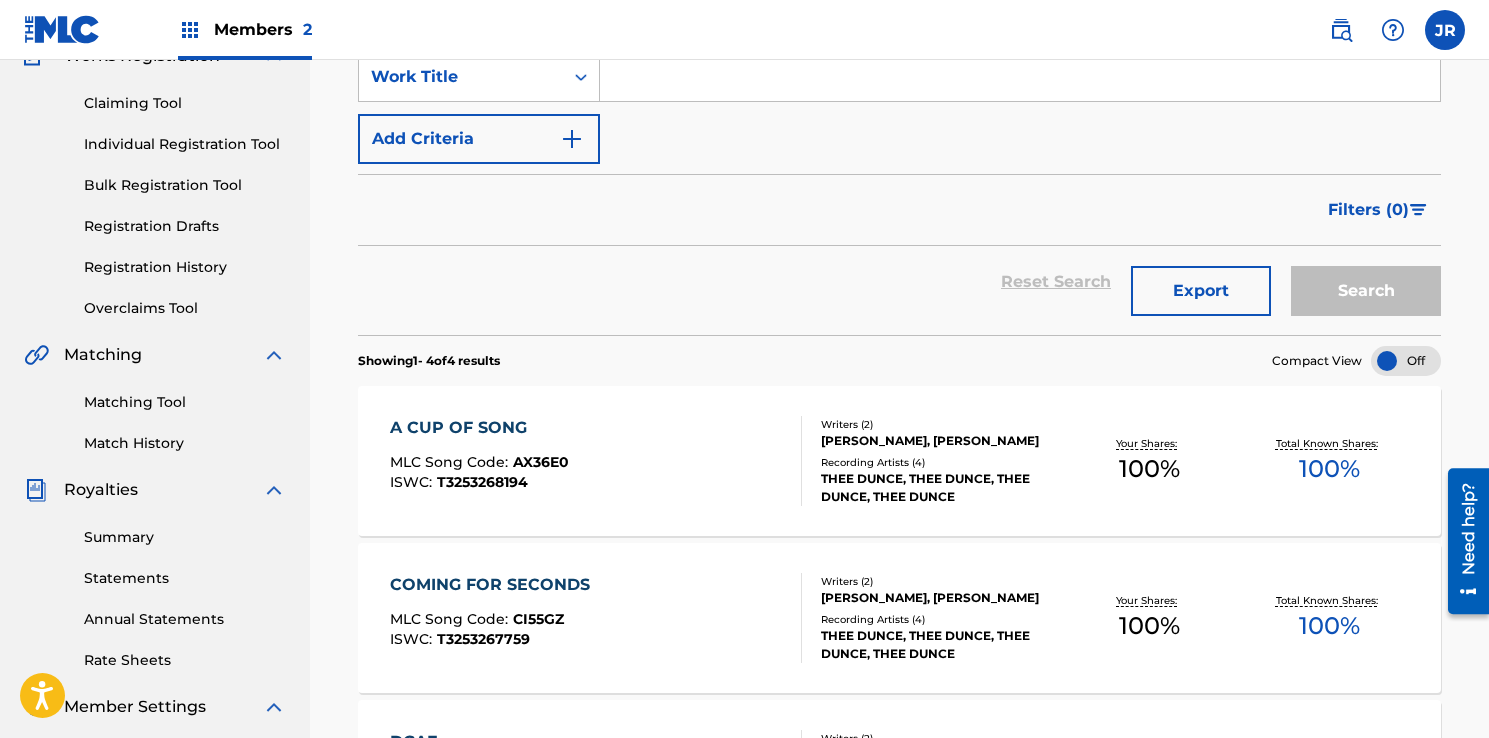 scroll, scrollTop: 200, scrollLeft: 0, axis: vertical 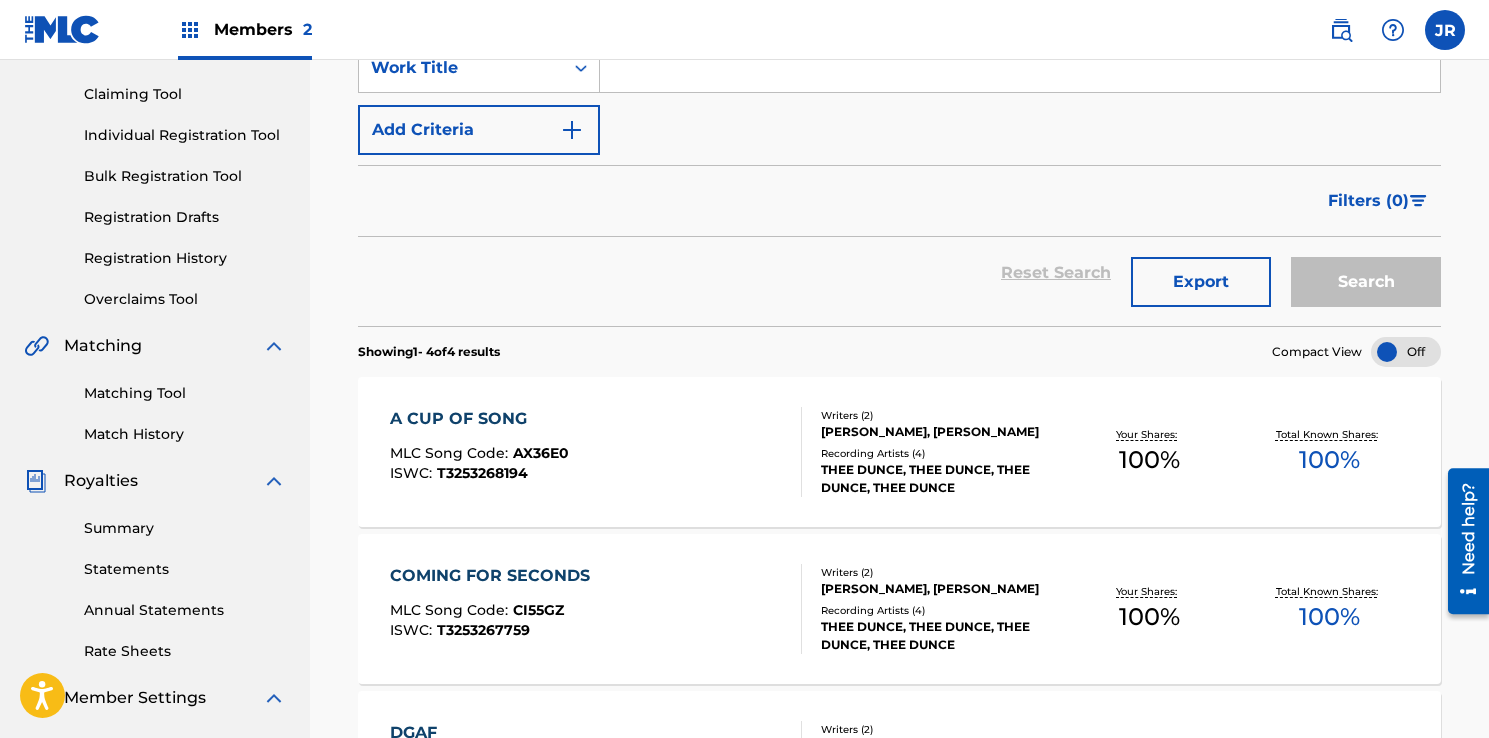 click on "A CUP OF SONG MLC Song Code : AX36E0 ISWC : T3253268194" at bounding box center [596, 452] 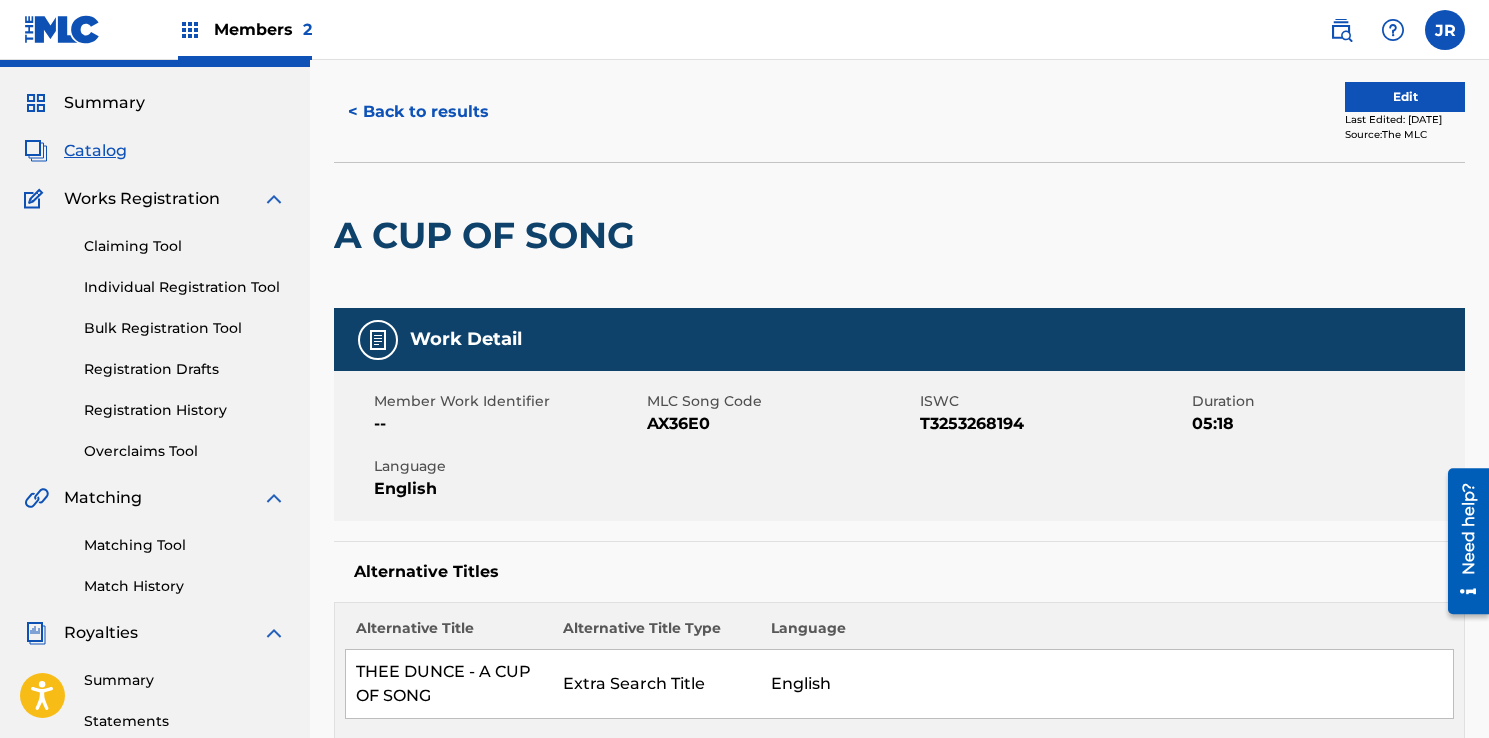 scroll, scrollTop: 21, scrollLeft: 0, axis: vertical 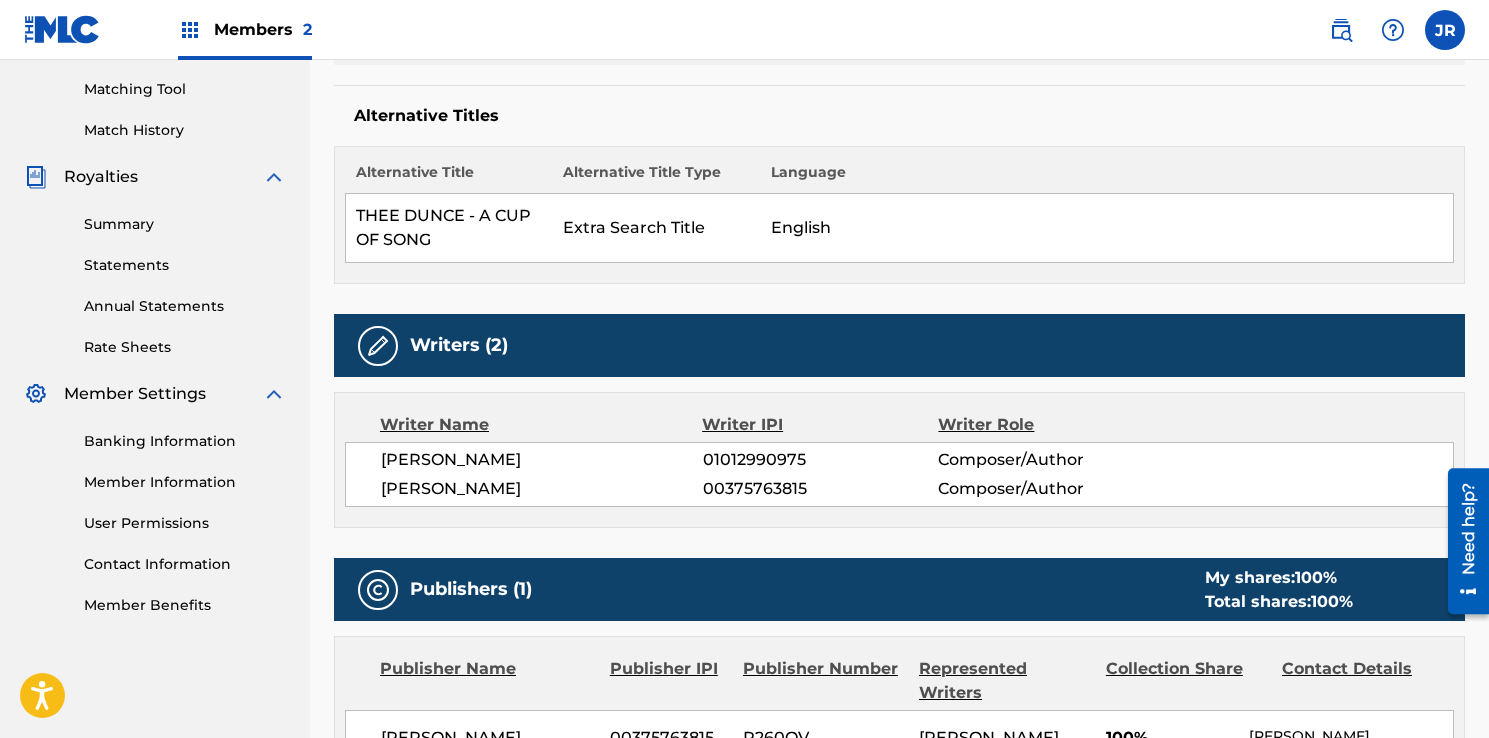 click on "Summary" at bounding box center (185, 224) 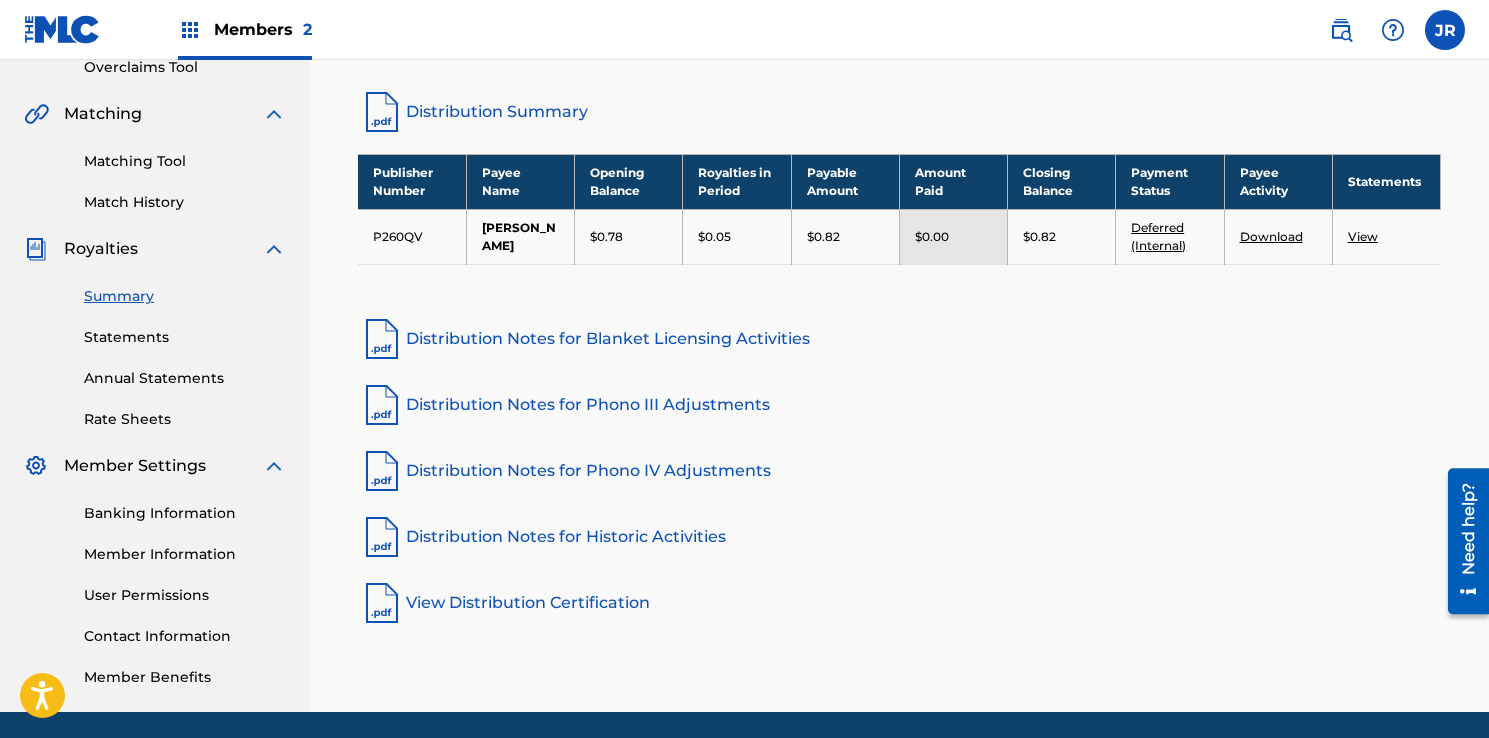 scroll, scrollTop: 435, scrollLeft: 0, axis: vertical 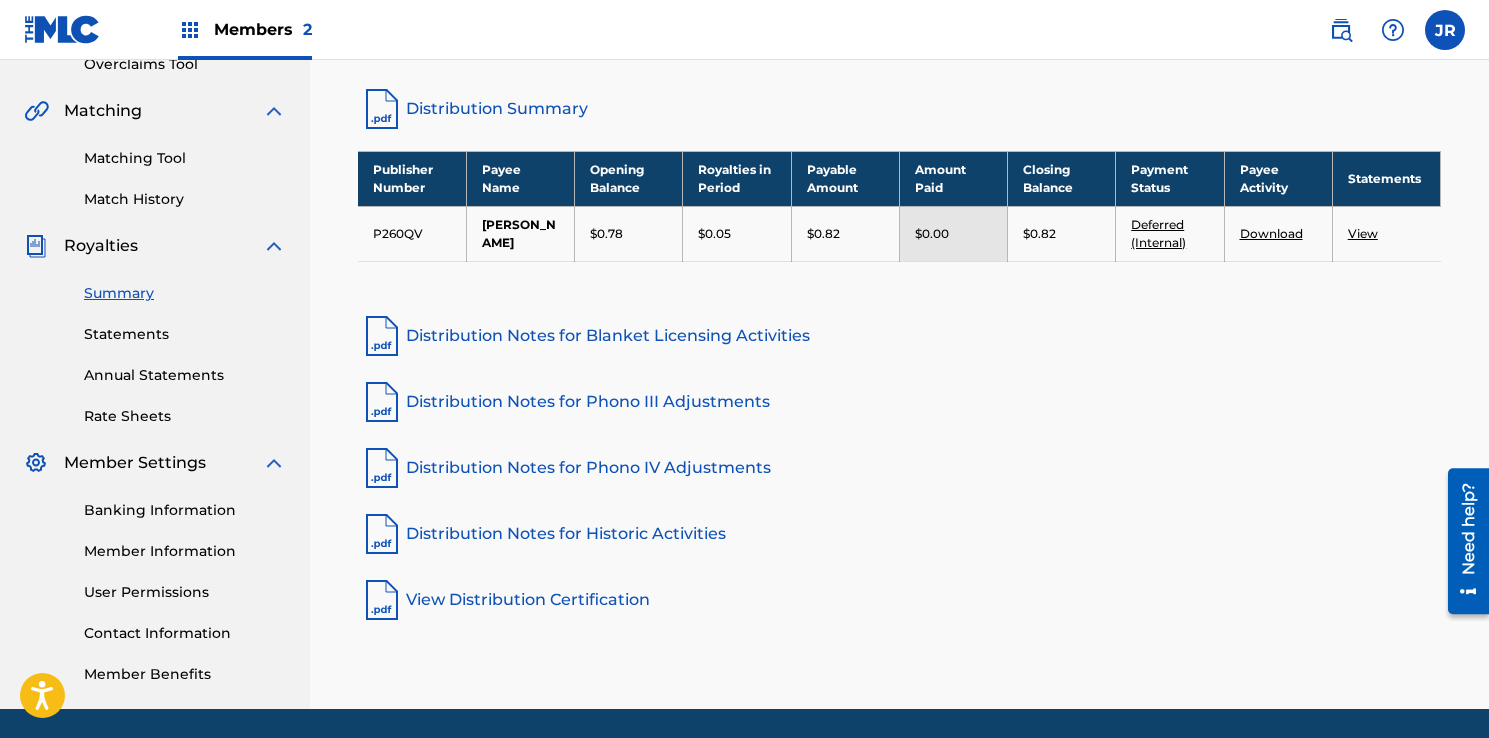 click on "Summary Statements Annual Statements Rate Sheets" at bounding box center [155, 342] 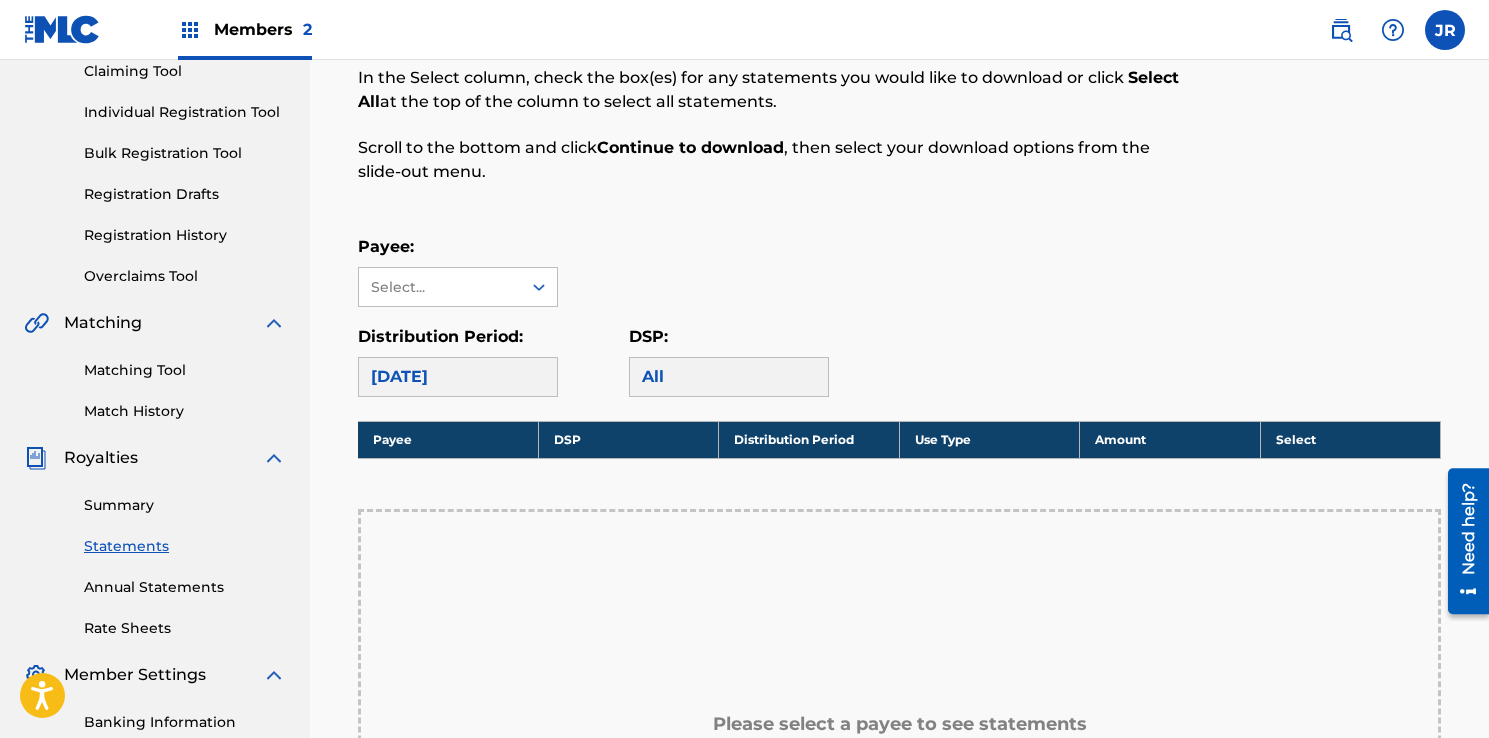 scroll, scrollTop: 224, scrollLeft: 0, axis: vertical 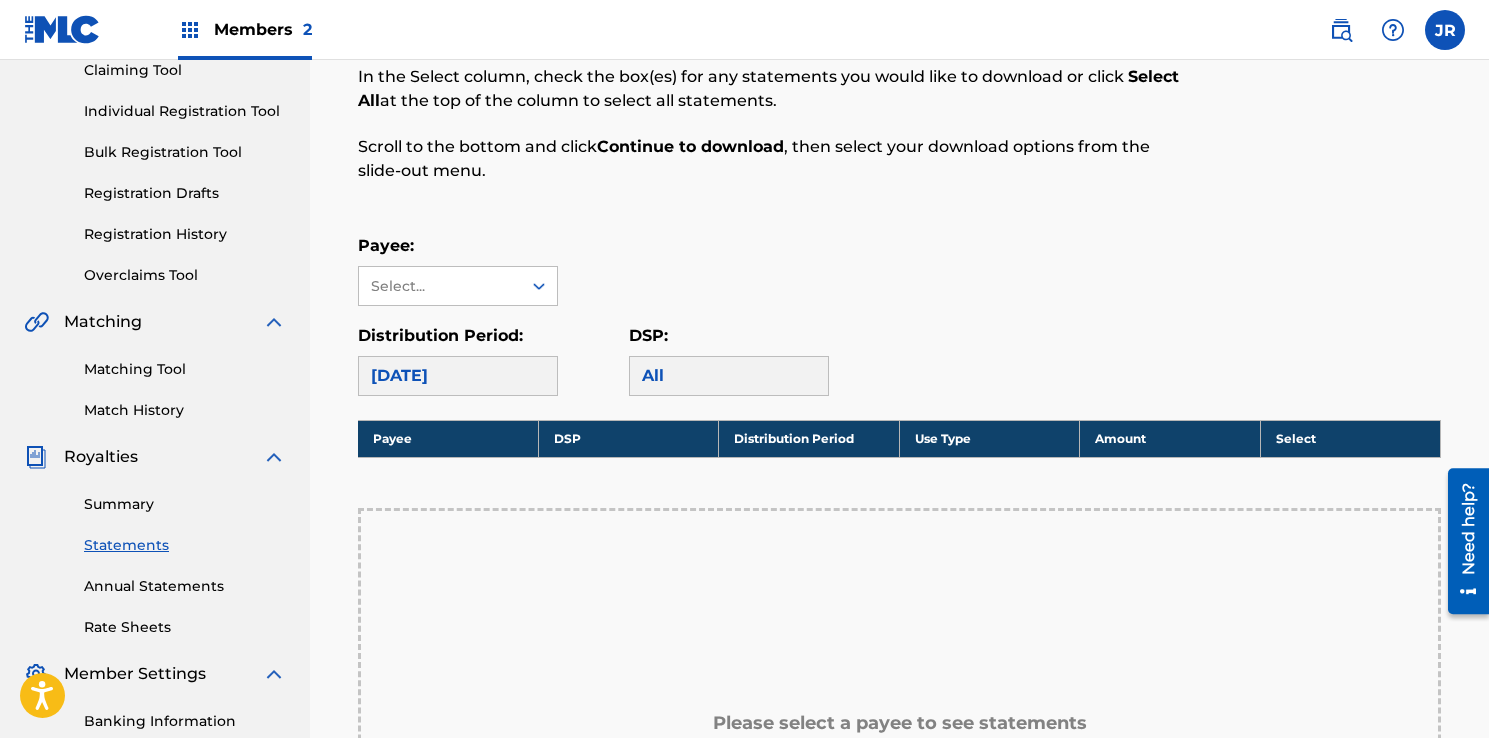 click on "Matching Tool" at bounding box center (185, 369) 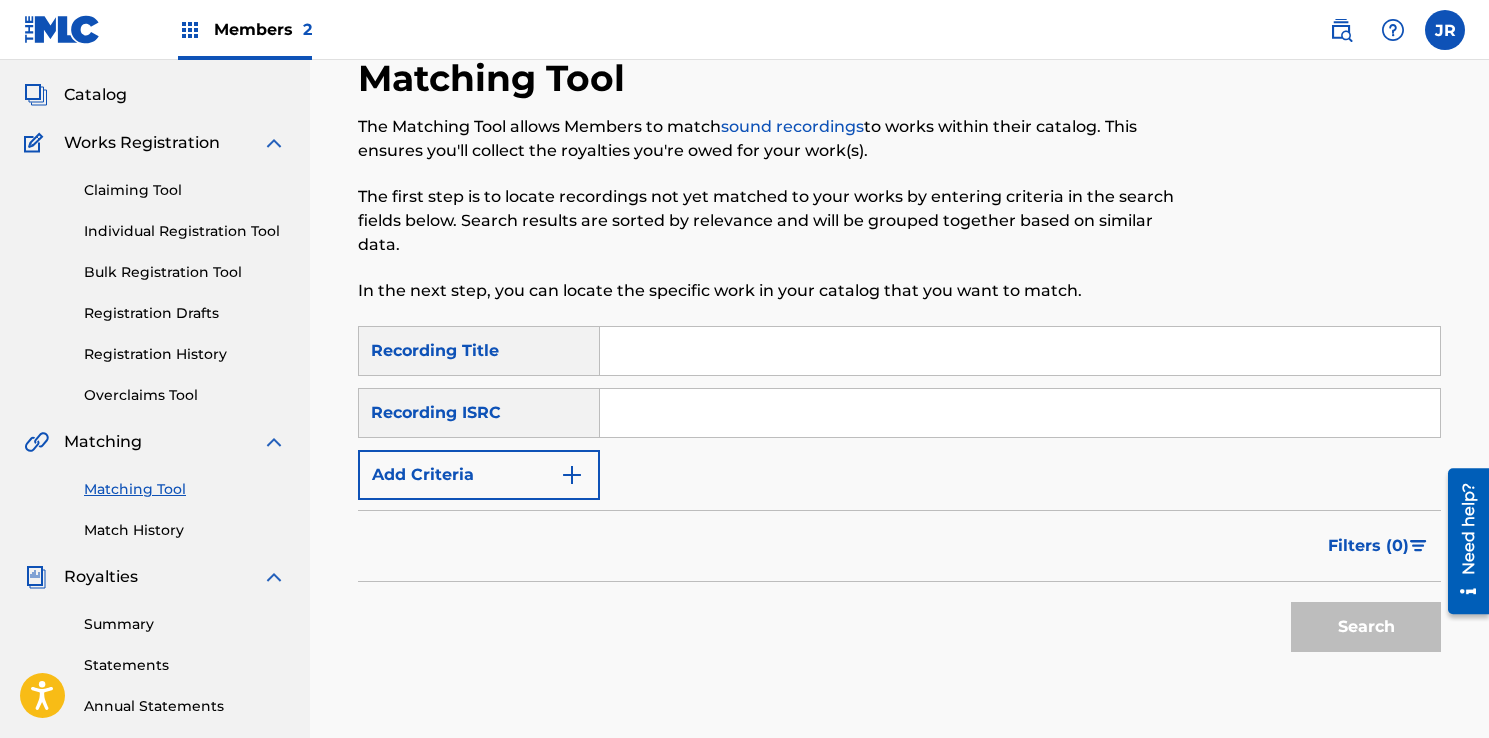 scroll, scrollTop: 102, scrollLeft: 0, axis: vertical 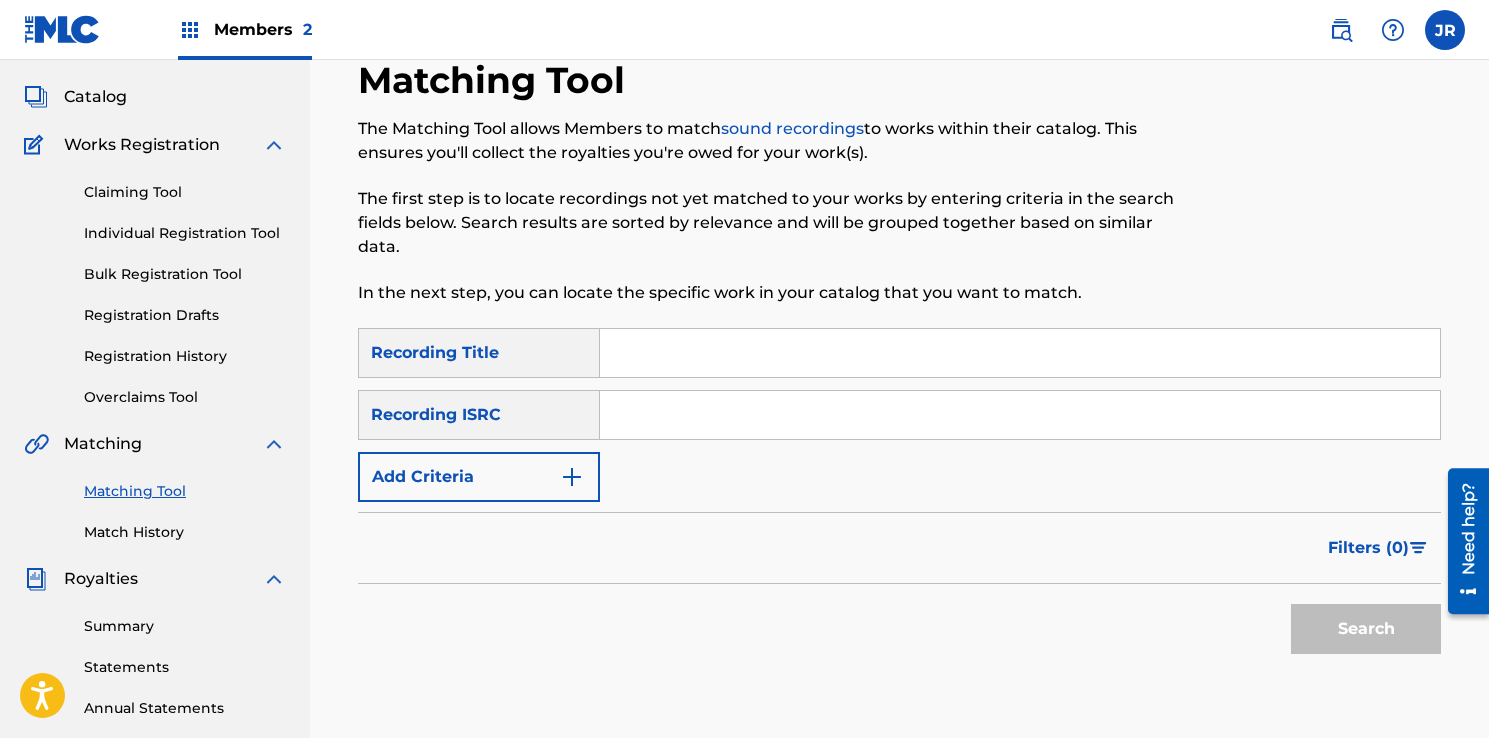 click on "Summary Catalog Works Registration Claiming Tool Individual Registration Tool Bulk Registration Tool Registration Drafts Registration History Overclaims Tool Matching Matching Tool Match History Royalties Summary Statements Annual Statements Rate Sheets Member Settings Banking Information Member Information User Permissions Contact Information Member Benefits" at bounding box center [155, 527] 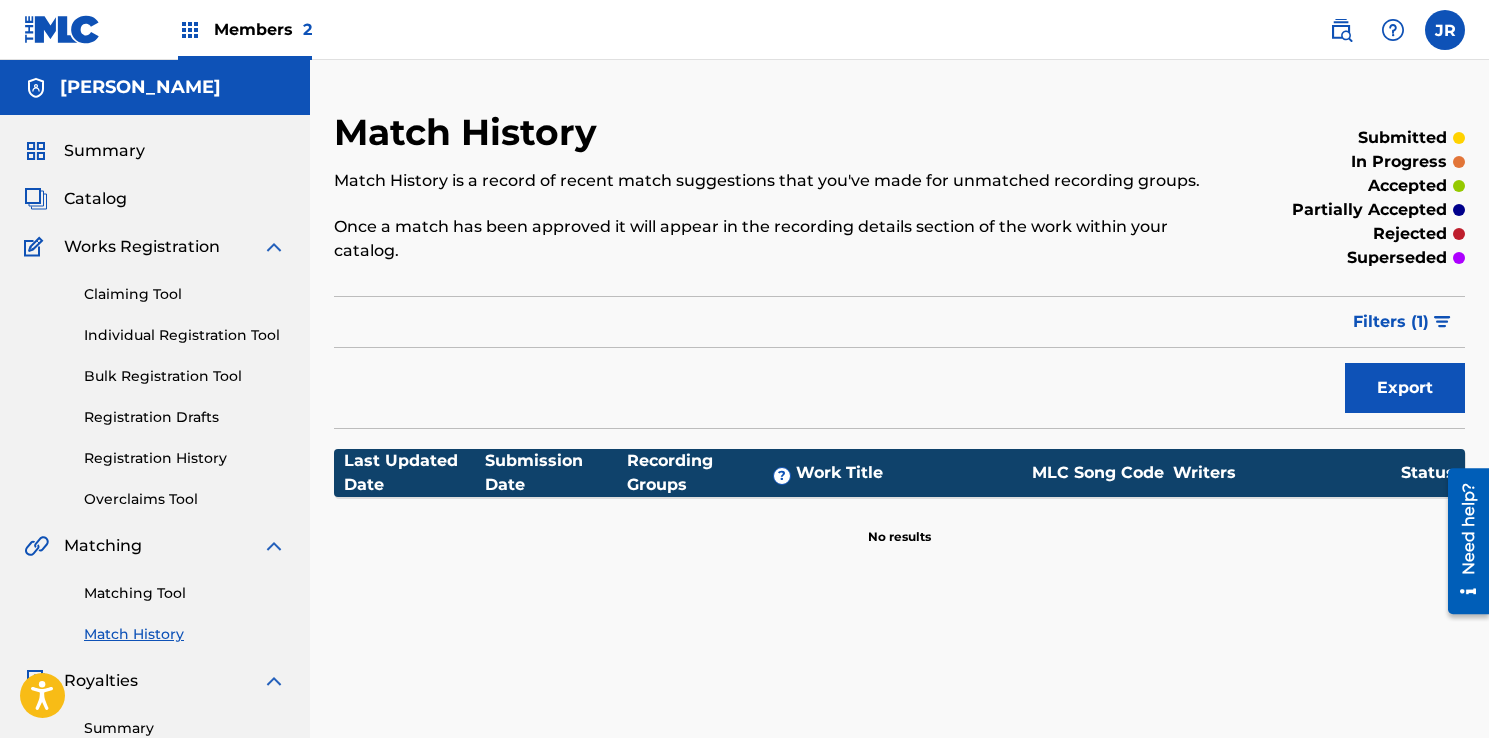click on "Claiming Tool" at bounding box center (185, 294) 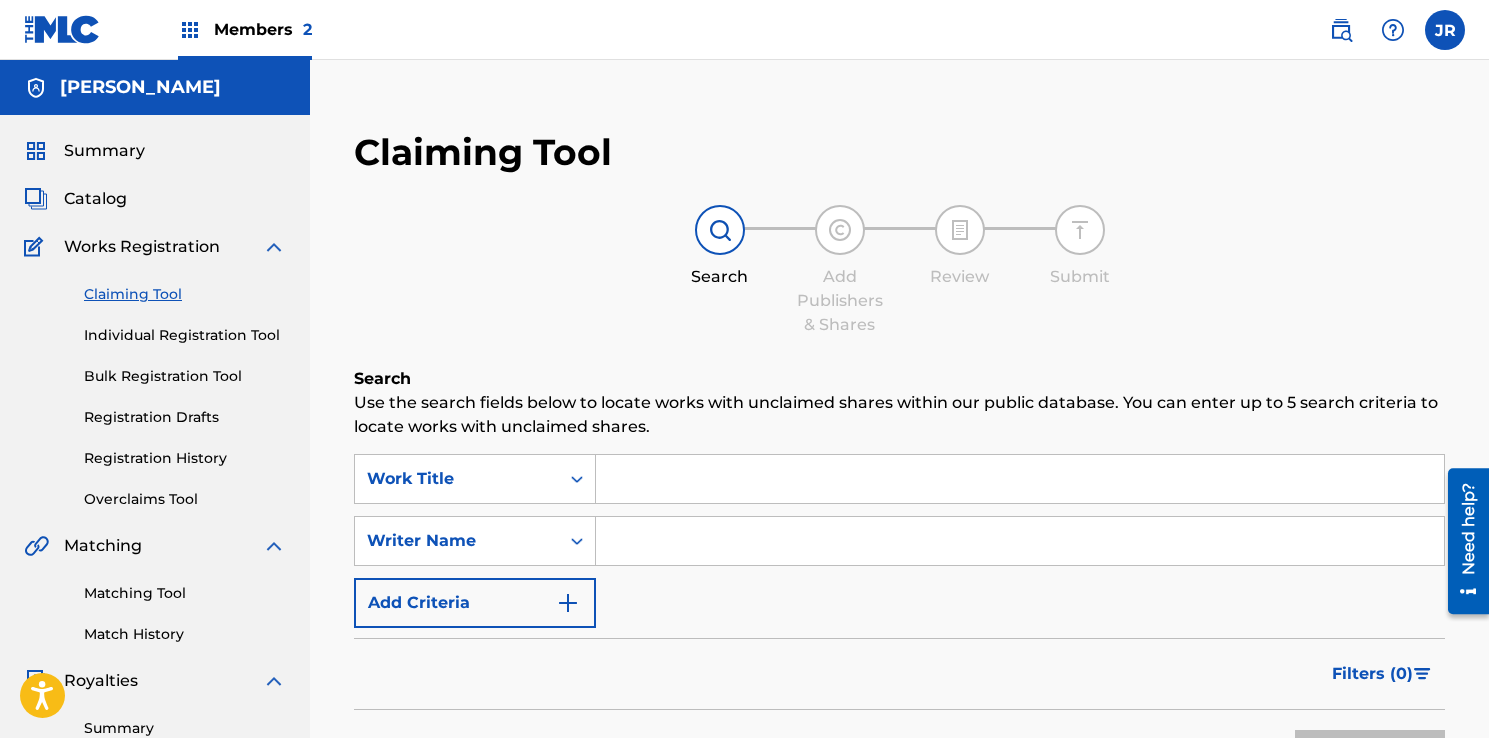 click at bounding box center [1020, 479] 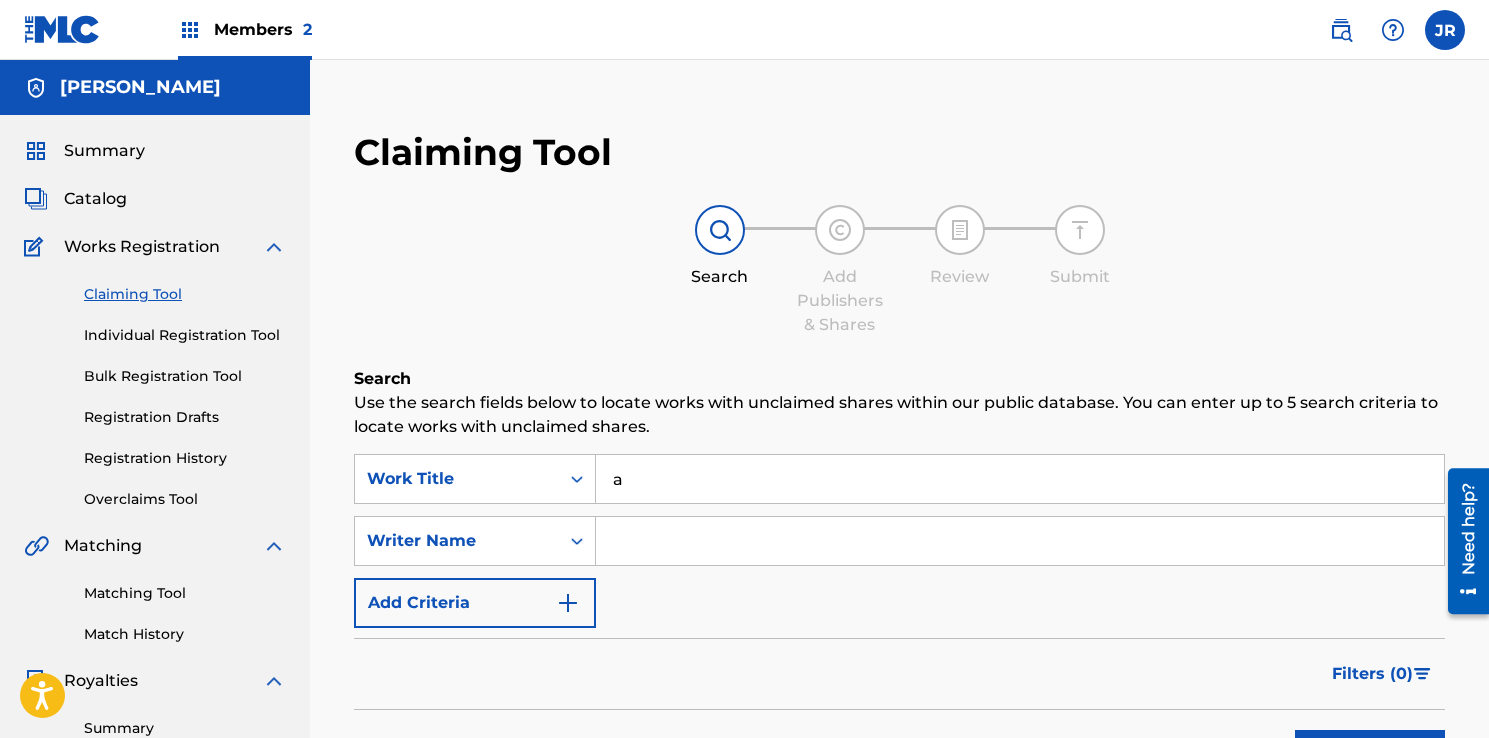 type on "a" 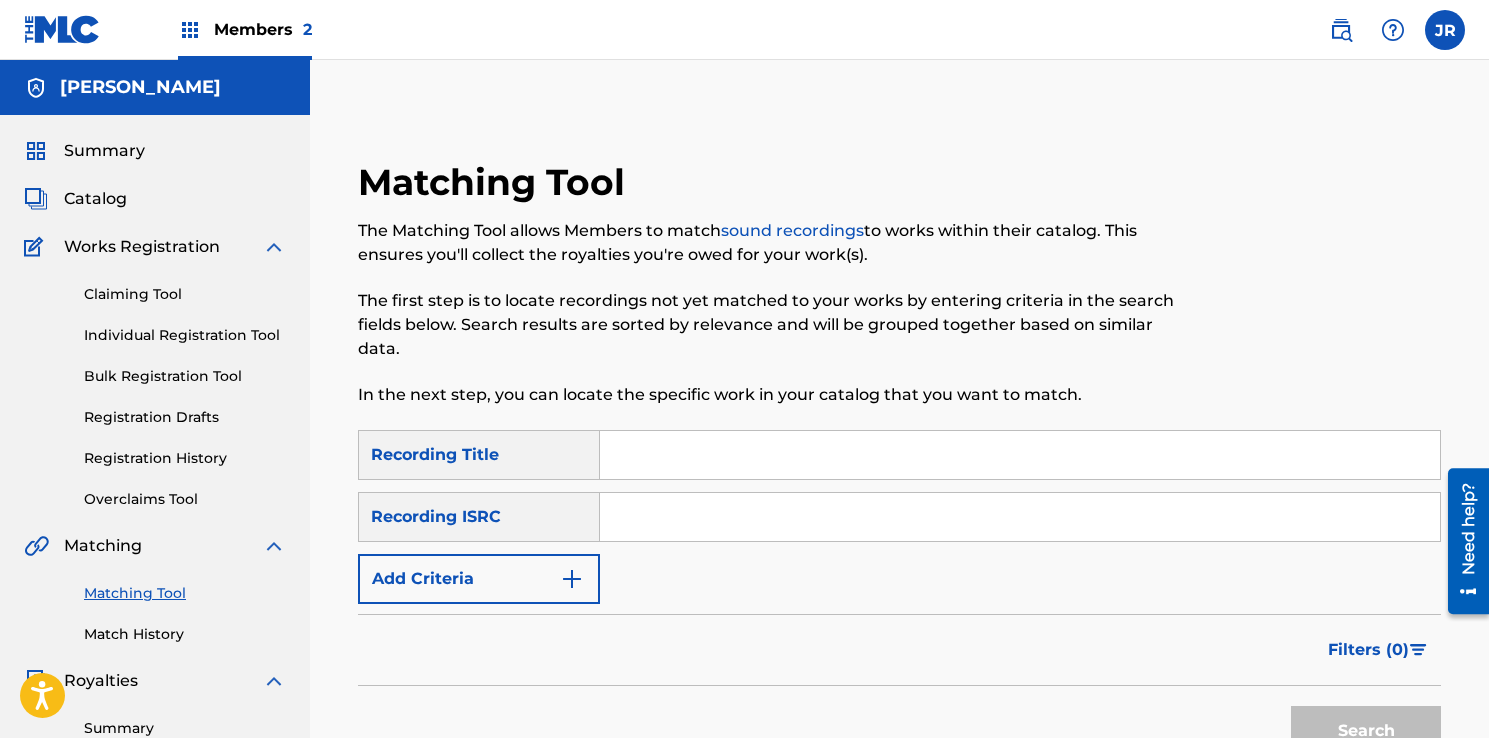 click at bounding box center [1020, 455] 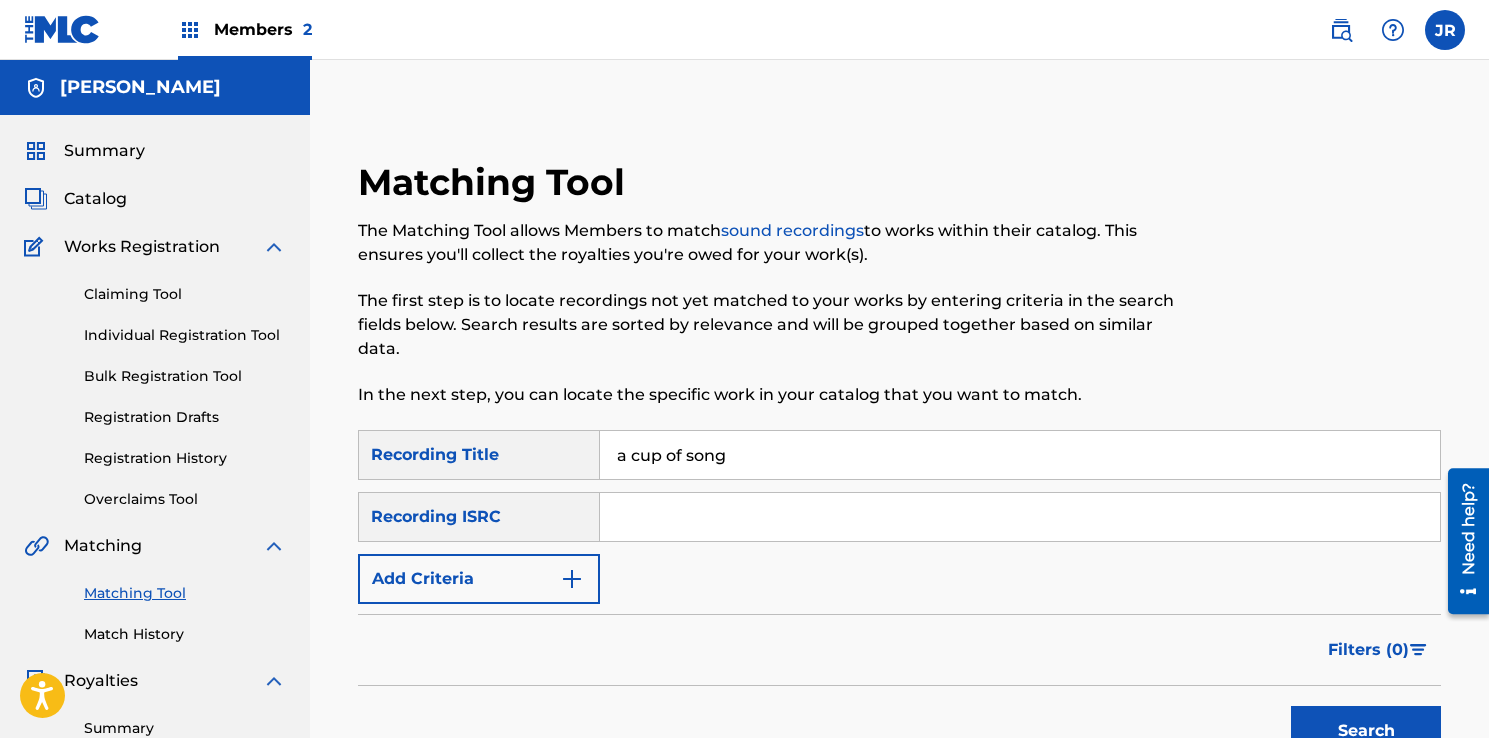 click on "Search" at bounding box center [1366, 731] 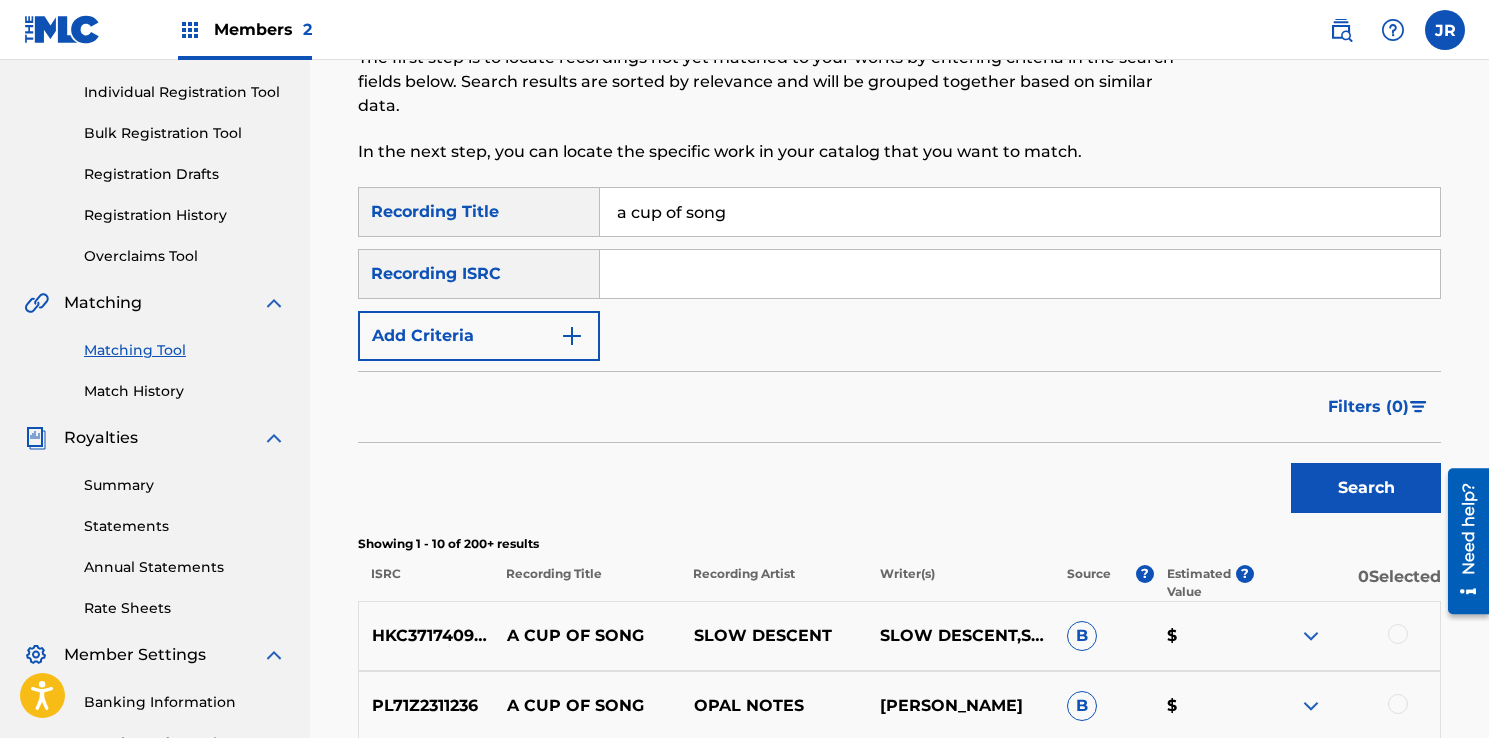 scroll, scrollTop: 251, scrollLeft: 0, axis: vertical 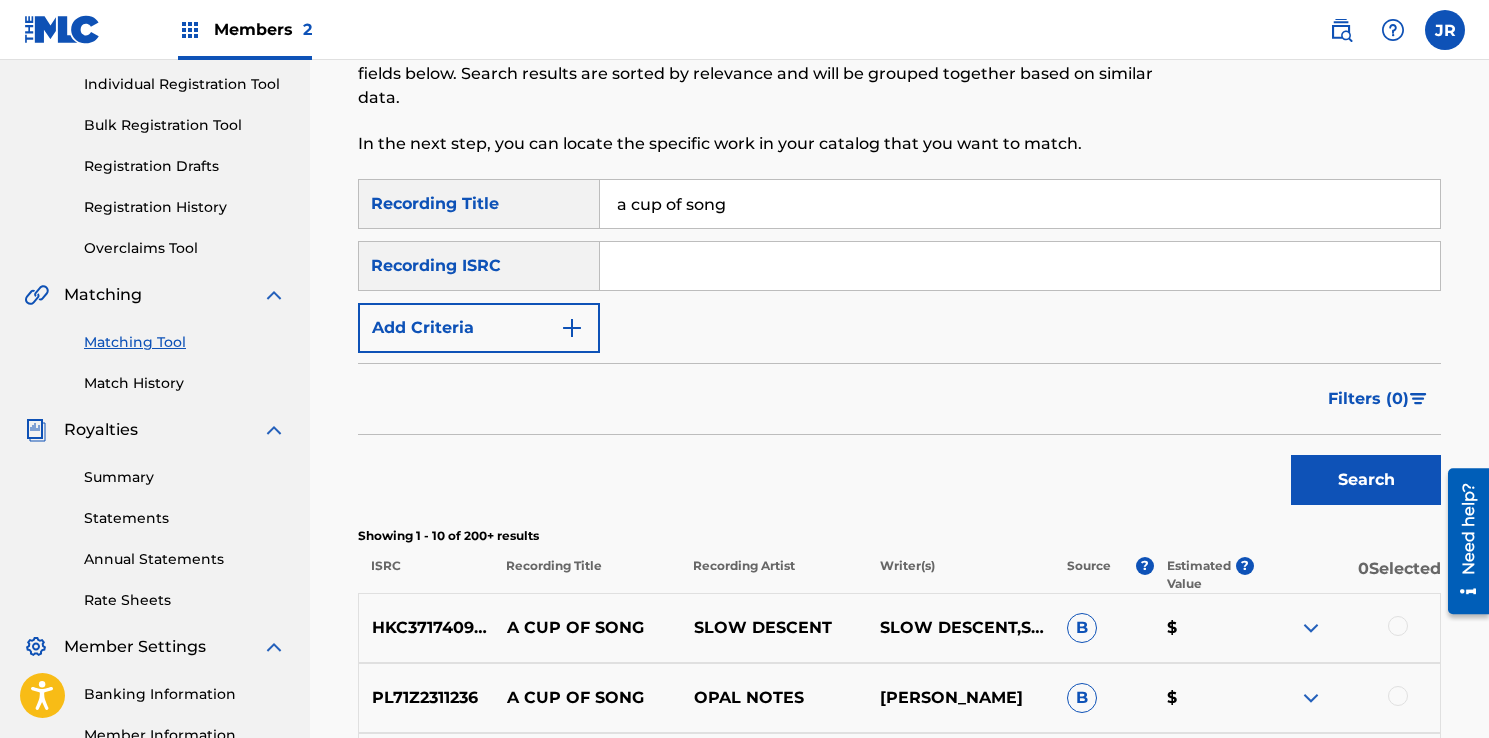 click on "Search" at bounding box center (1366, 480) 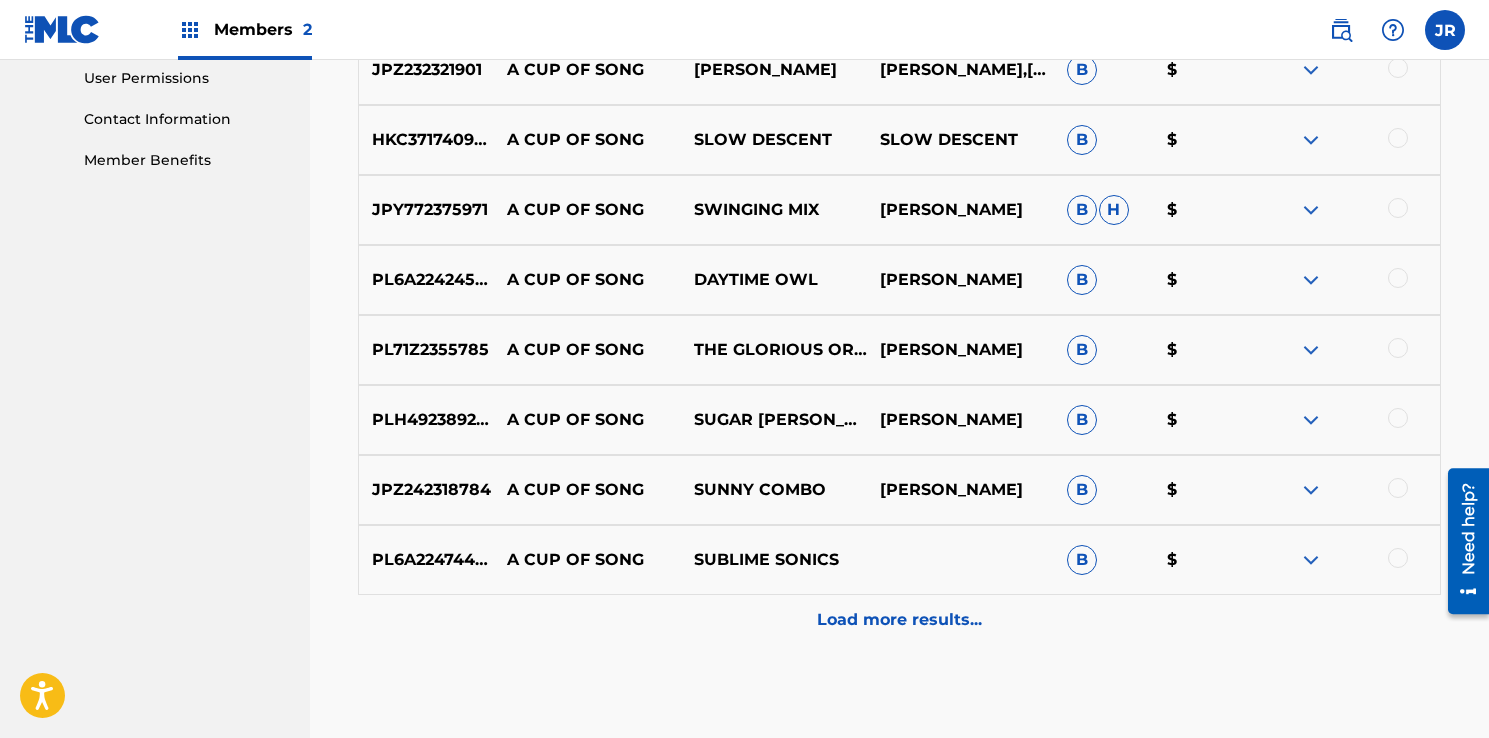 scroll, scrollTop: 1052, scrollLeft: 0, axis: vertical 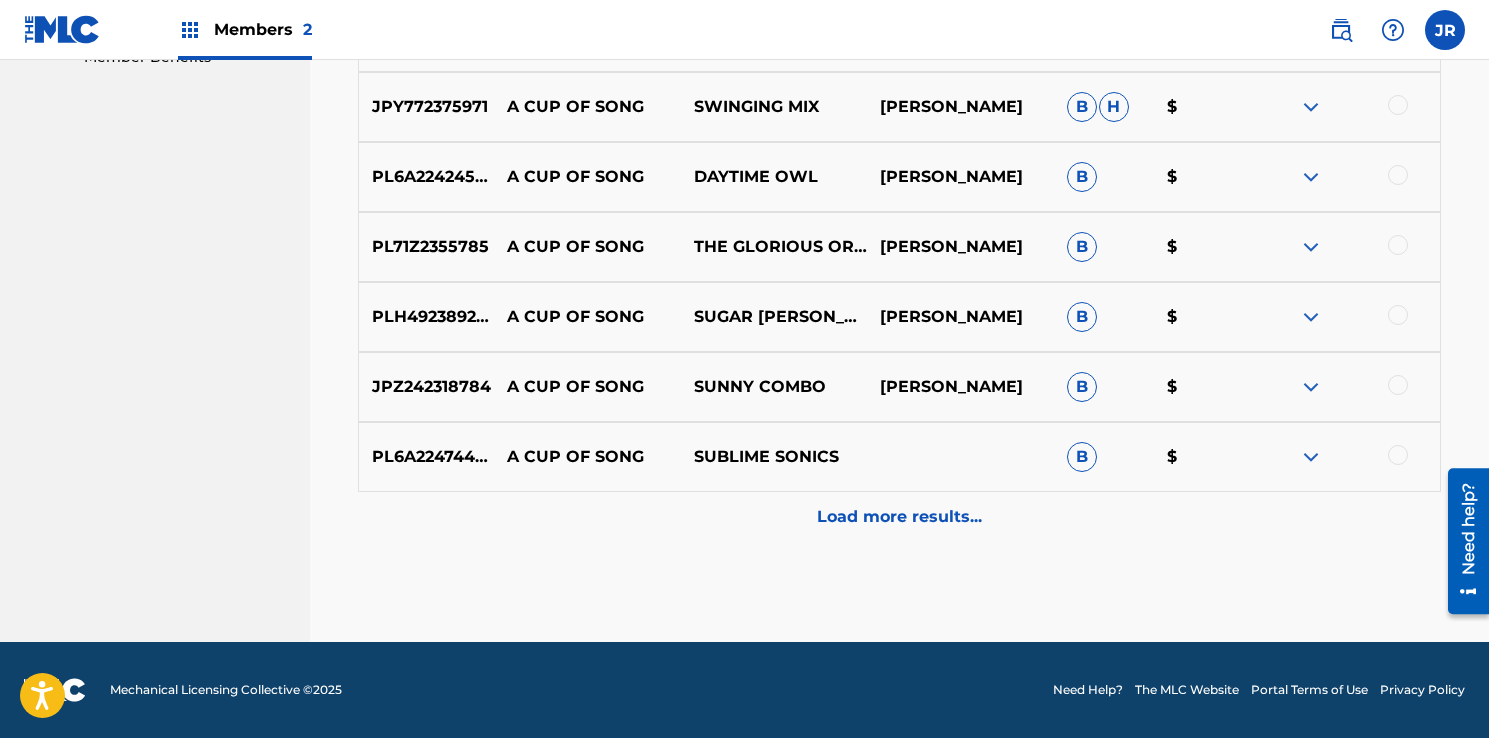 click on "Load more results..." at bounding box center [899, 517] 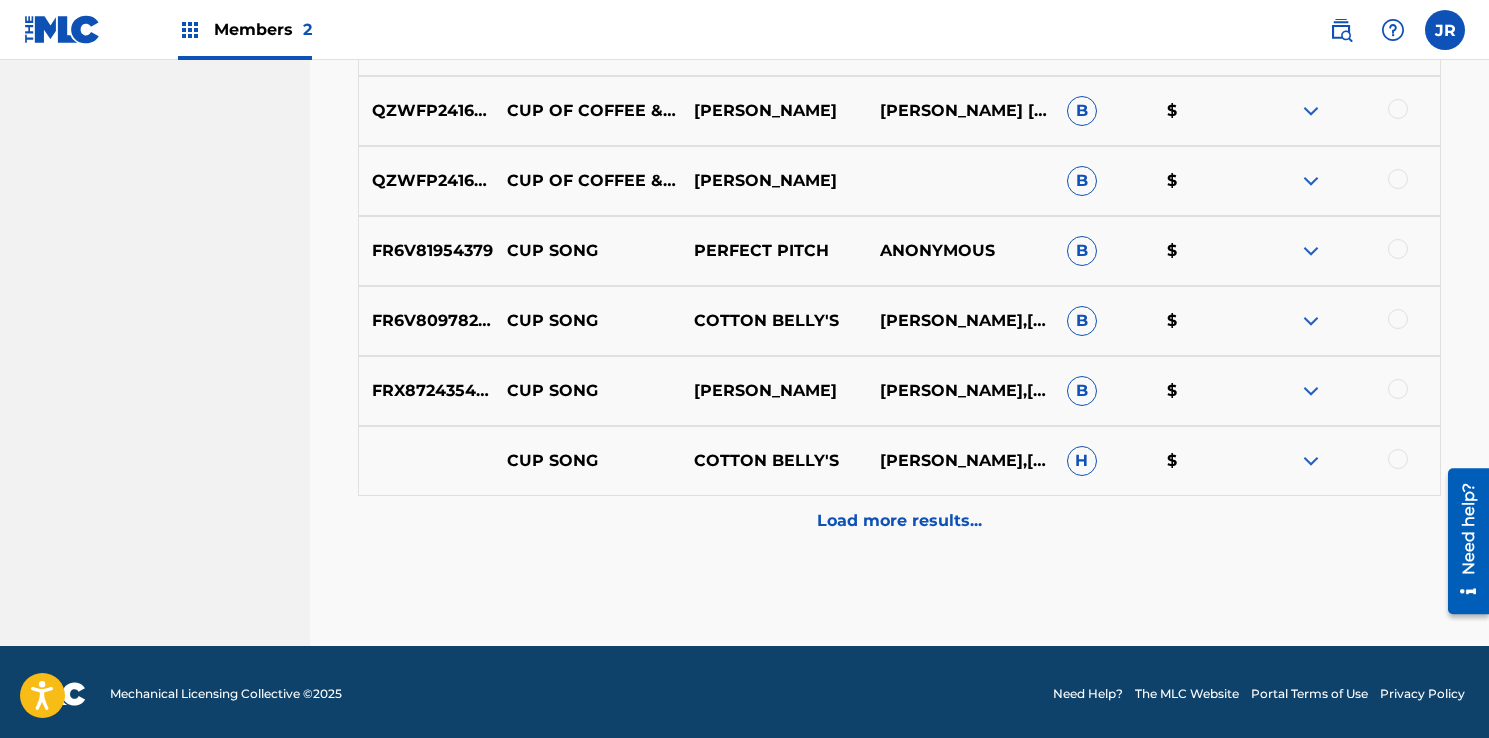 click on "Load more results..." at bounding box center (899, 521) 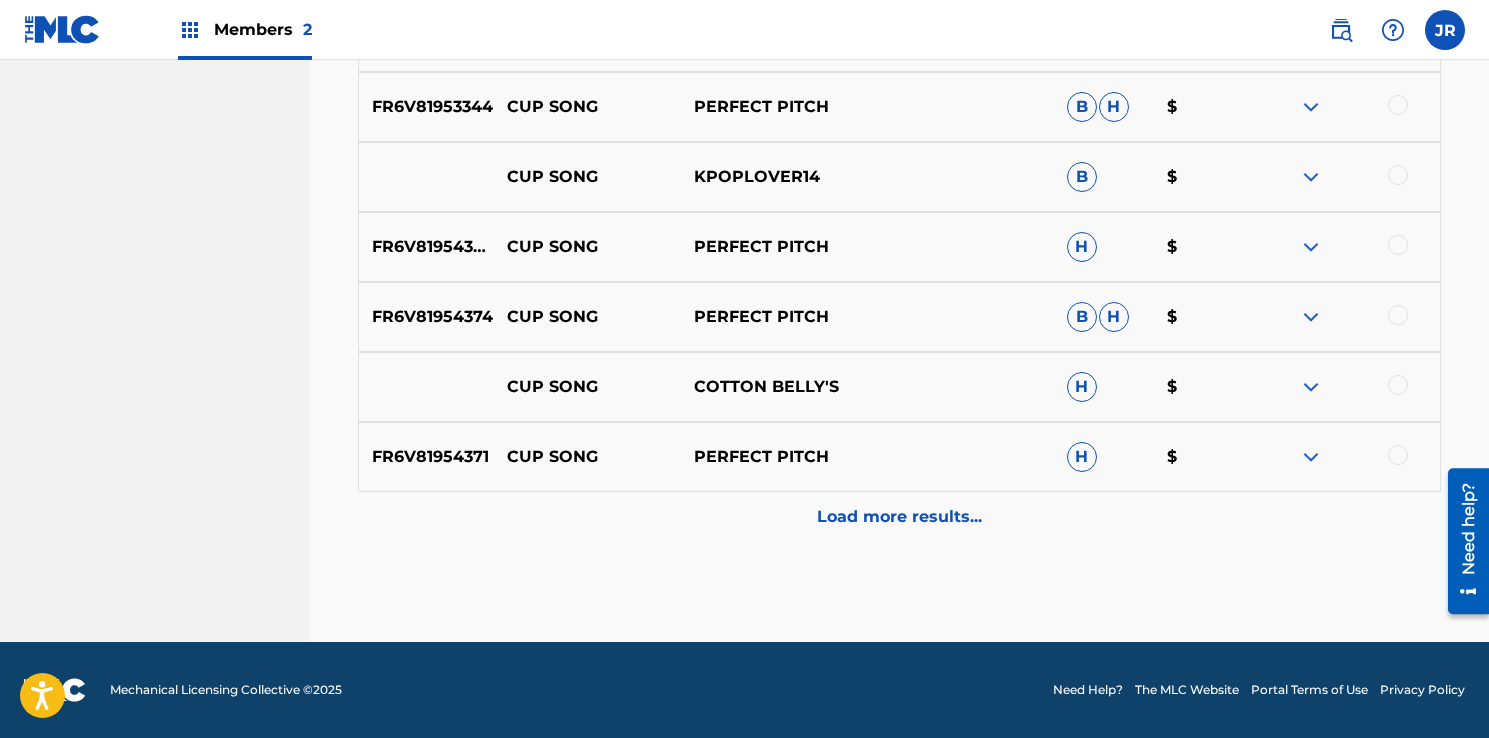 click on "Load more results..." at bounding box center [899, 517] 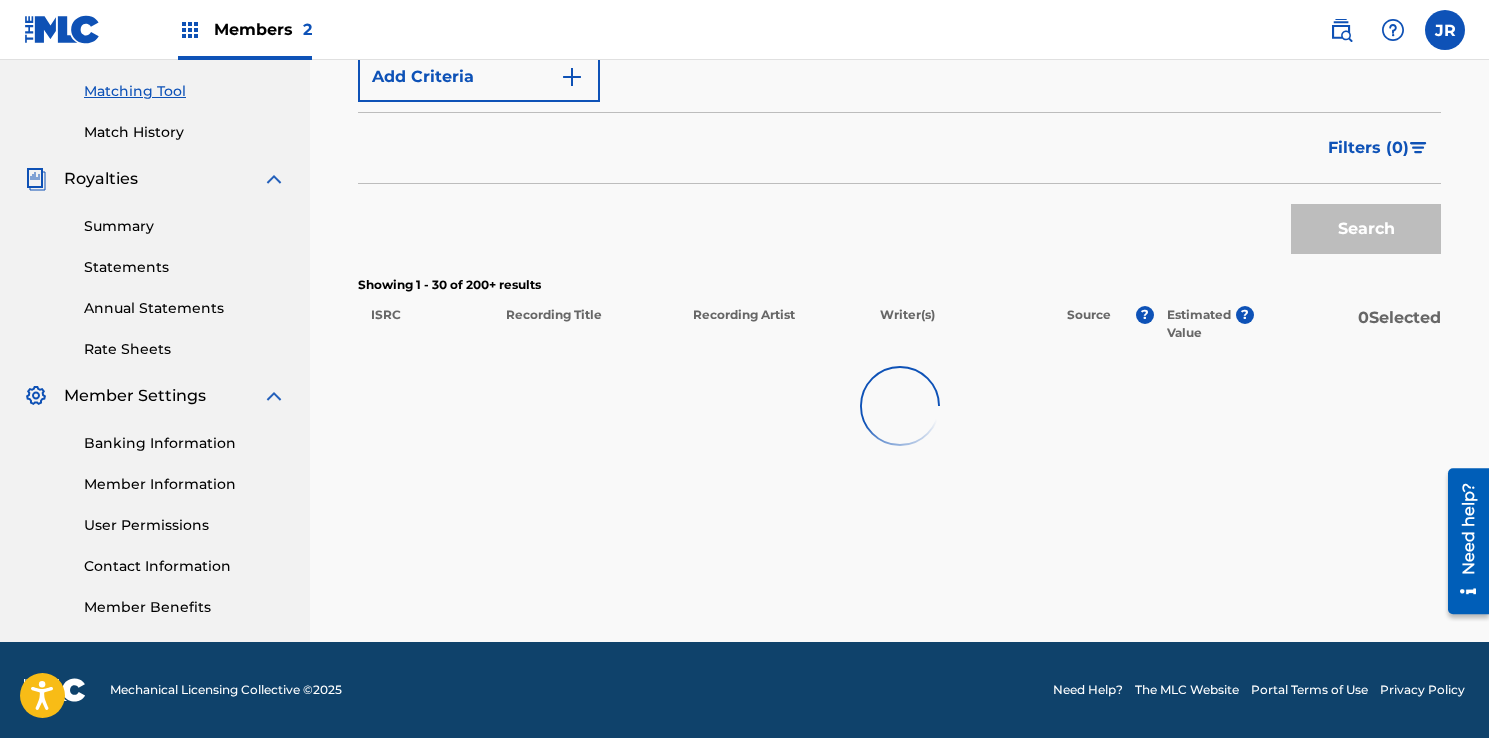 scroll, scrollTop: 502, scrollLeft: 0, axis: vertical 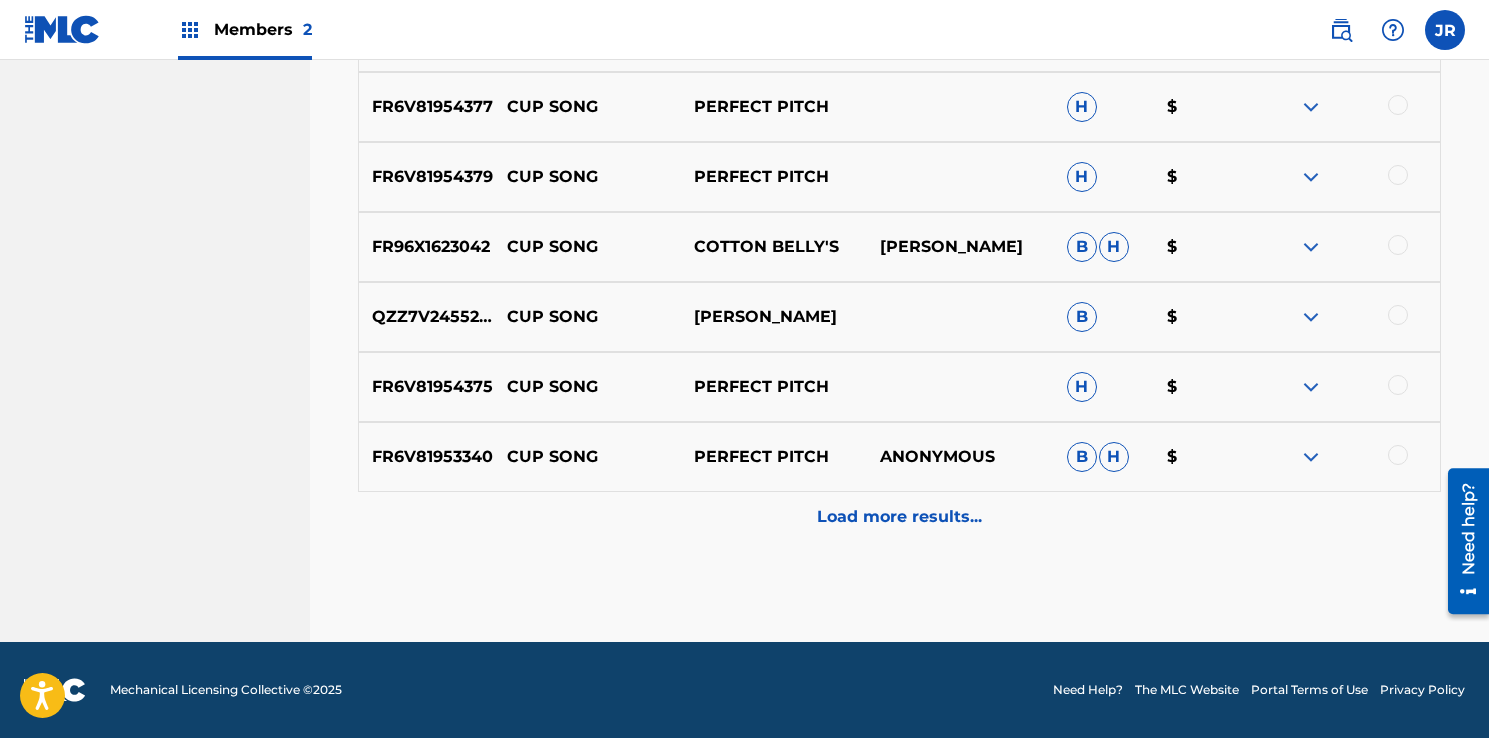 click on "Load more results..." at bounding box center [899, 517] 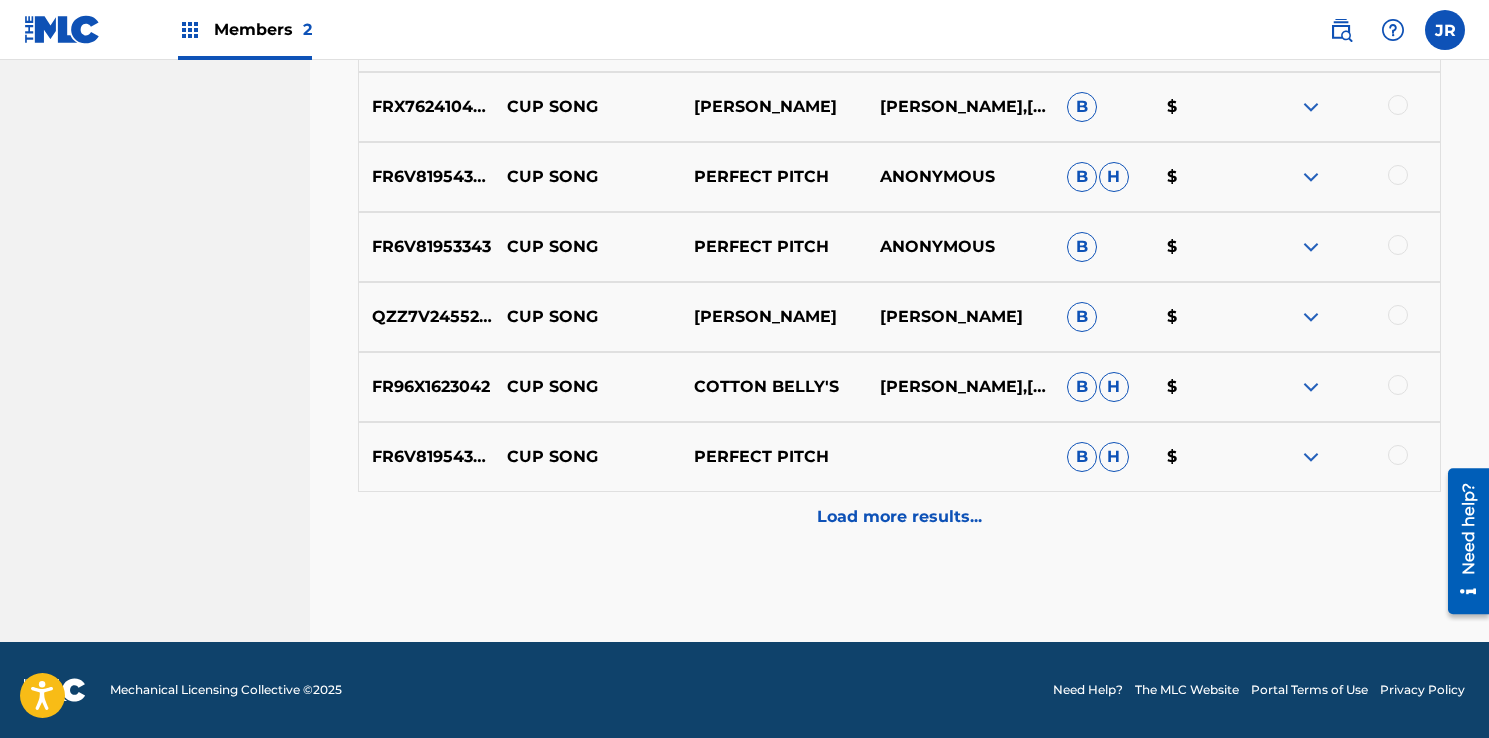 click on "Load more results..." at bounding box center (899, 517) 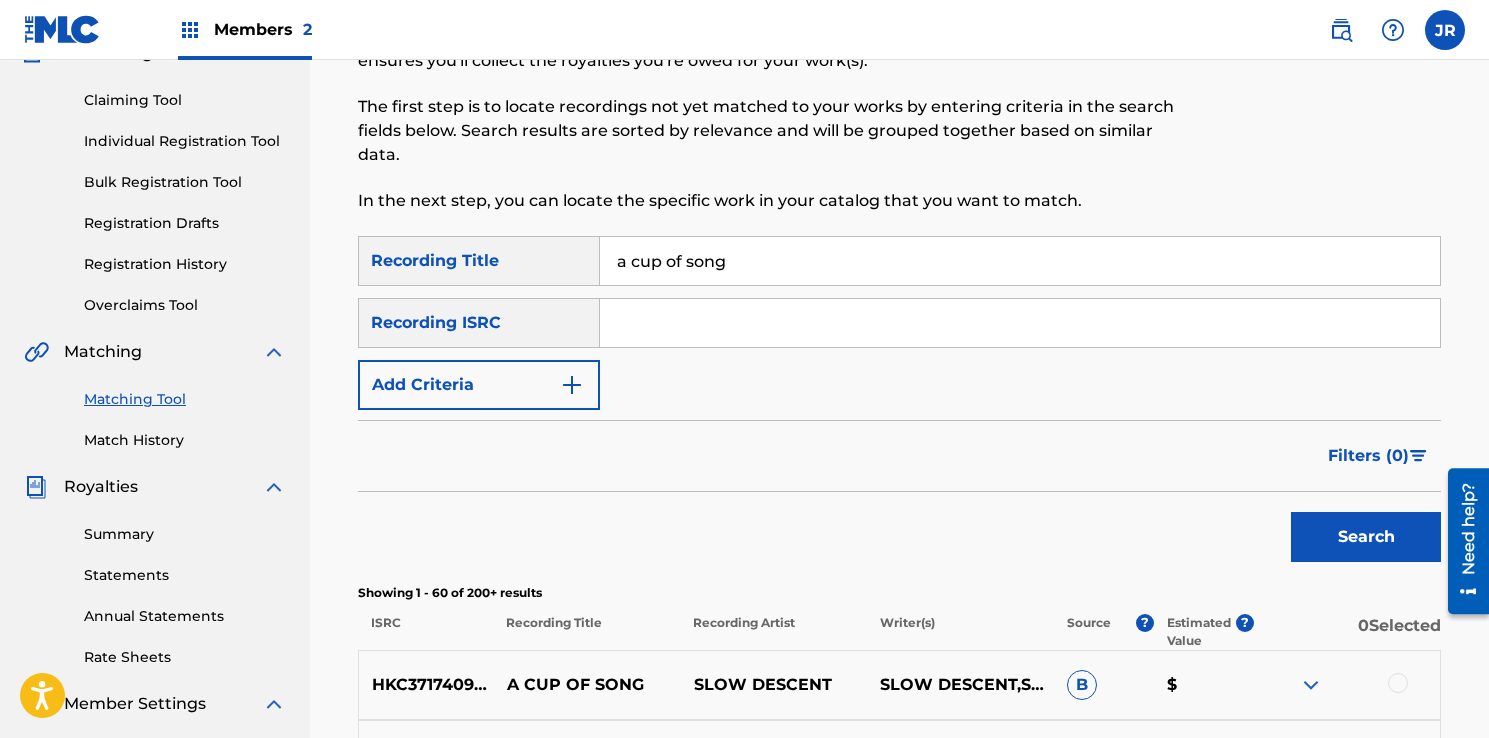 scroll, scrollTop: 303, scrollLeft: 0, axis: vertical 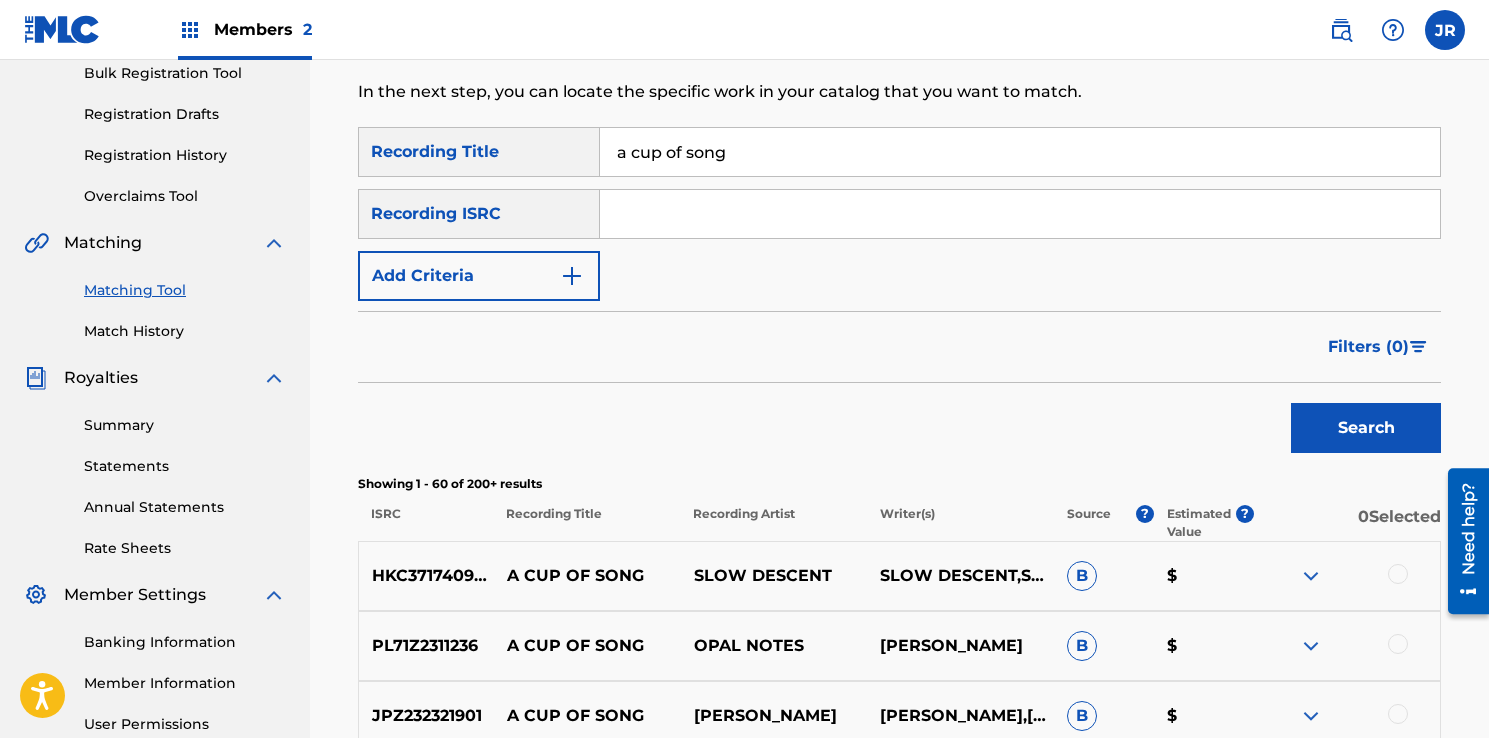 drag, startPoint x: 739, startPoint y: 148, endPoint x: 554, endPoint y: 148, distance: 185 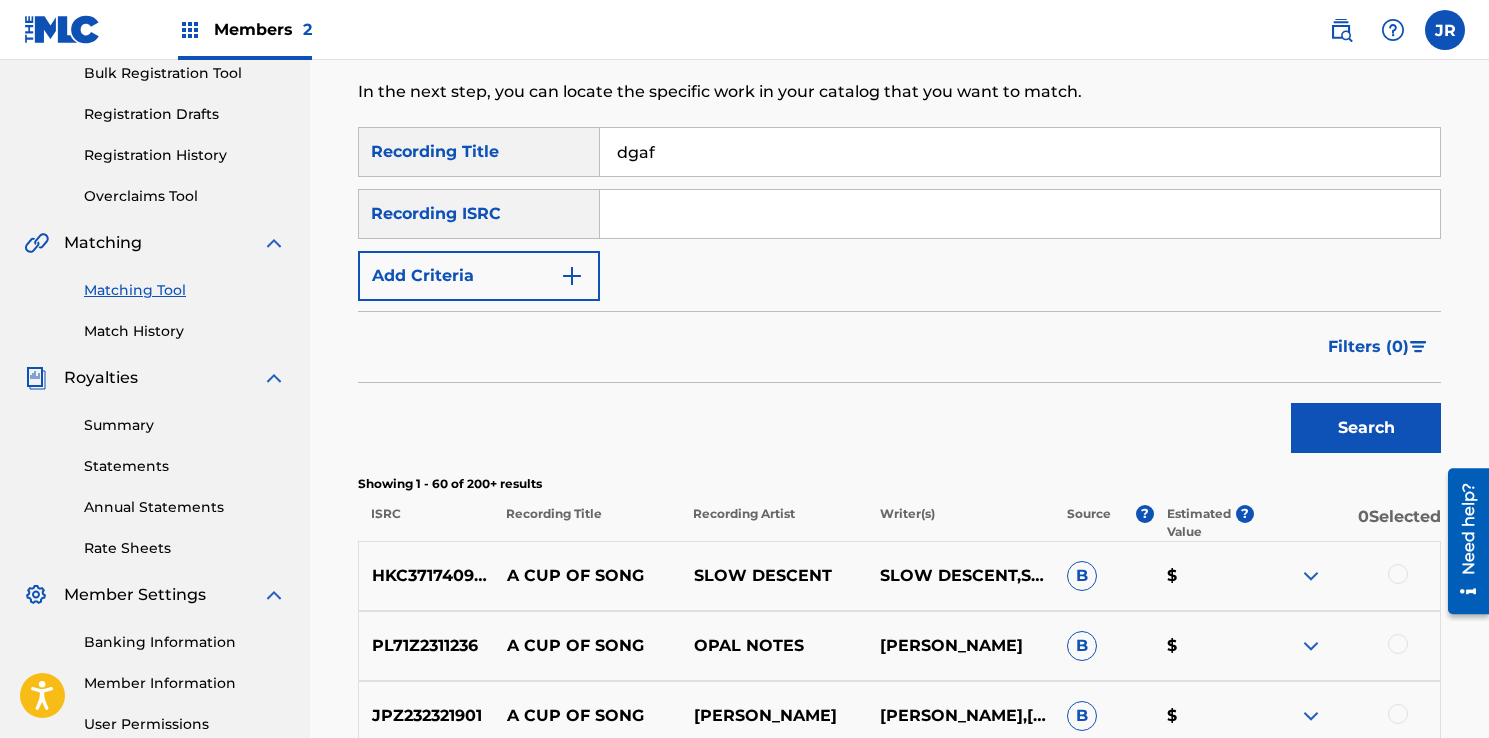 click on "Search" at bounding box center [1366, 428] 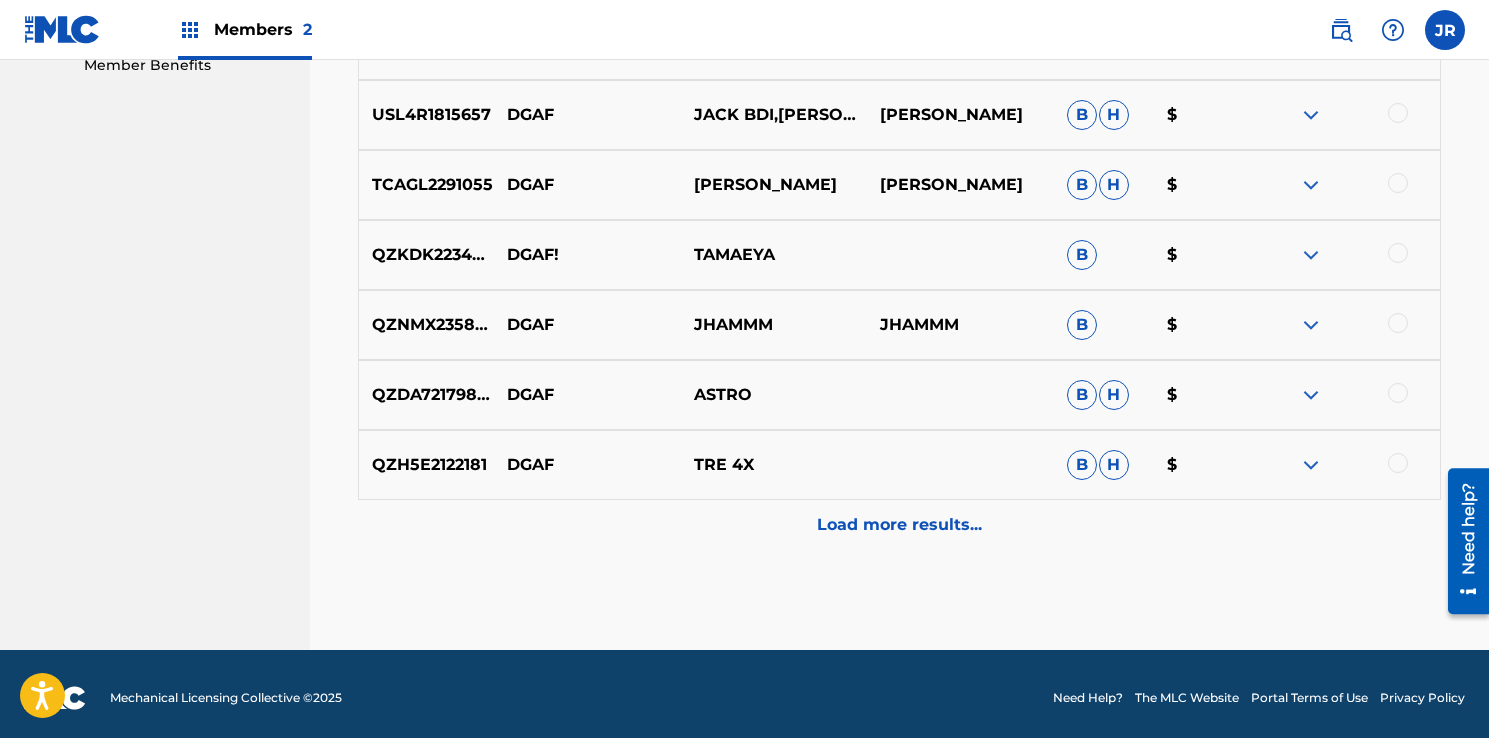 scroll, scrollTop: 1052, scrollLeft: 0, axis: vertical 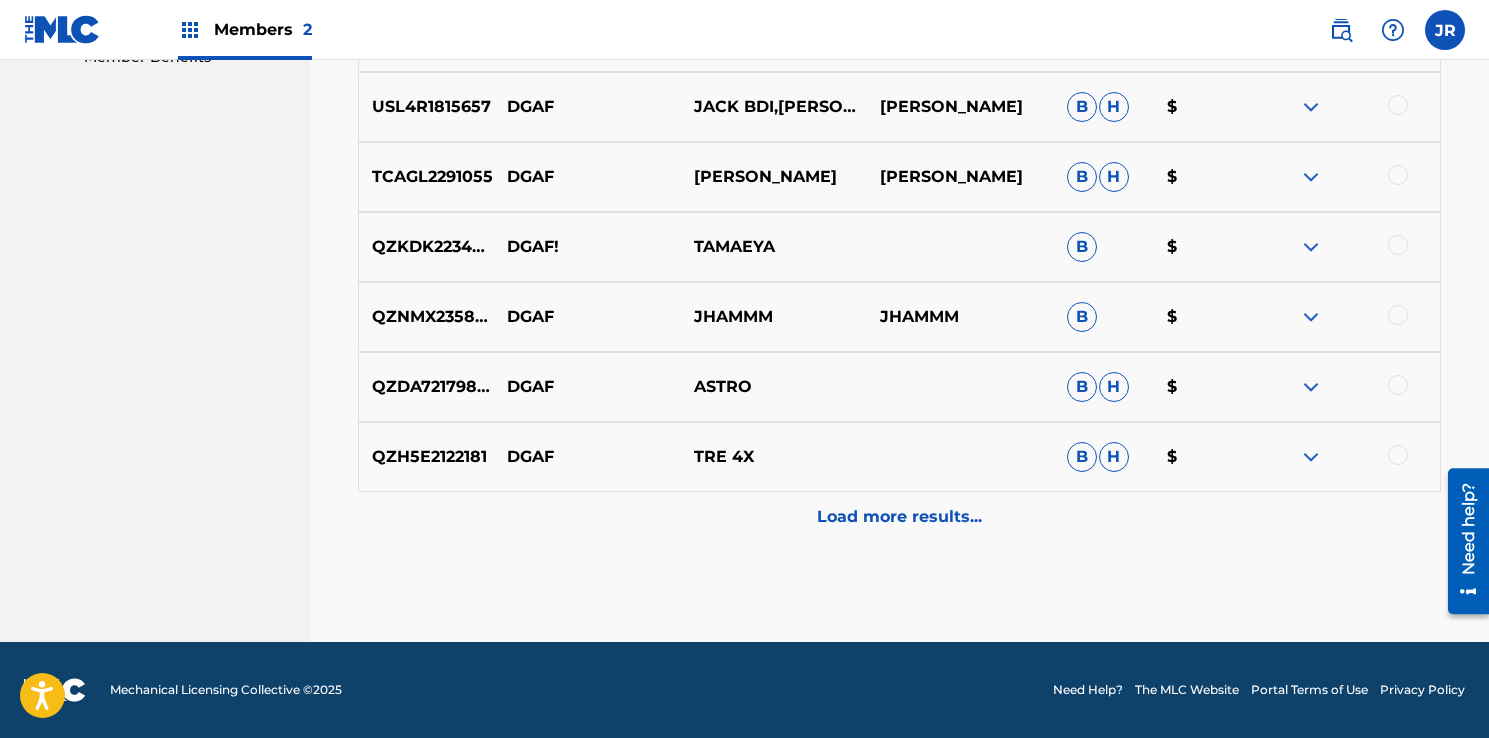 click on "Load more results..." at bounding box center (899, 517) 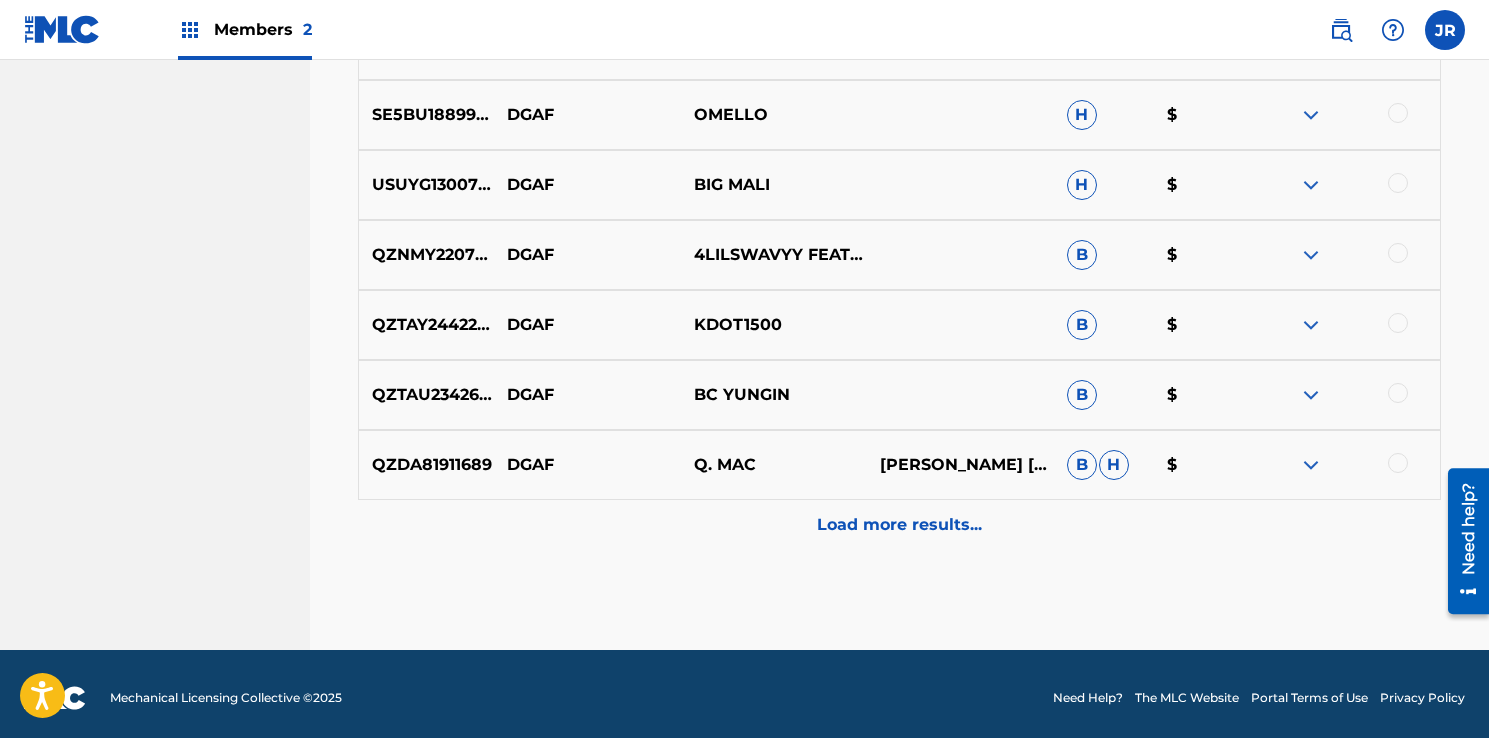 scroll, scrollTop: 1752, scrollLeft: 0, axis: vertical 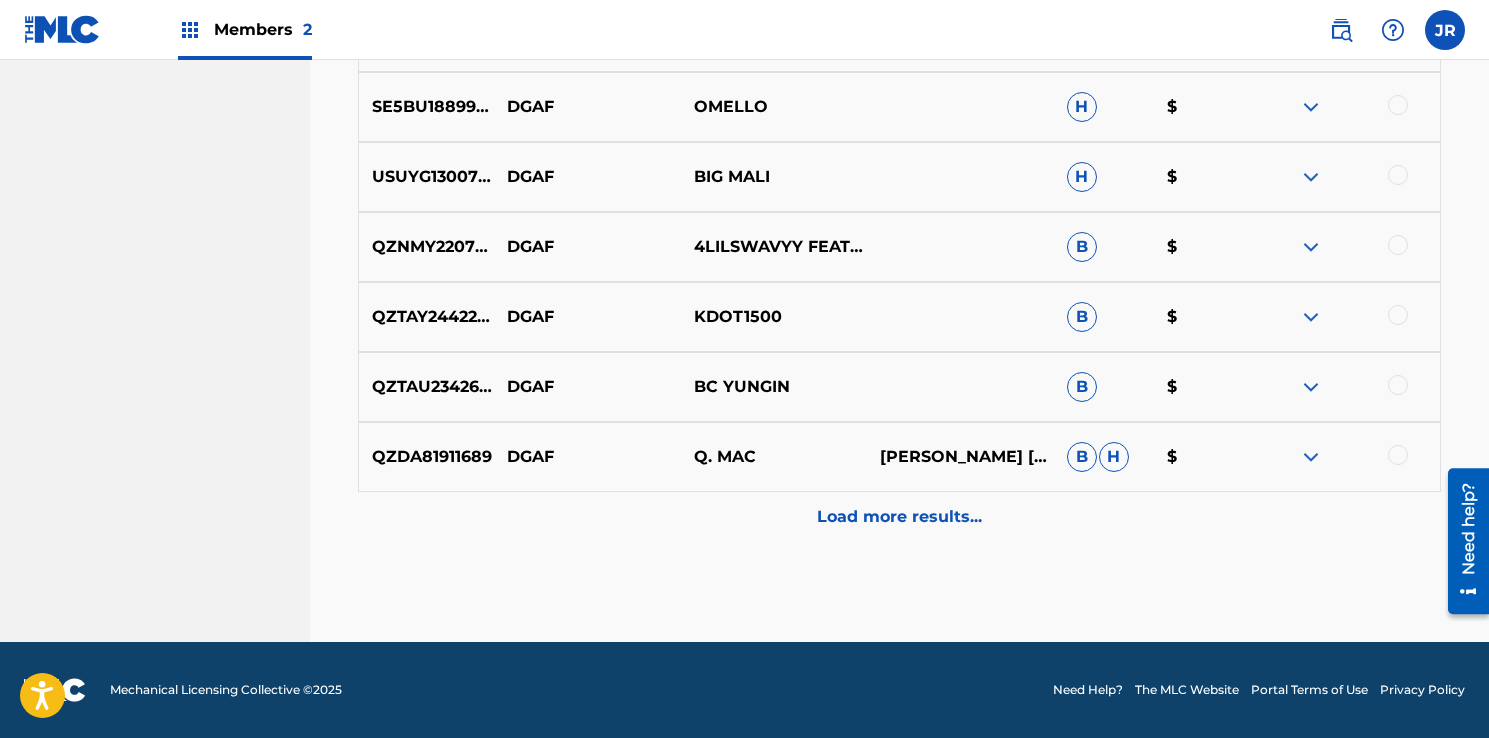 click on "Load more results..." at bounding box center (899, 517) 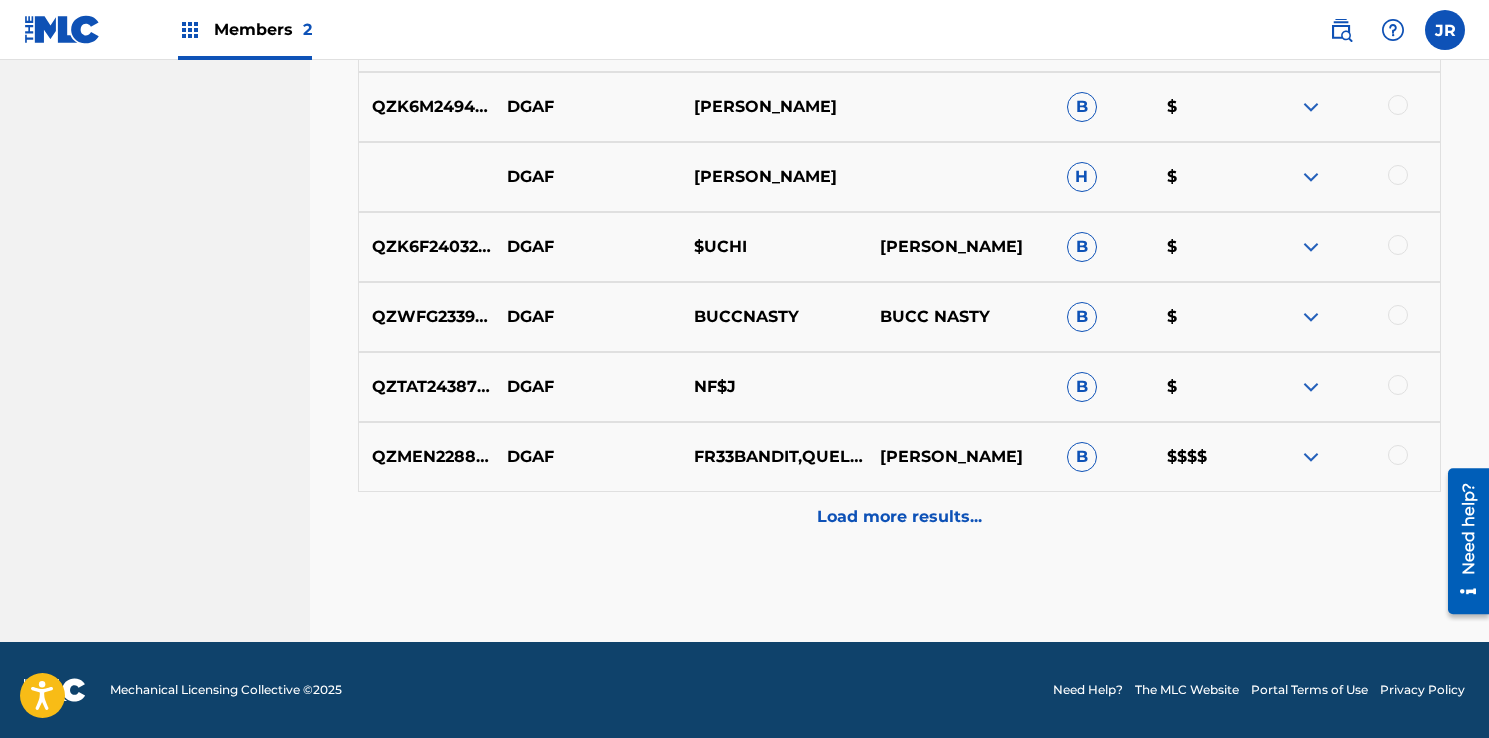 click on "Load more results..." at bounding box center [899, 517] 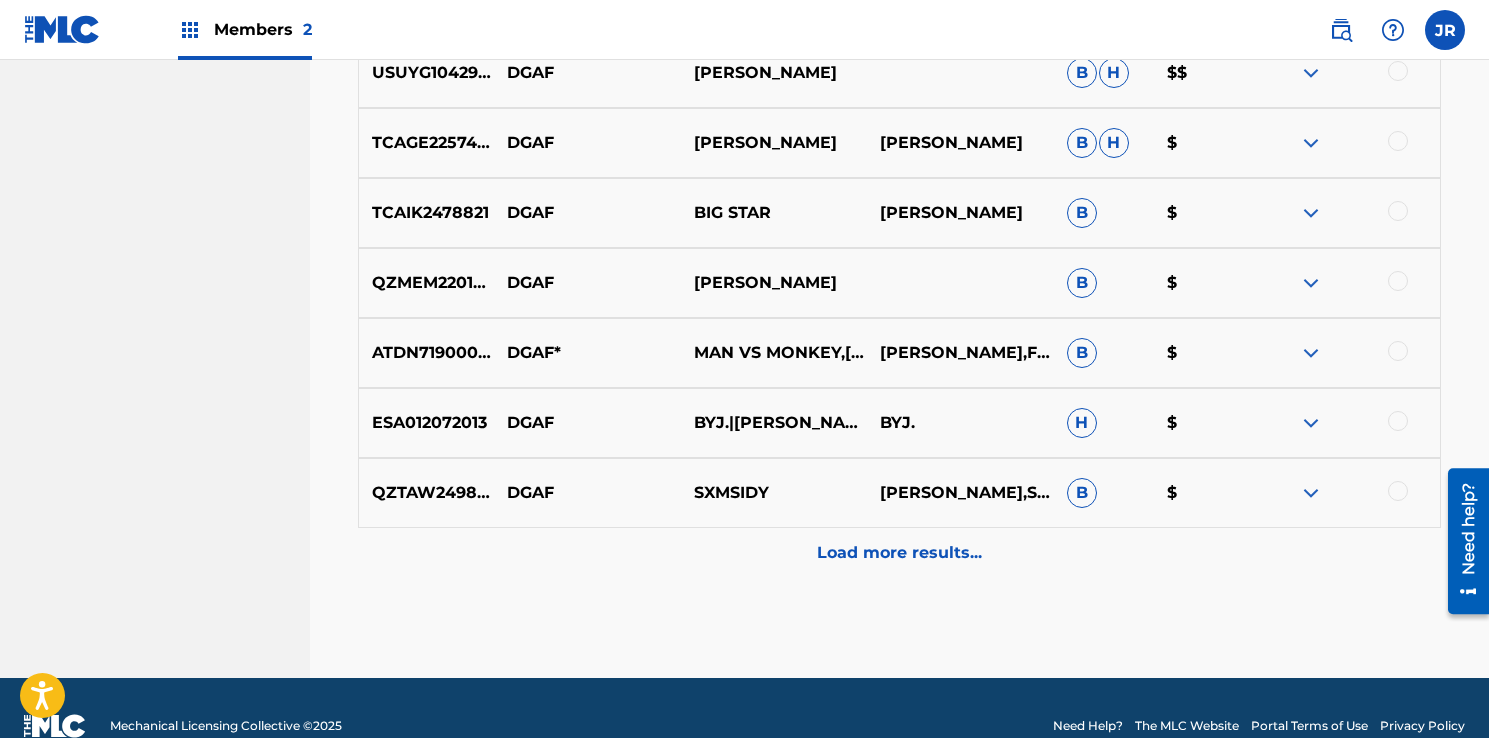 scroll, scrollTop: 3136, scrollLeft: 0, axis: vertical 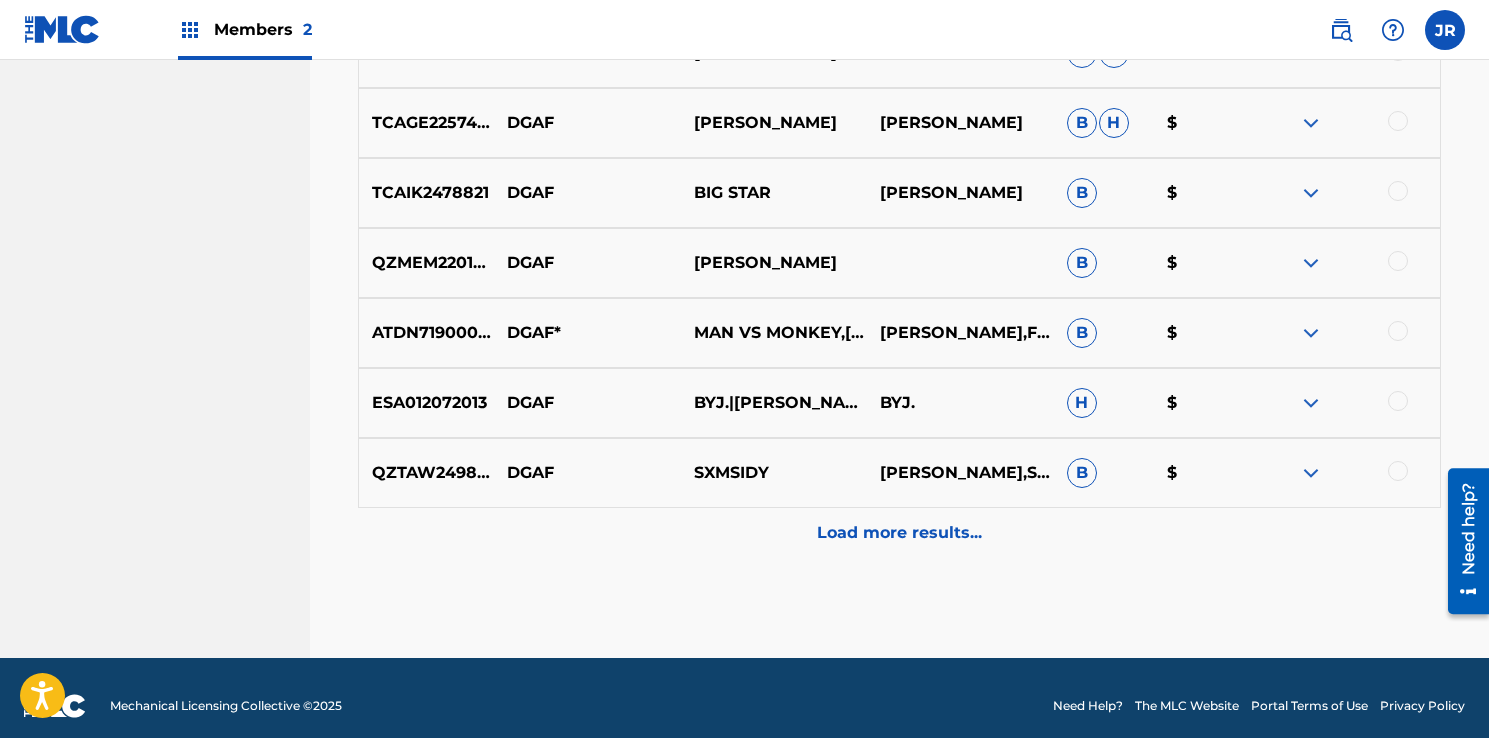 click on "Load more results..." at bounding box center (899, 533) 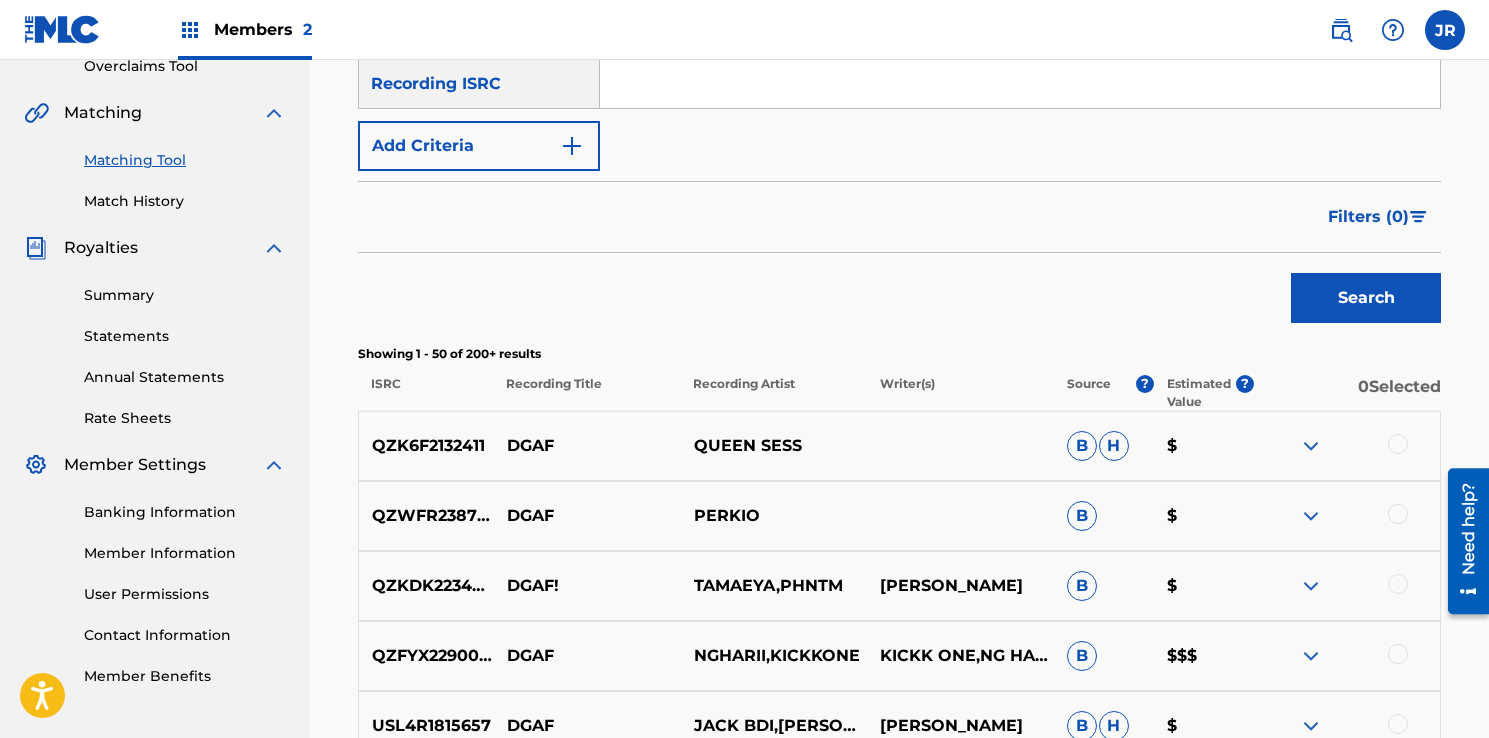 scroll, scrollTop: 474, scrollLeft: 0, axis: vertical 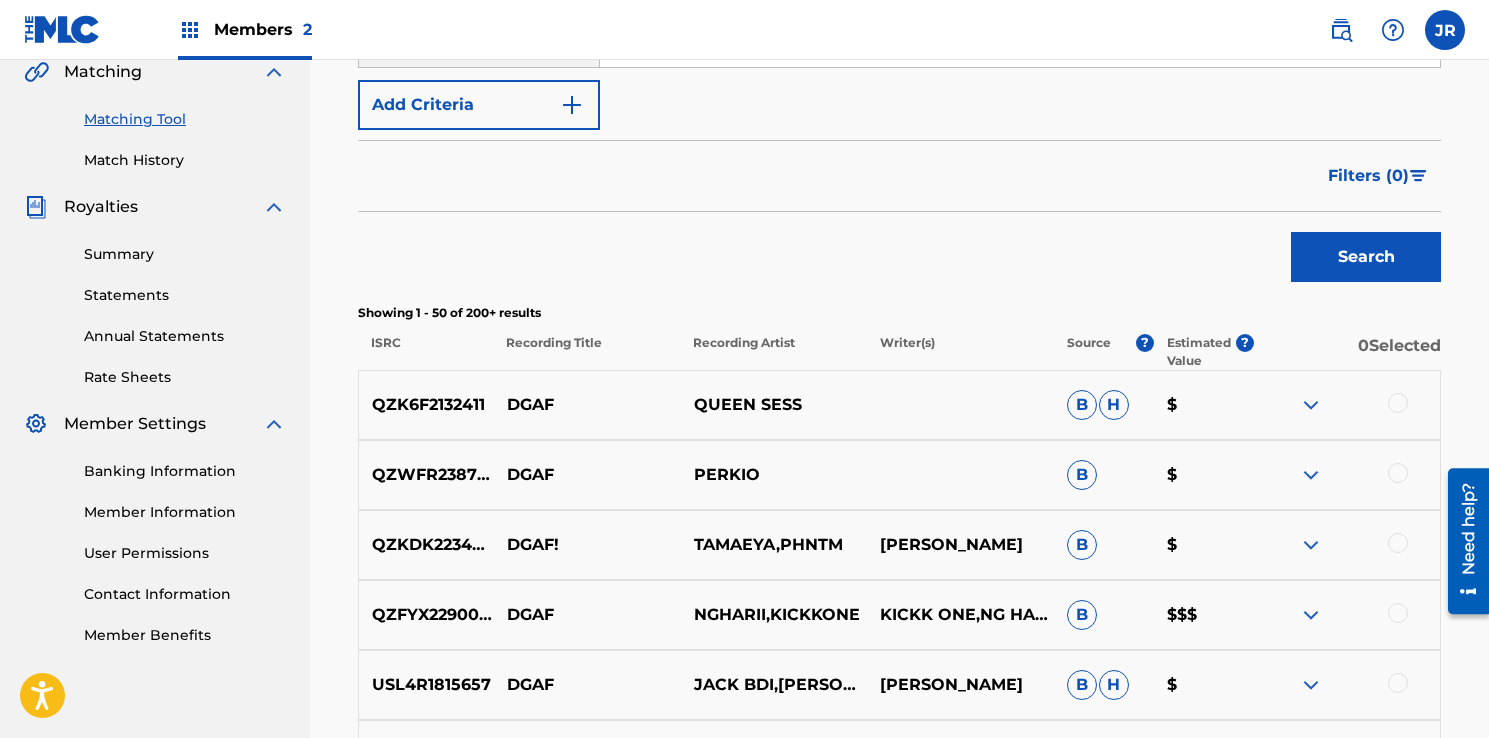 click on "Recording Artist" at bounding box center [773, 352] 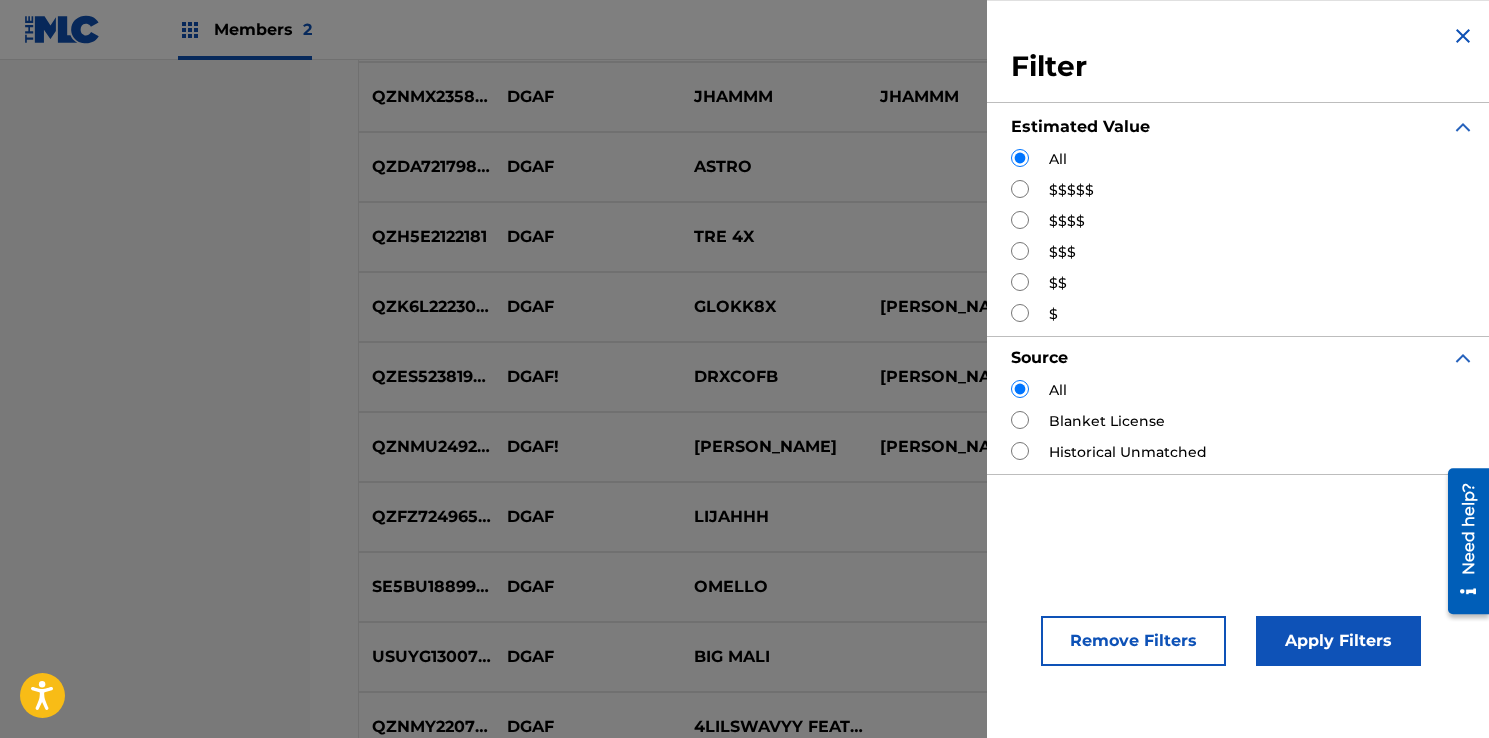 scroll, scrollTop: 1337, scrollLeft: 0, axis: vertical 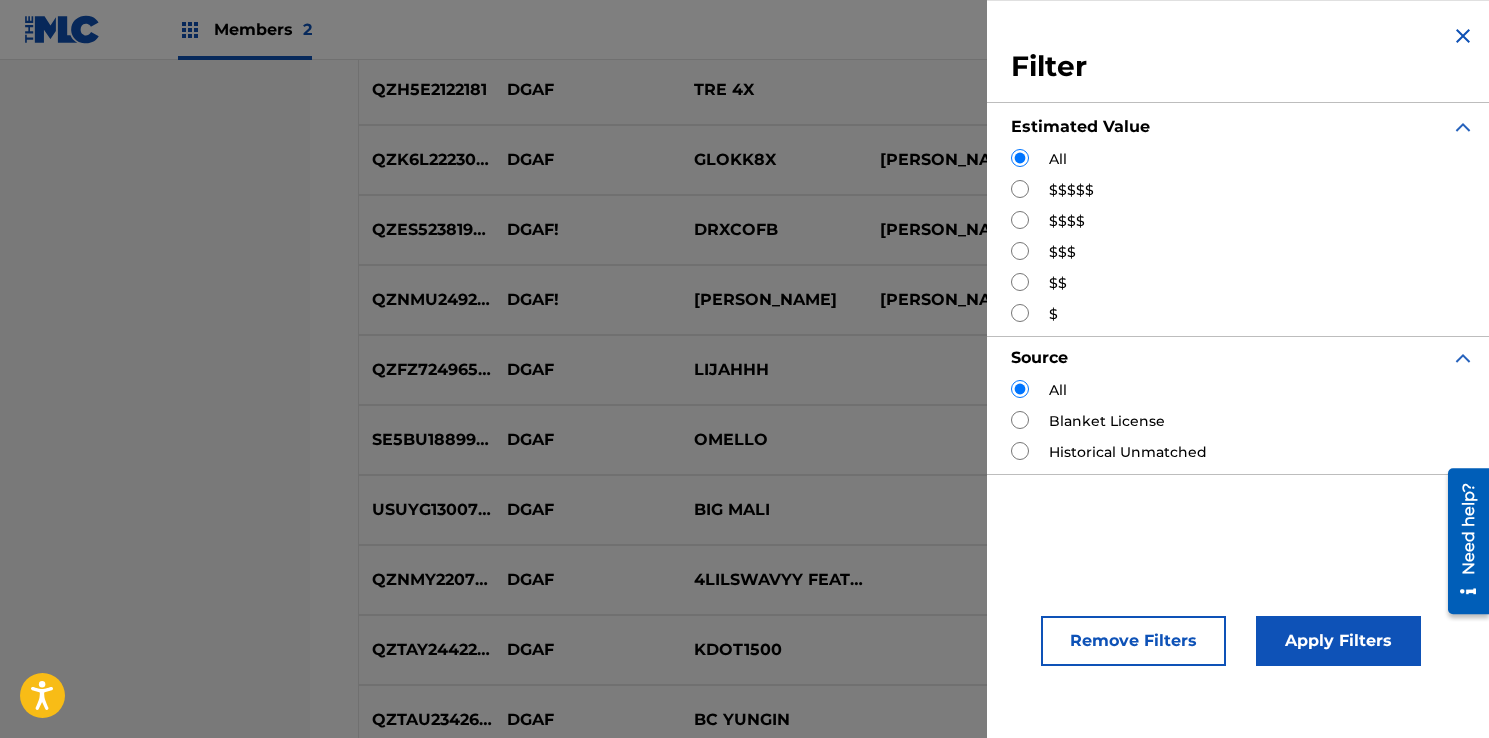 click at bounding box center [1463, 36] 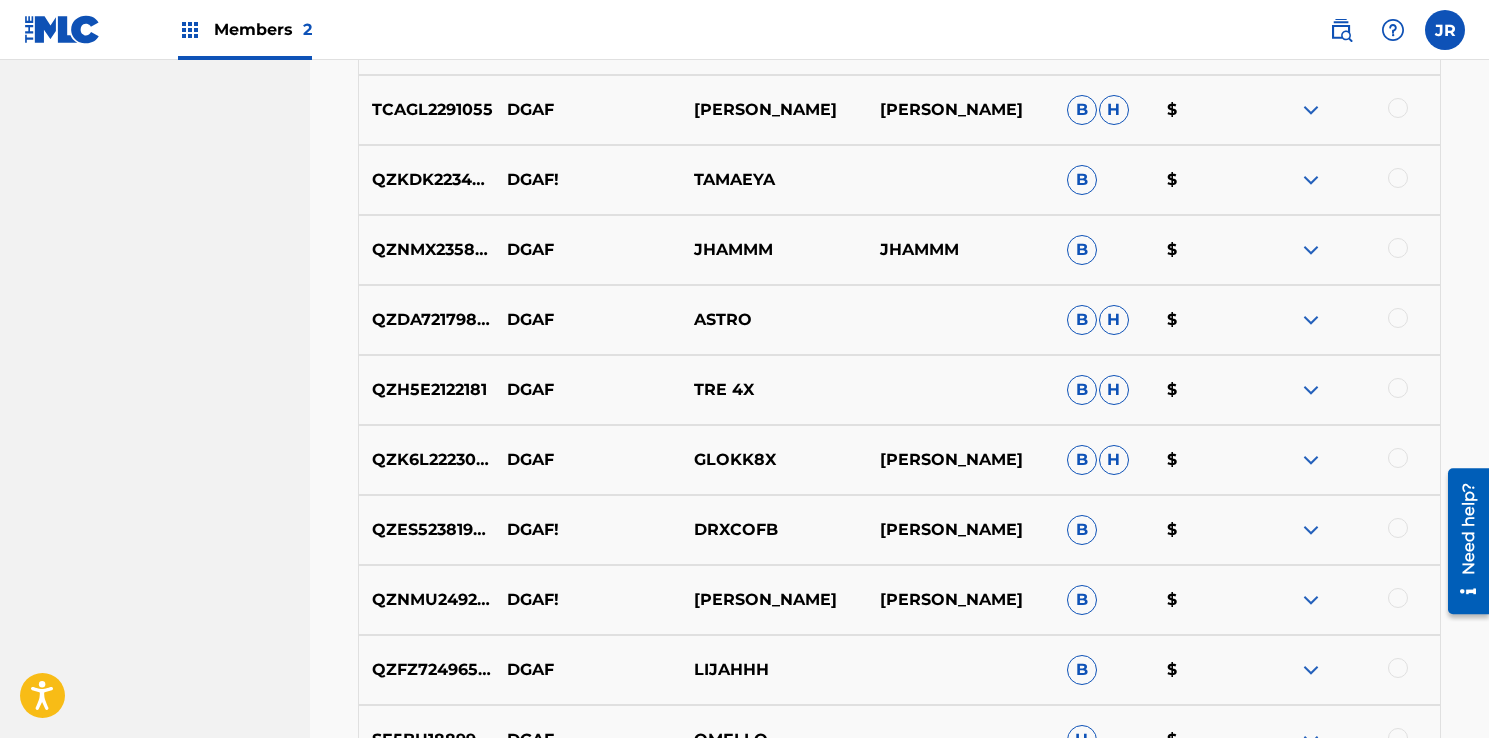 scroll, scrollTop: 0, scrollLeft: 0, axis: both 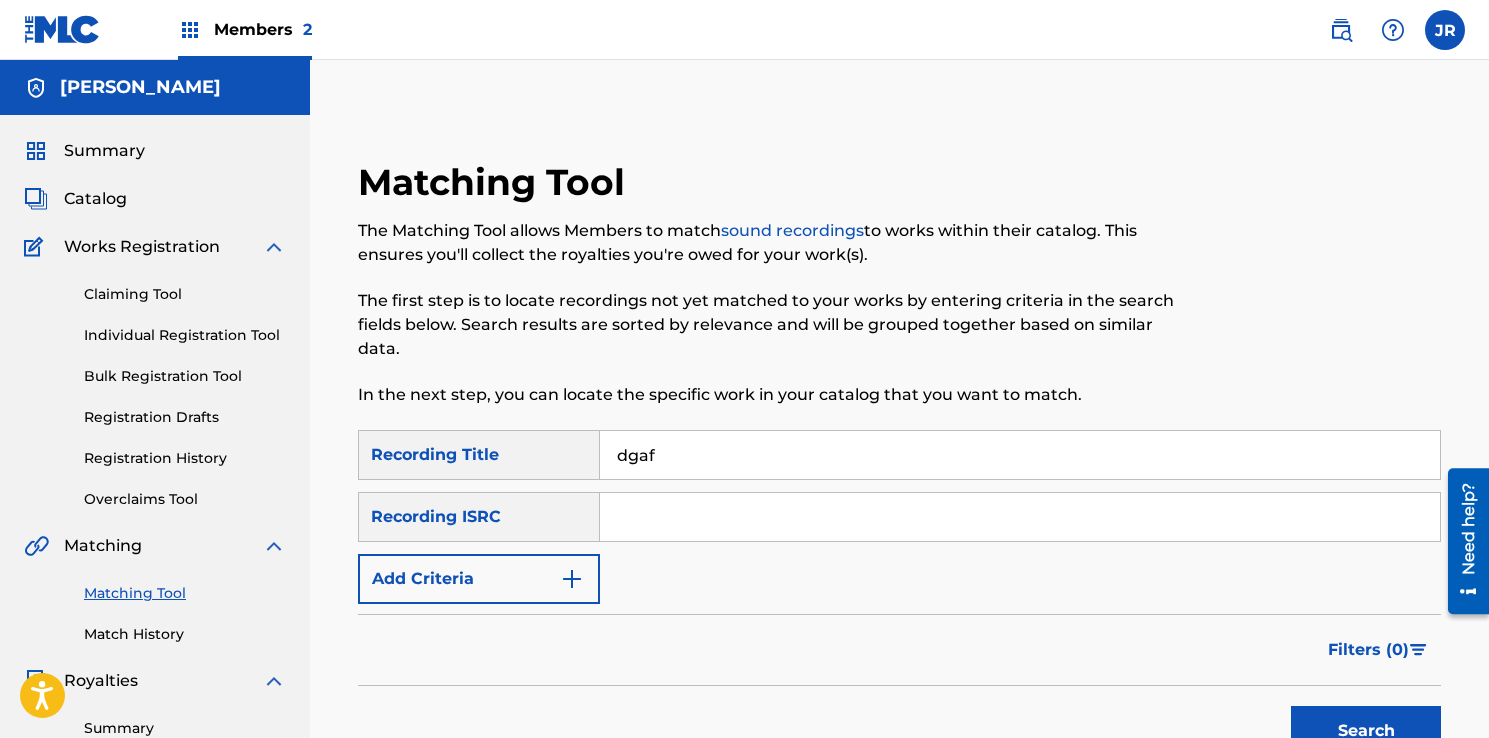 drag, startPoint x: 688, startPoint y: 450, endPoint x: 544, endPoint y: 450, distance: 144 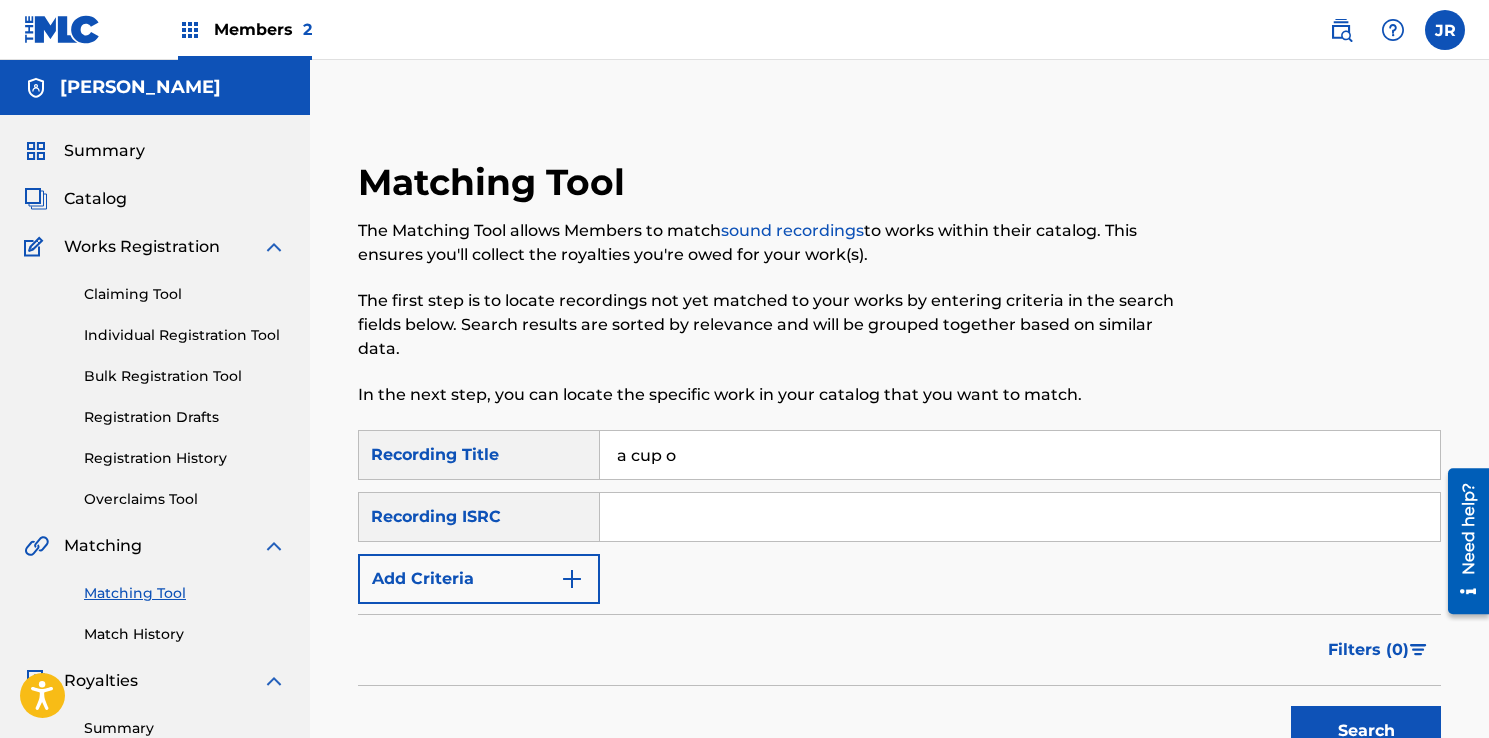type on "A Cup of Song" 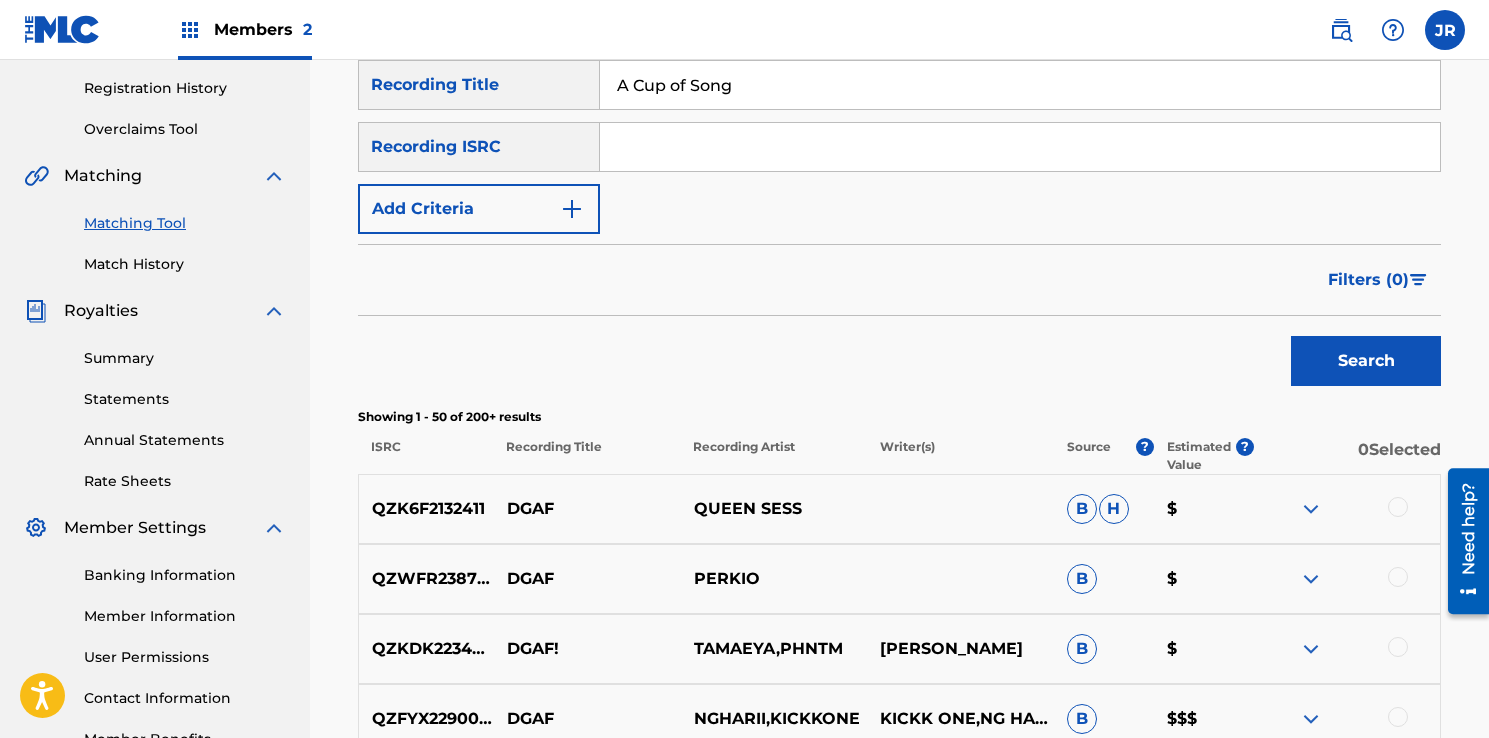 scroll, scrollTop: 403, scrollLeft: 0, axis: vertical 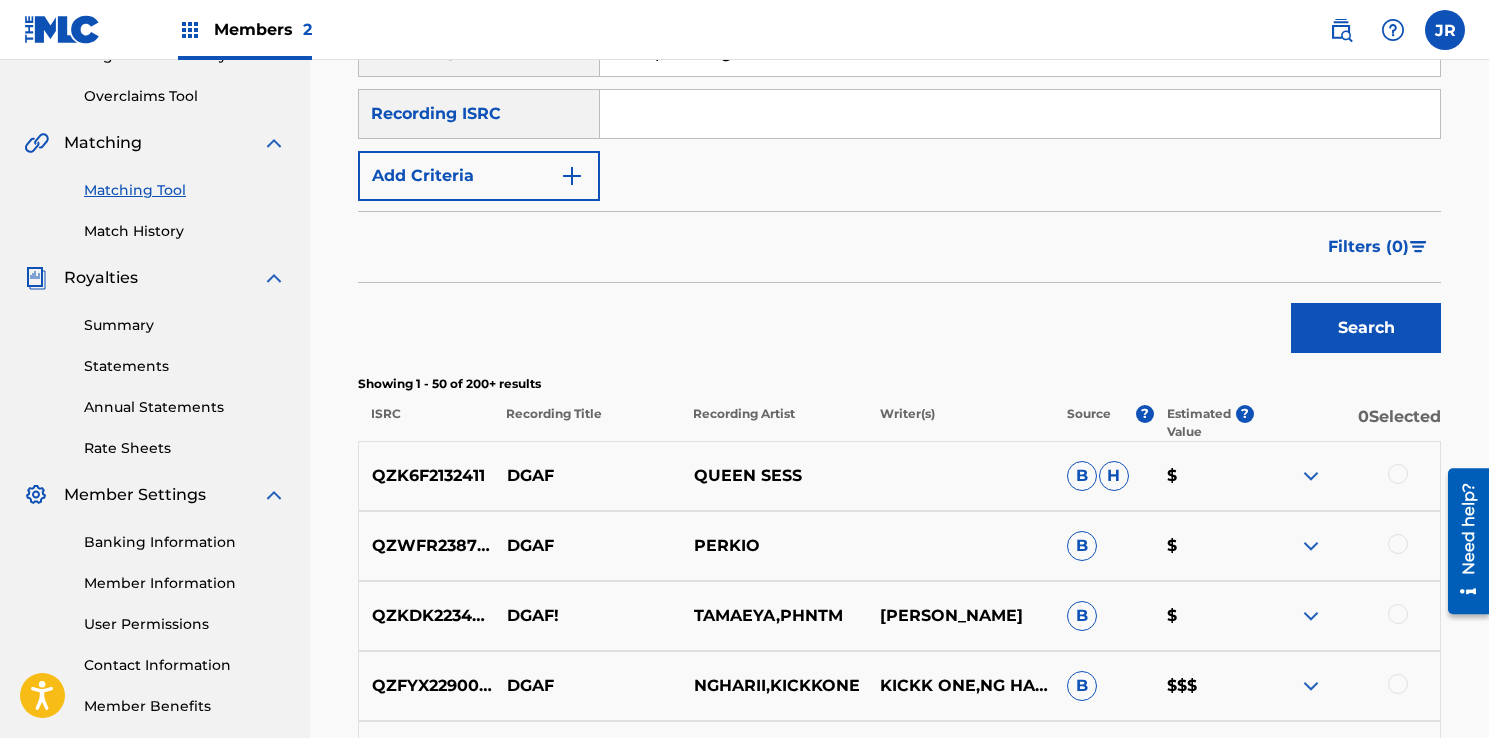 click on "Search" at bounding box center [1366, 328] 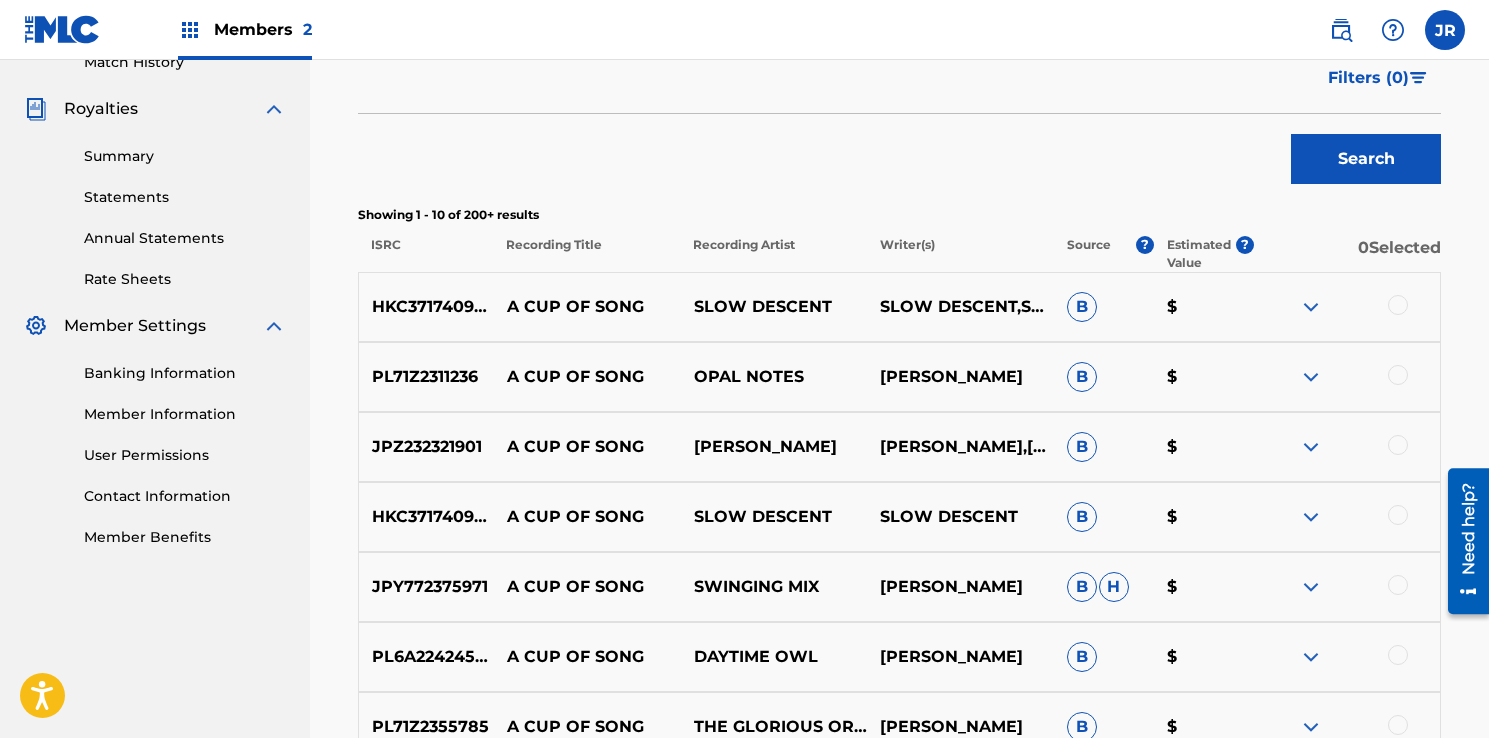 scroll, scrollTop: 1052, scrollLeft: 0, axis: vertical 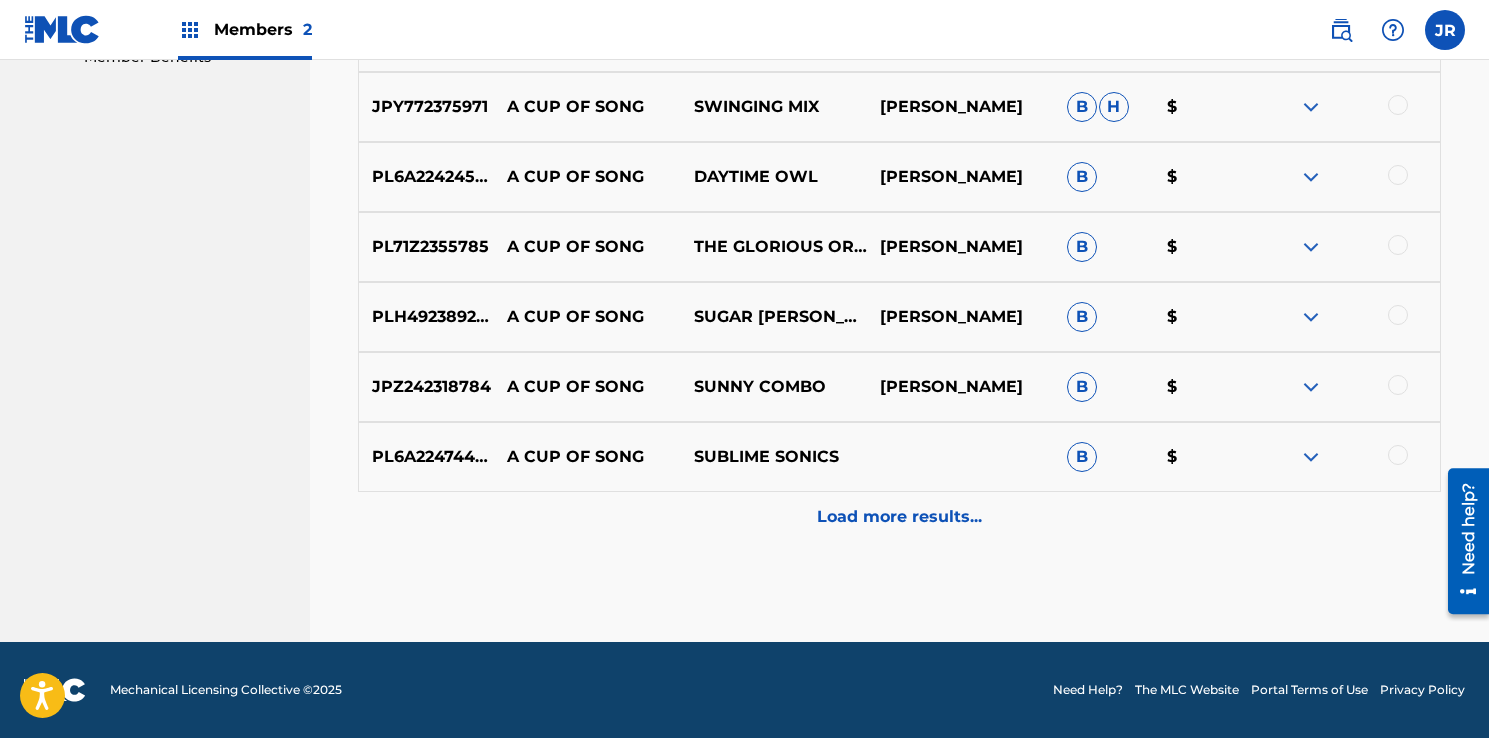 click on "PL6A22474466 A CUP OF SONG SUBLIME SONICS B $" at bounding box center [899, 457] 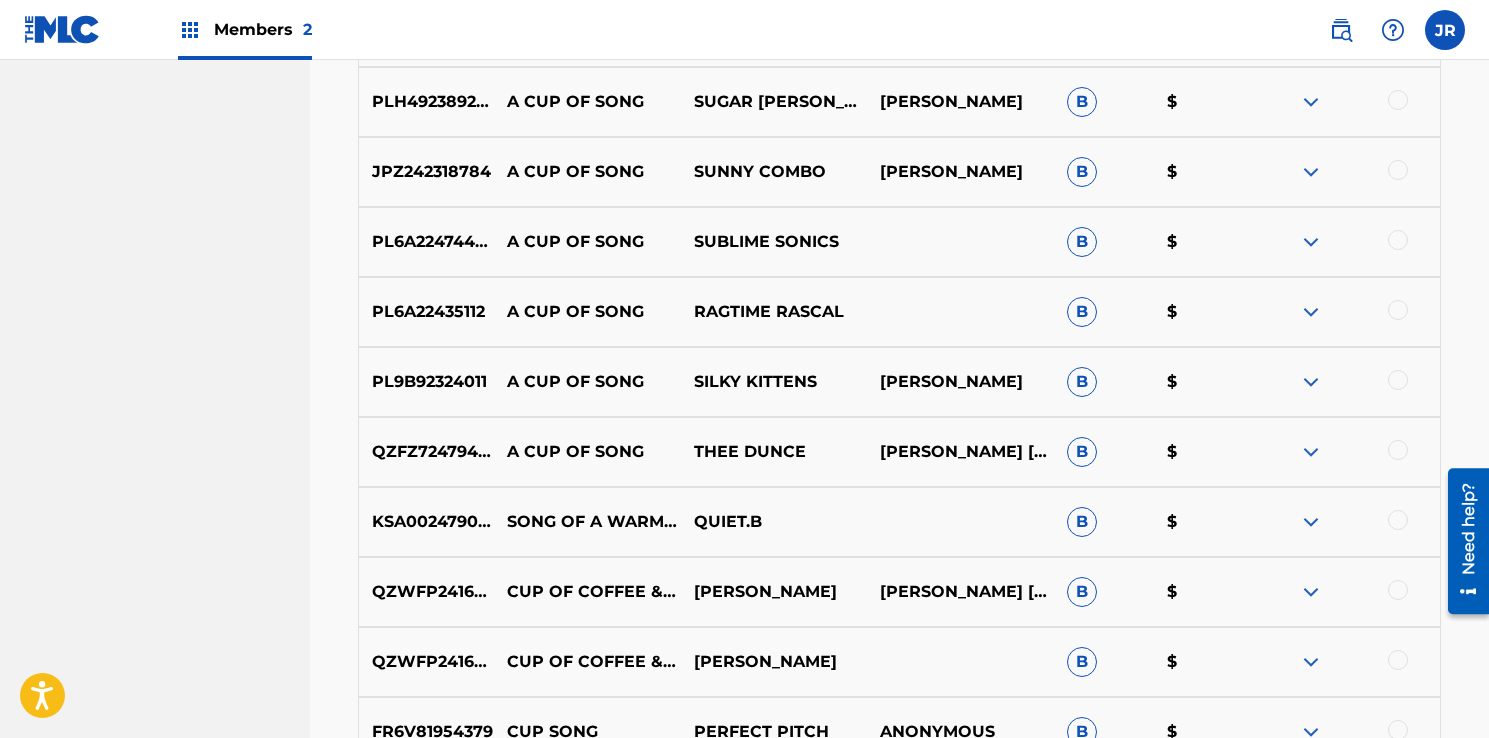scroll, scrollTop: 1272, scrollLeft: 0, axis: vertical 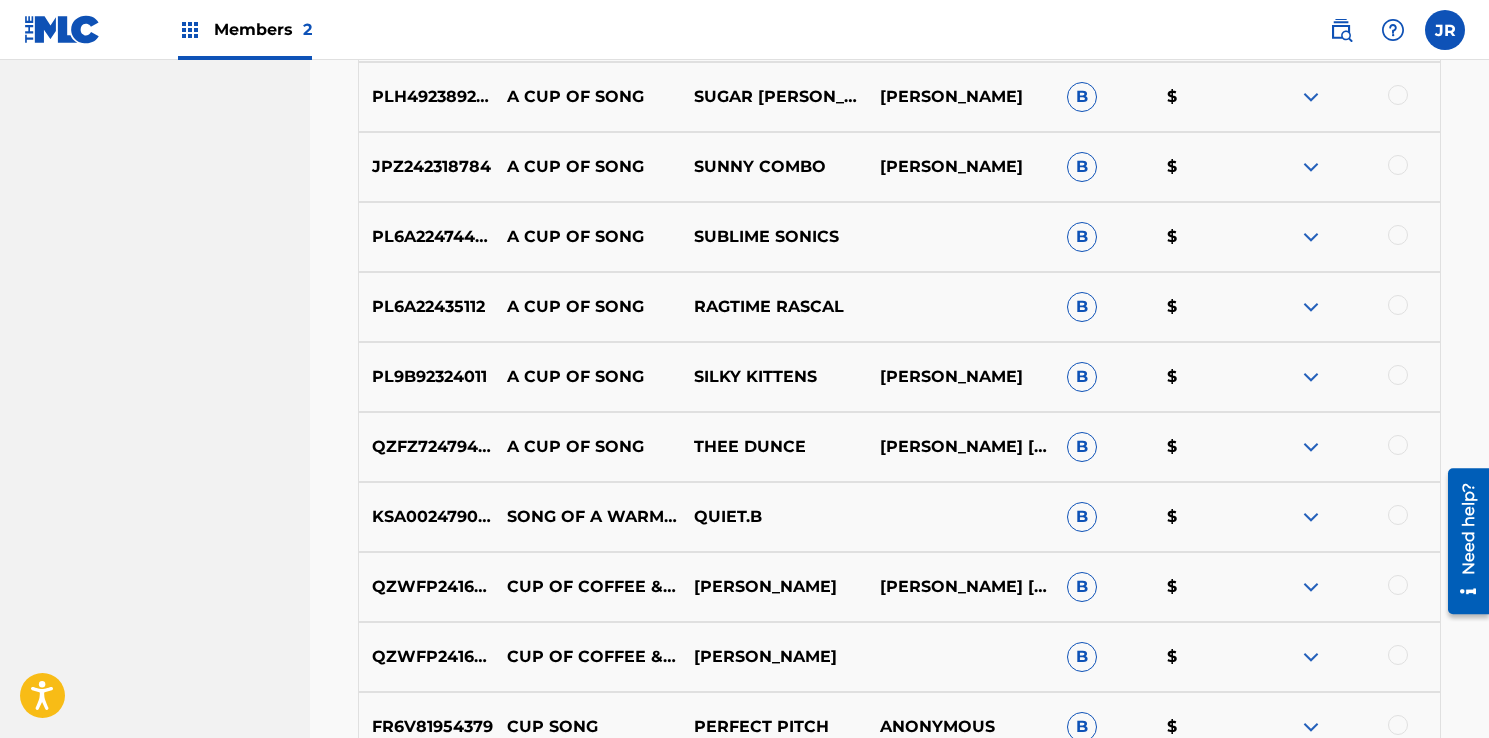 click on "[PERSON_NAME] [PERSON_NAME] [PERSON_NAME]" at bounding box center (960, 447) 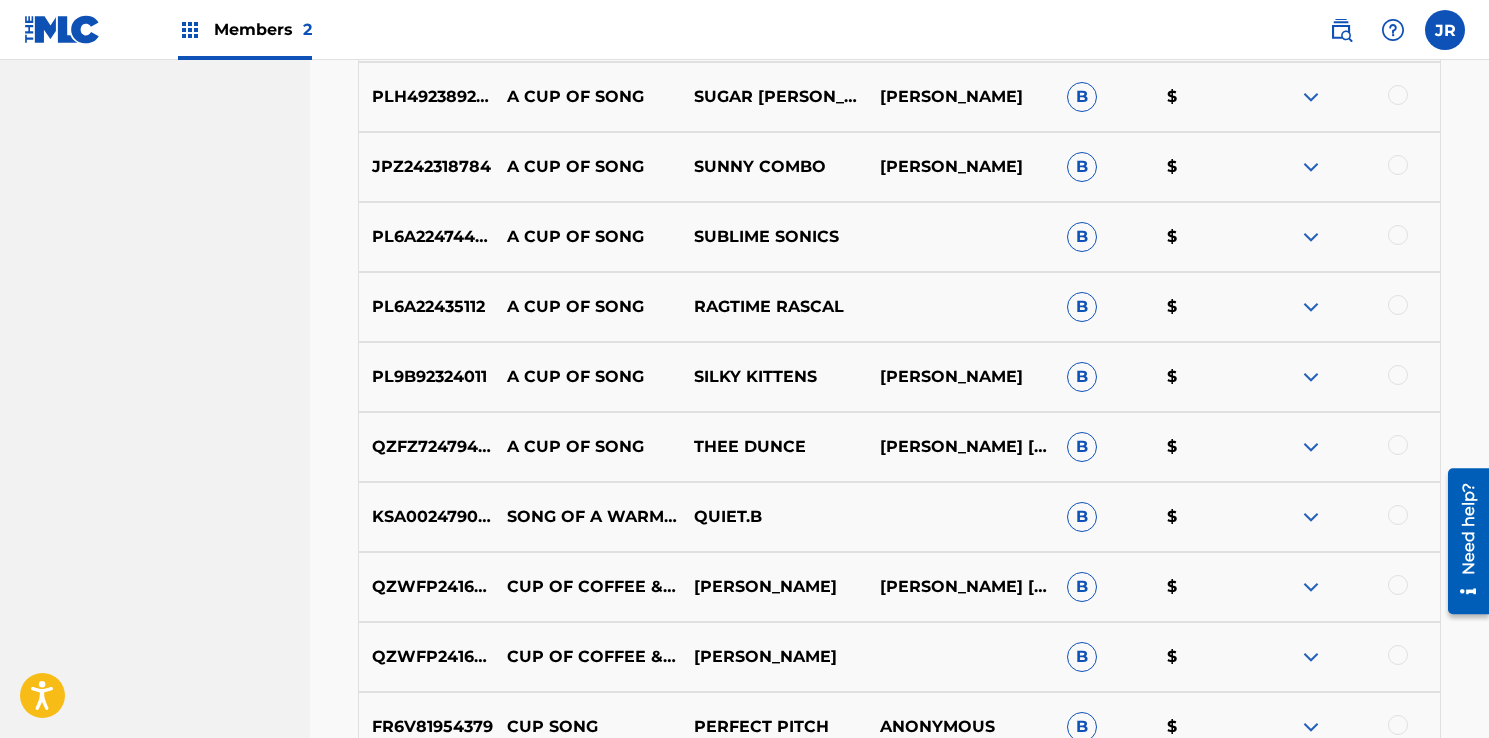 click on "B" at bounding box center (1082, 447) 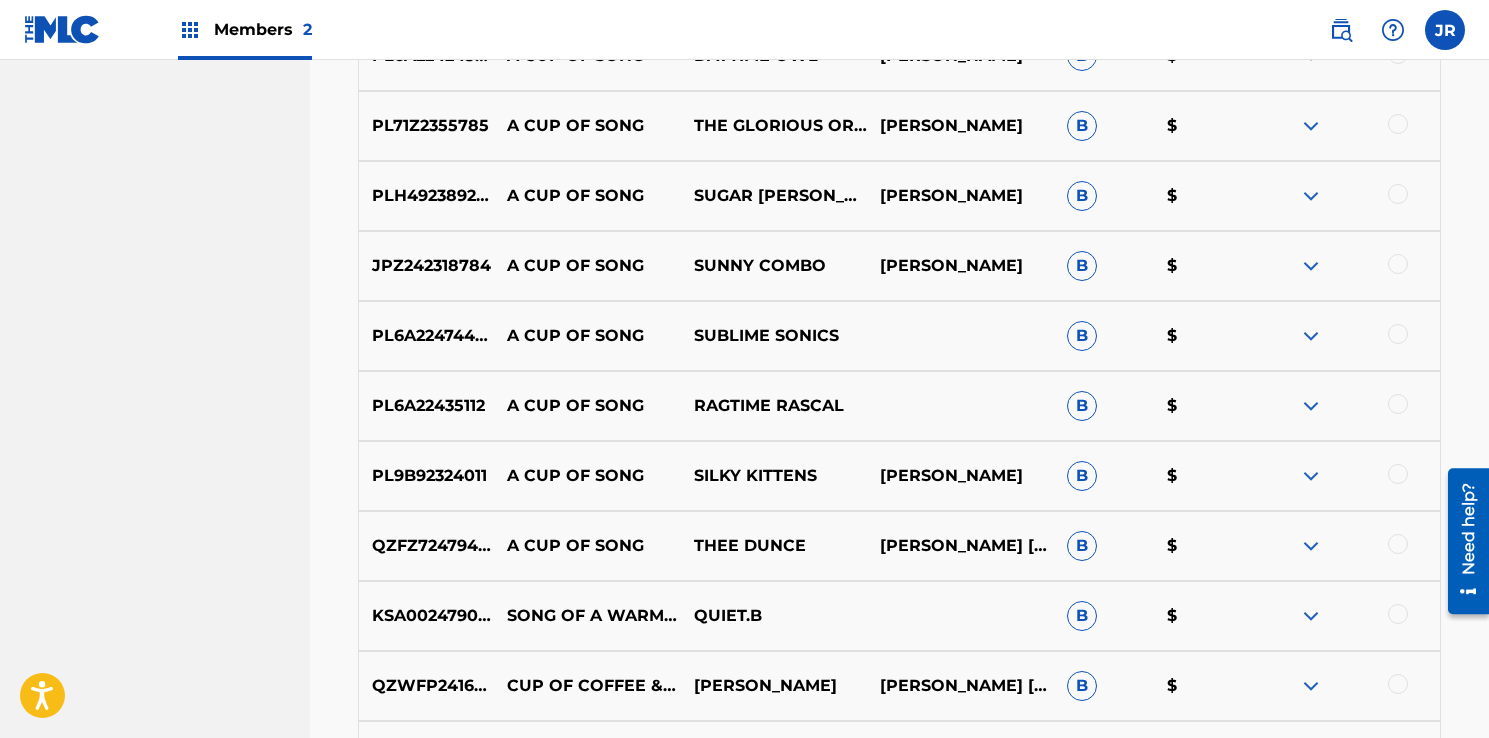 scroll, scrollTop: 1240, scrollLeft: 0, axis: vertical 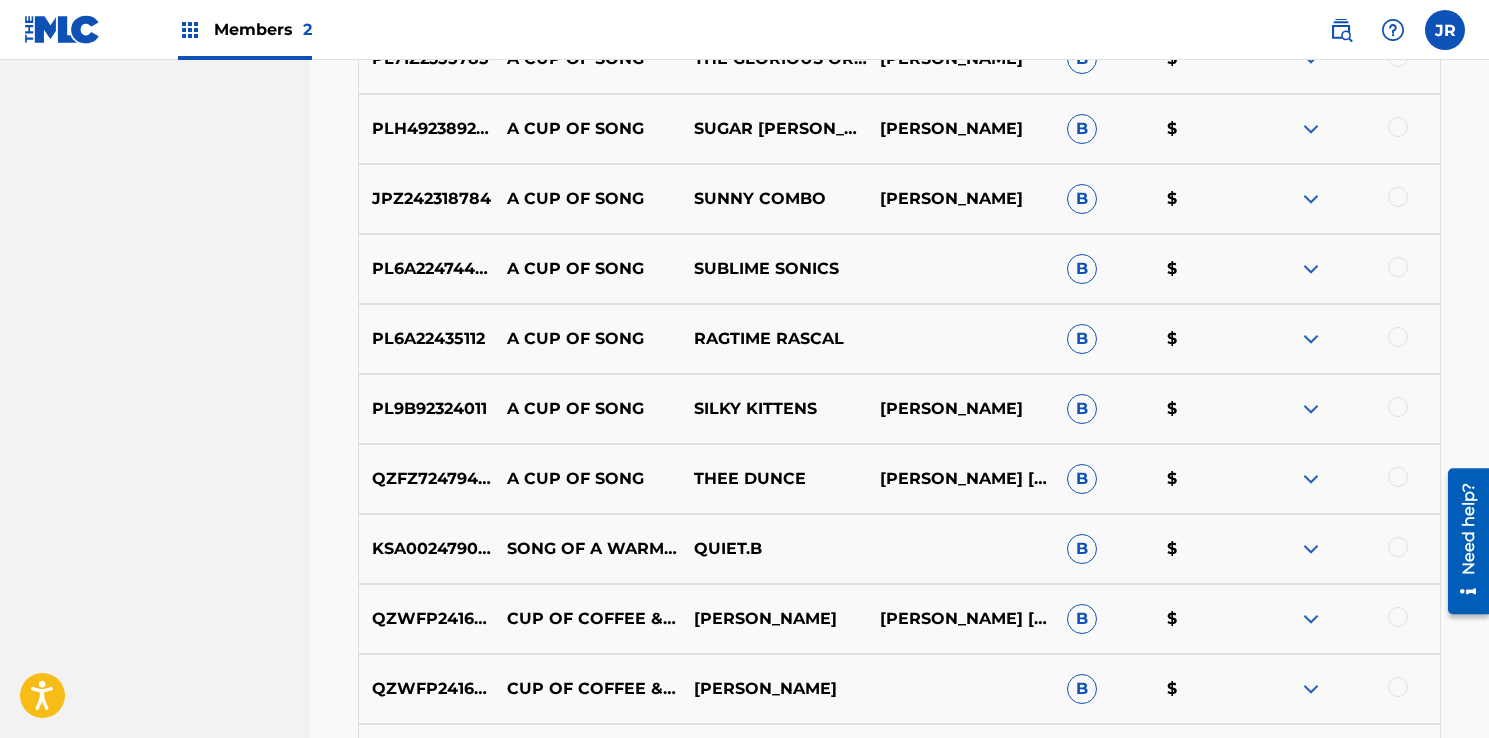click at bounding box center [1311, 479] 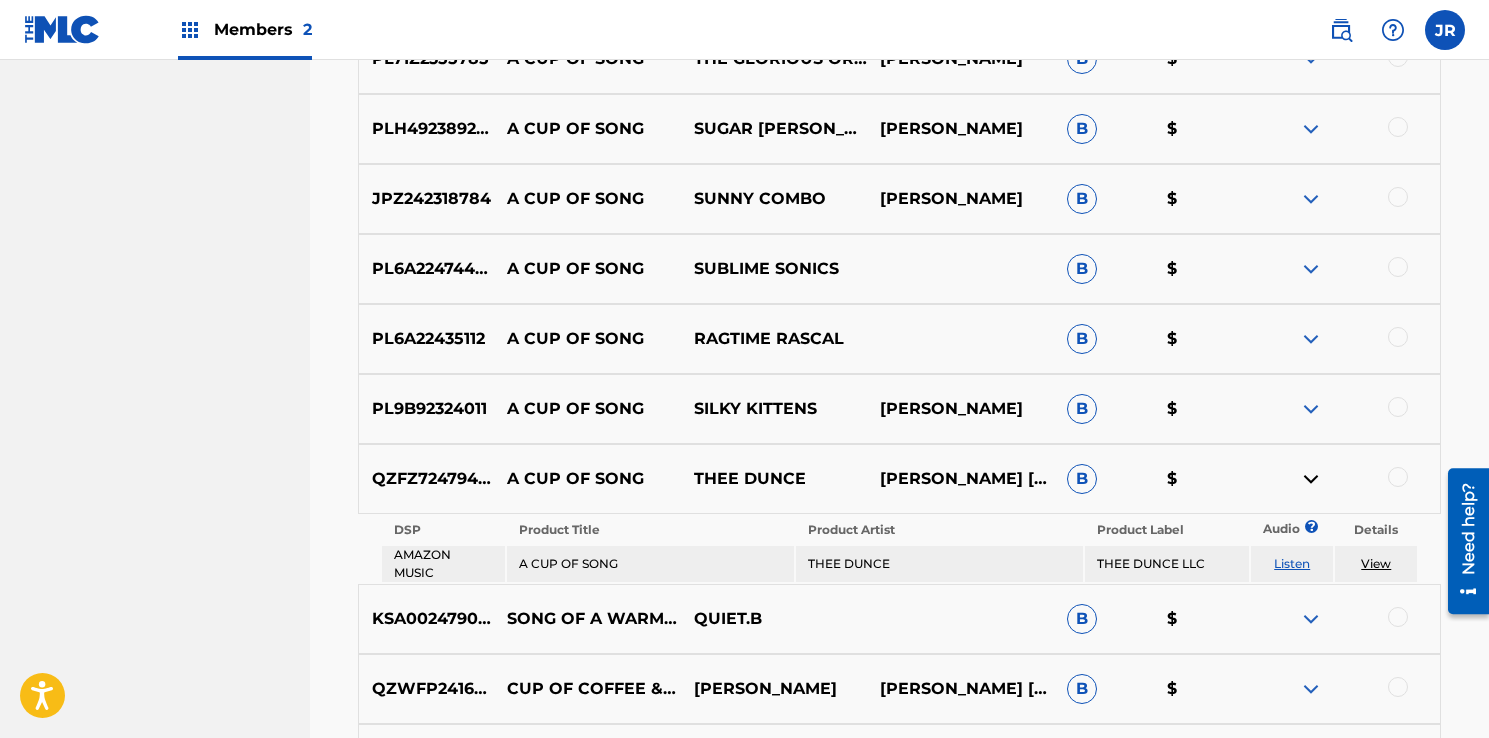 click at bounding box center (1346, 479) 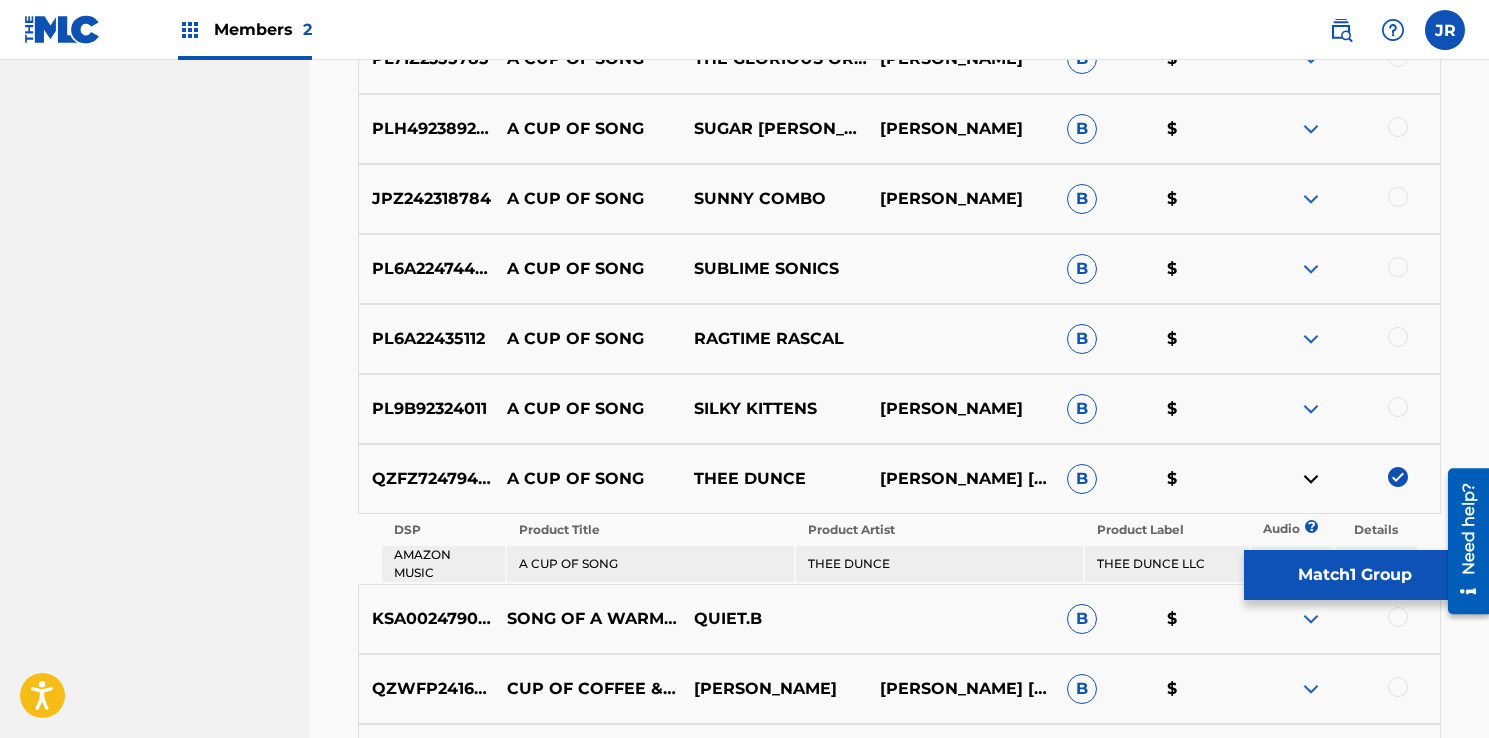 click on "Match  1 Group" at bounding box center [1354, 575] 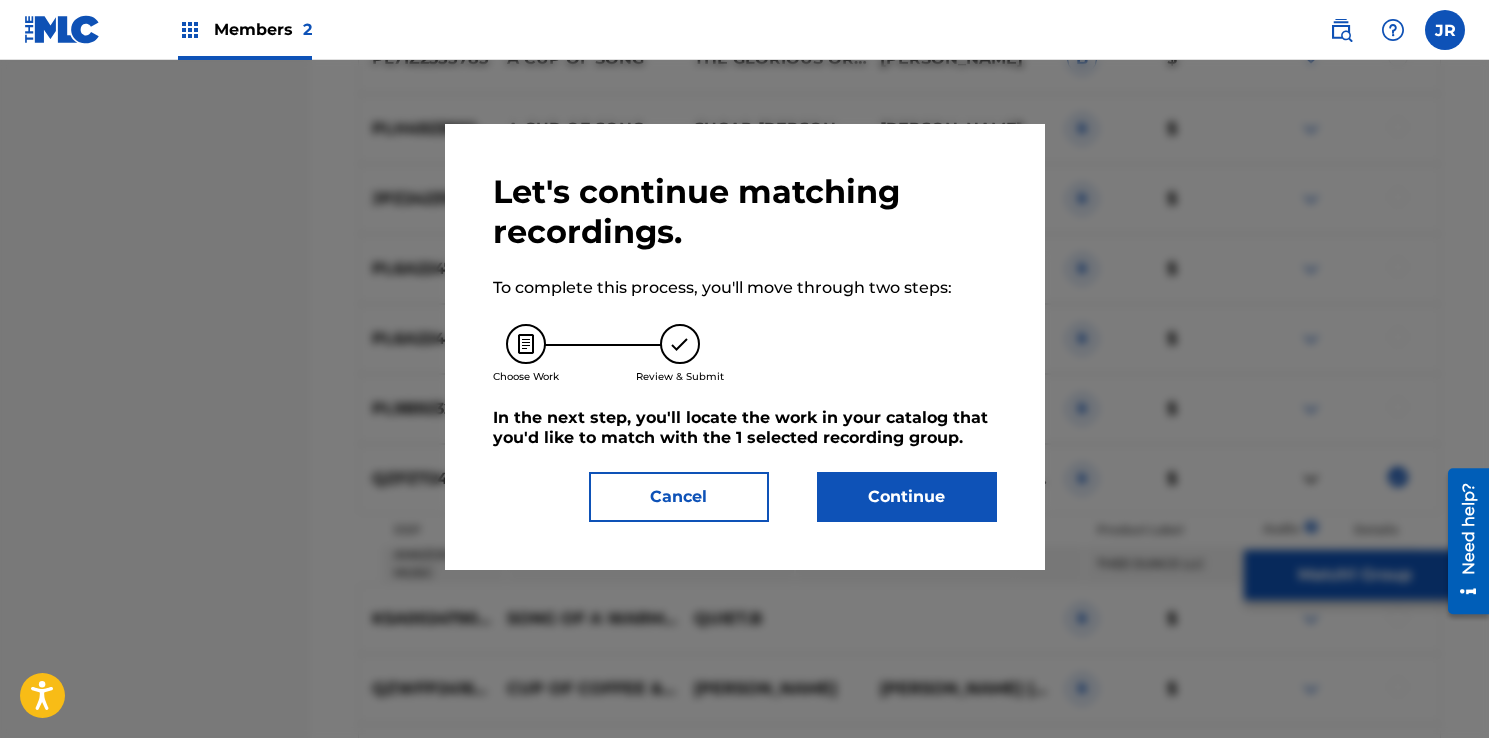 click on "Continue" at bounding box center [907, 497] 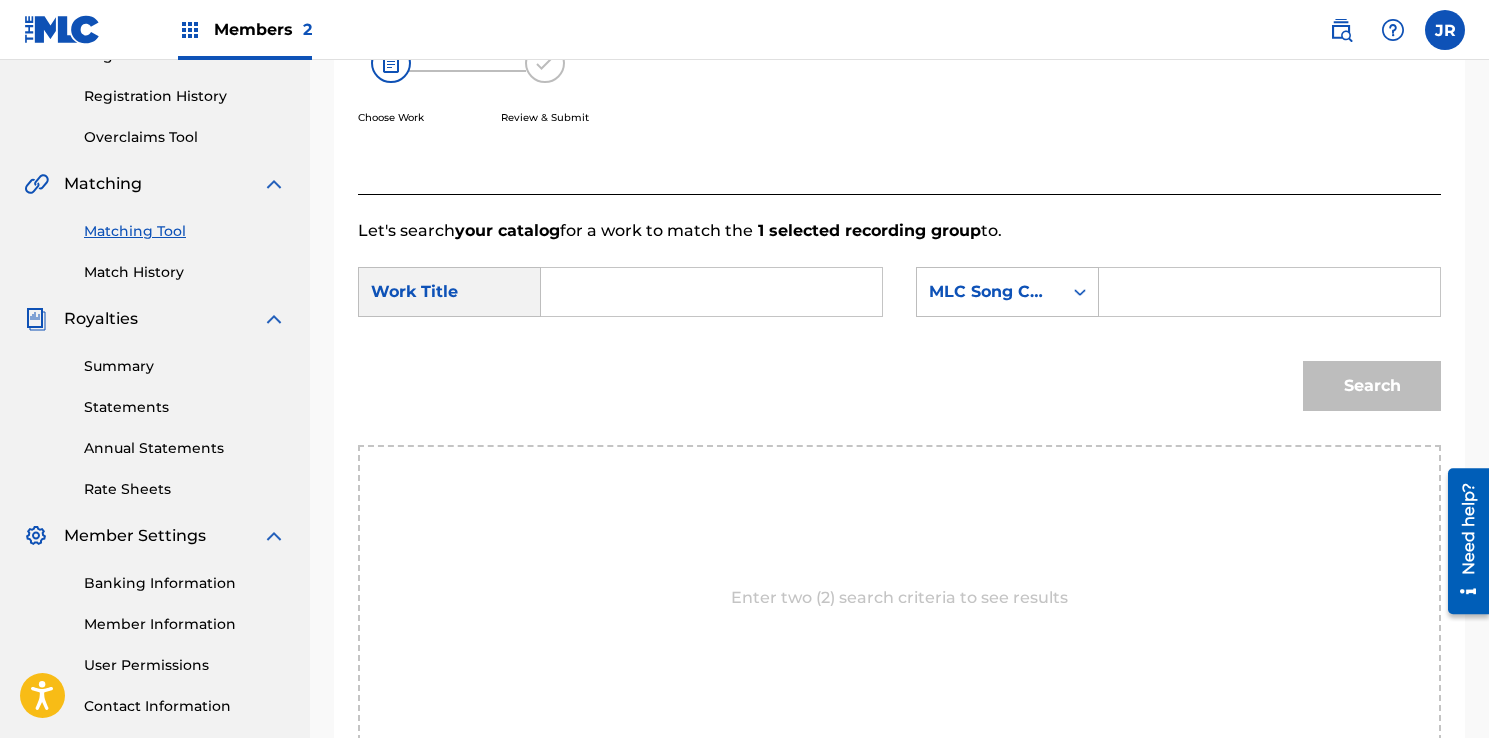 scroll, scrollTop: 365, scrollLeft: 0, axis: vertical 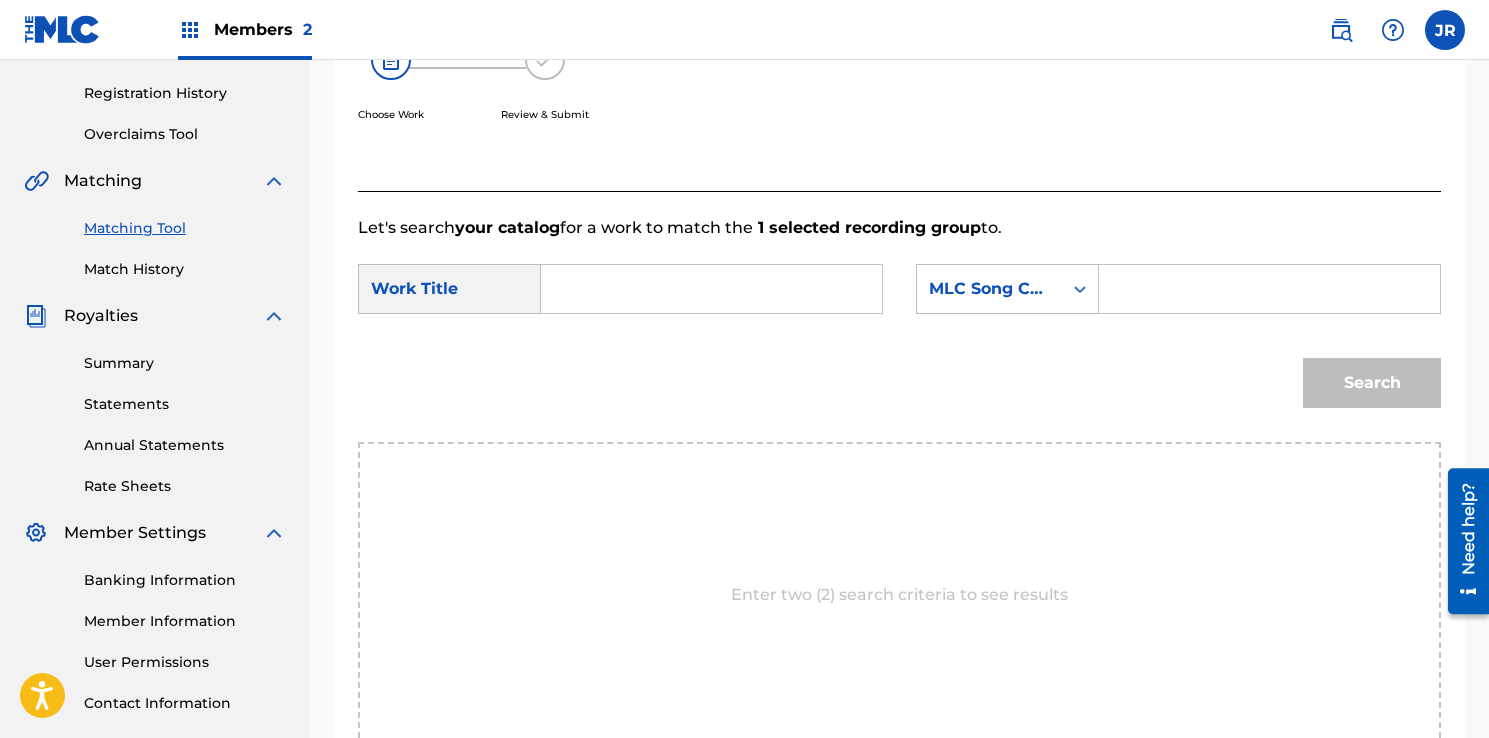 click at bounding box center (711, 289) 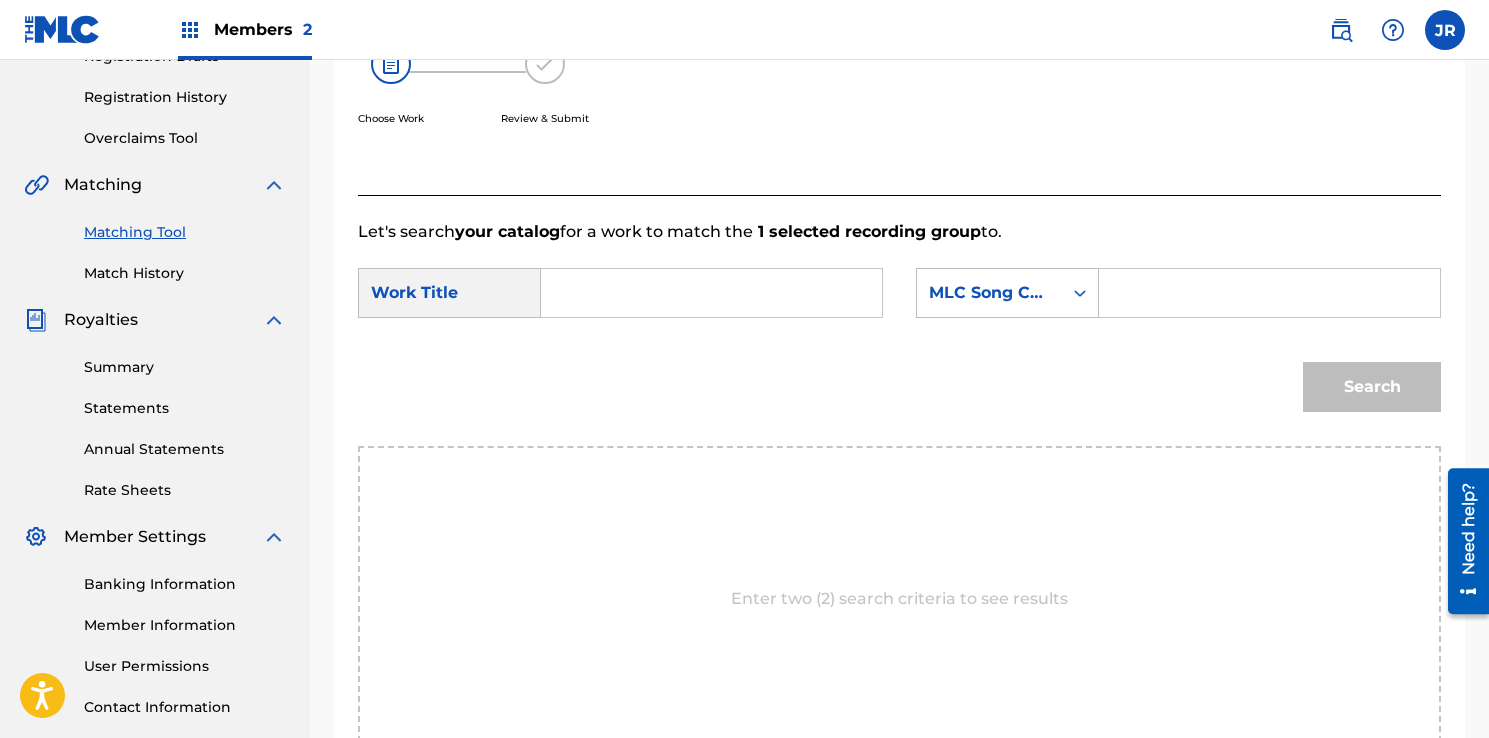 scroll, scrollTop: 355, scrollLeft: 0, axis: vertical 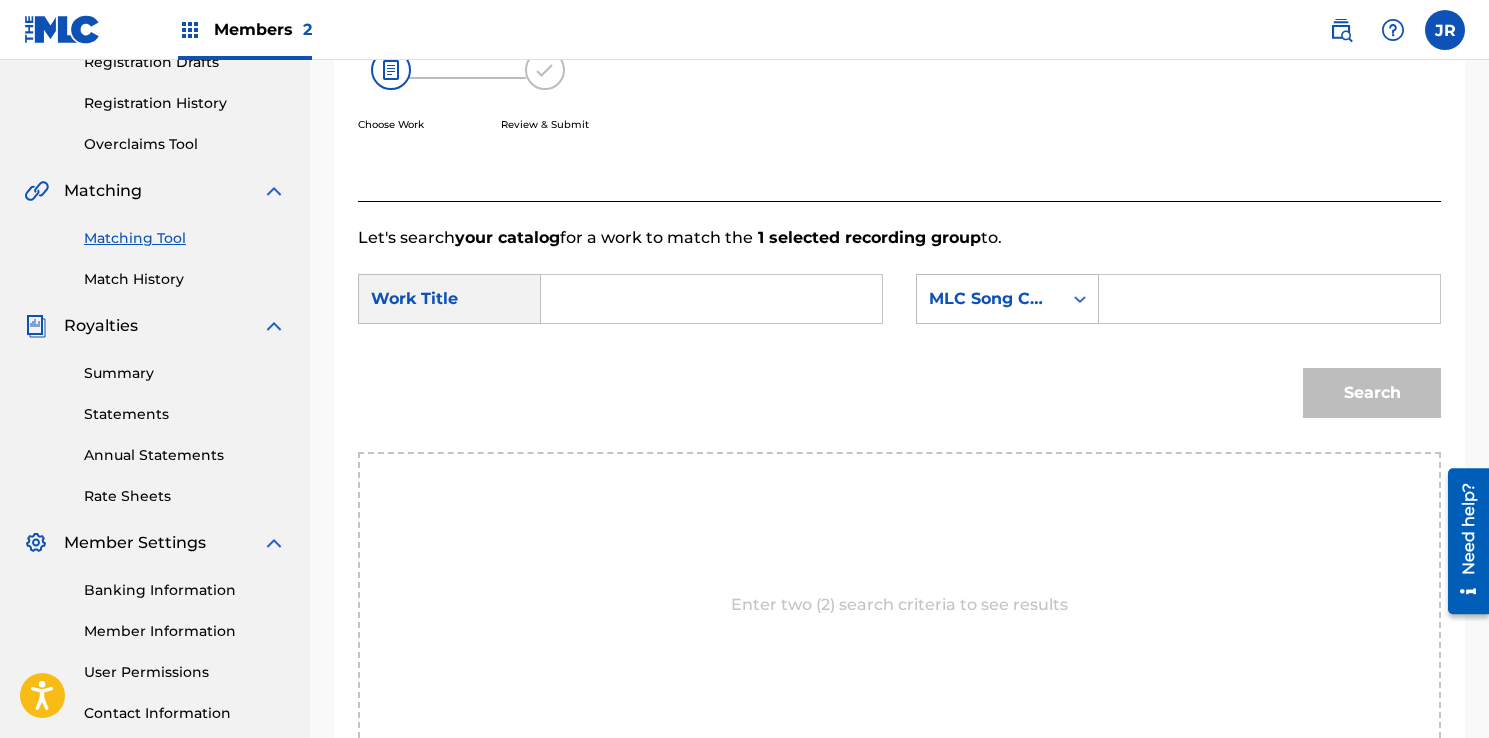 click at bounding box center (711, 299) 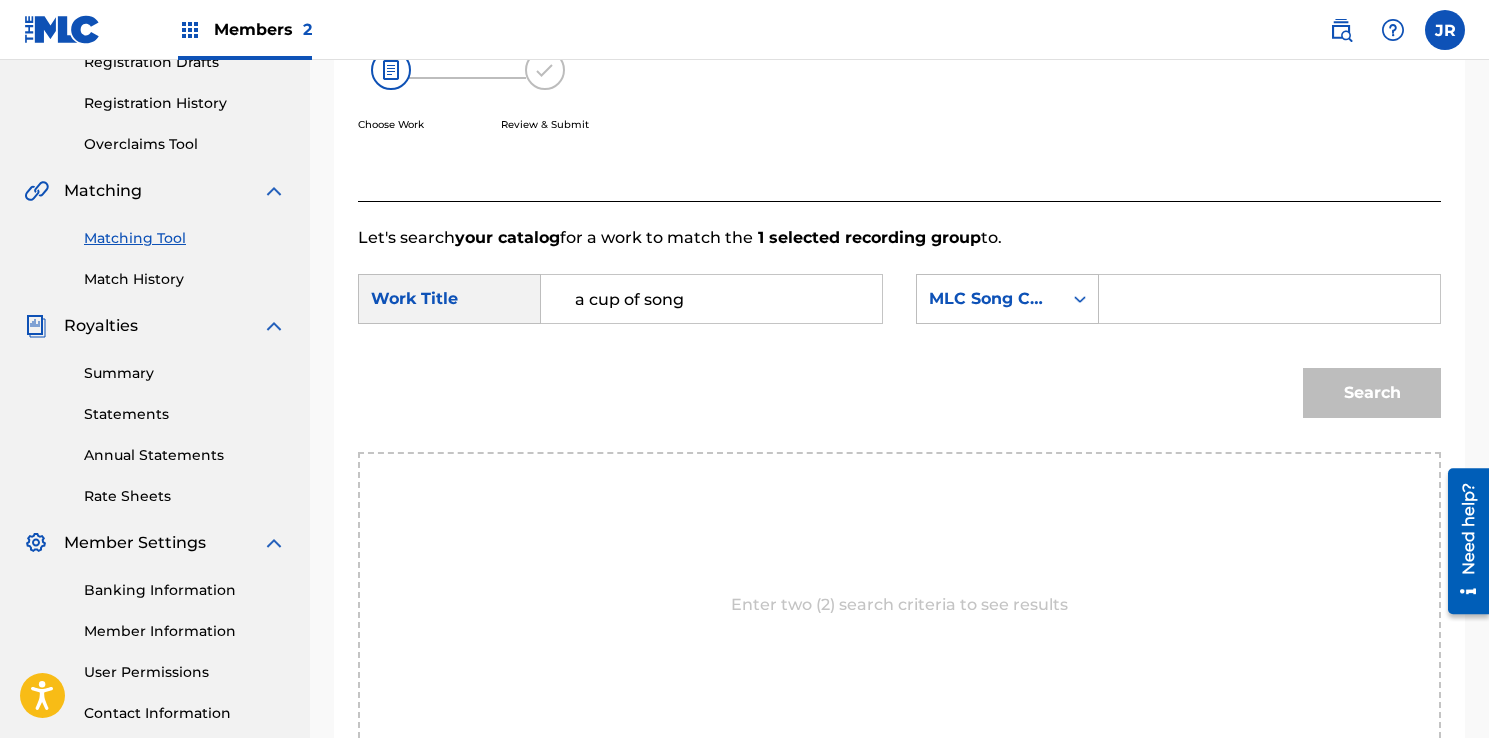 click on "a cup of song" at bounding box center [711, 299] 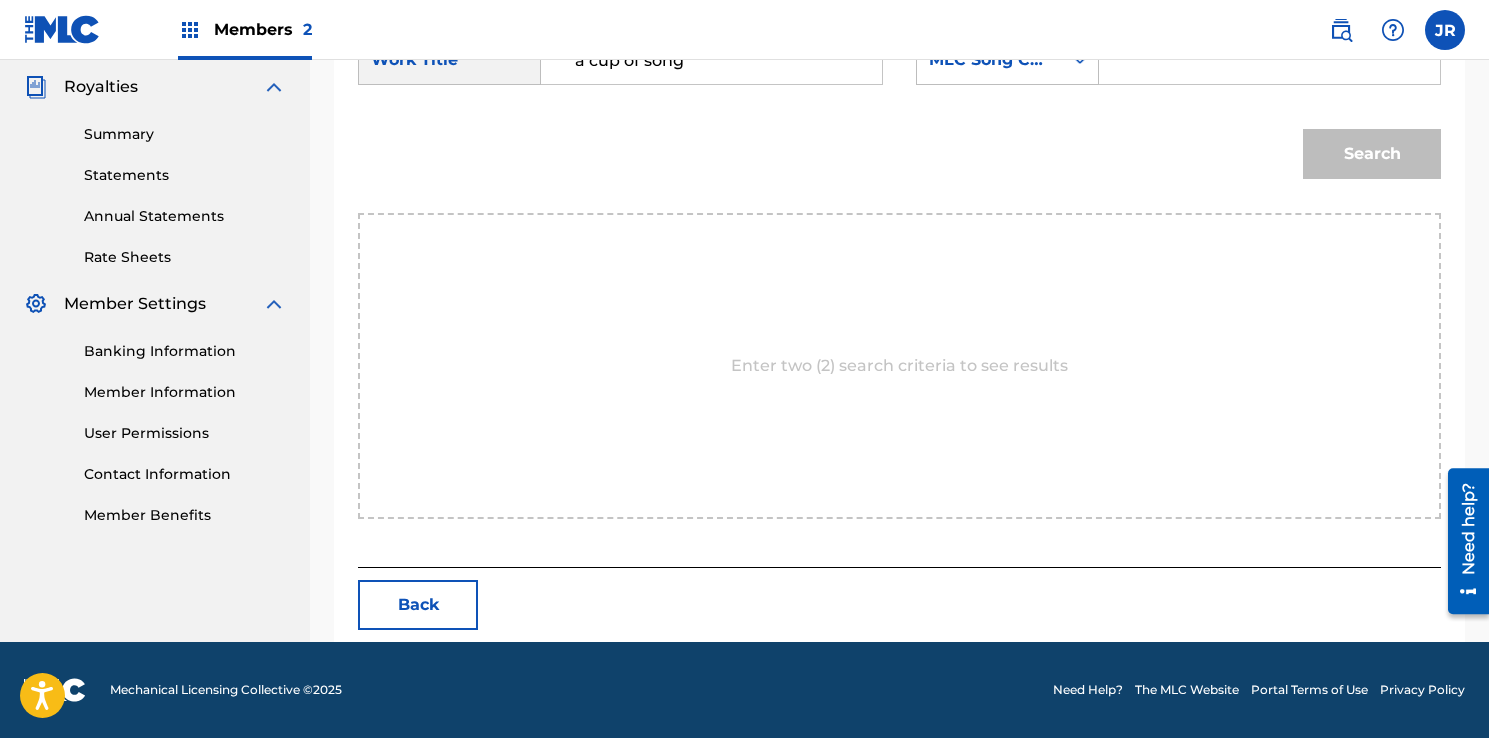 scroll, scrollTop: 0, scrollLeft: 0, axis: both 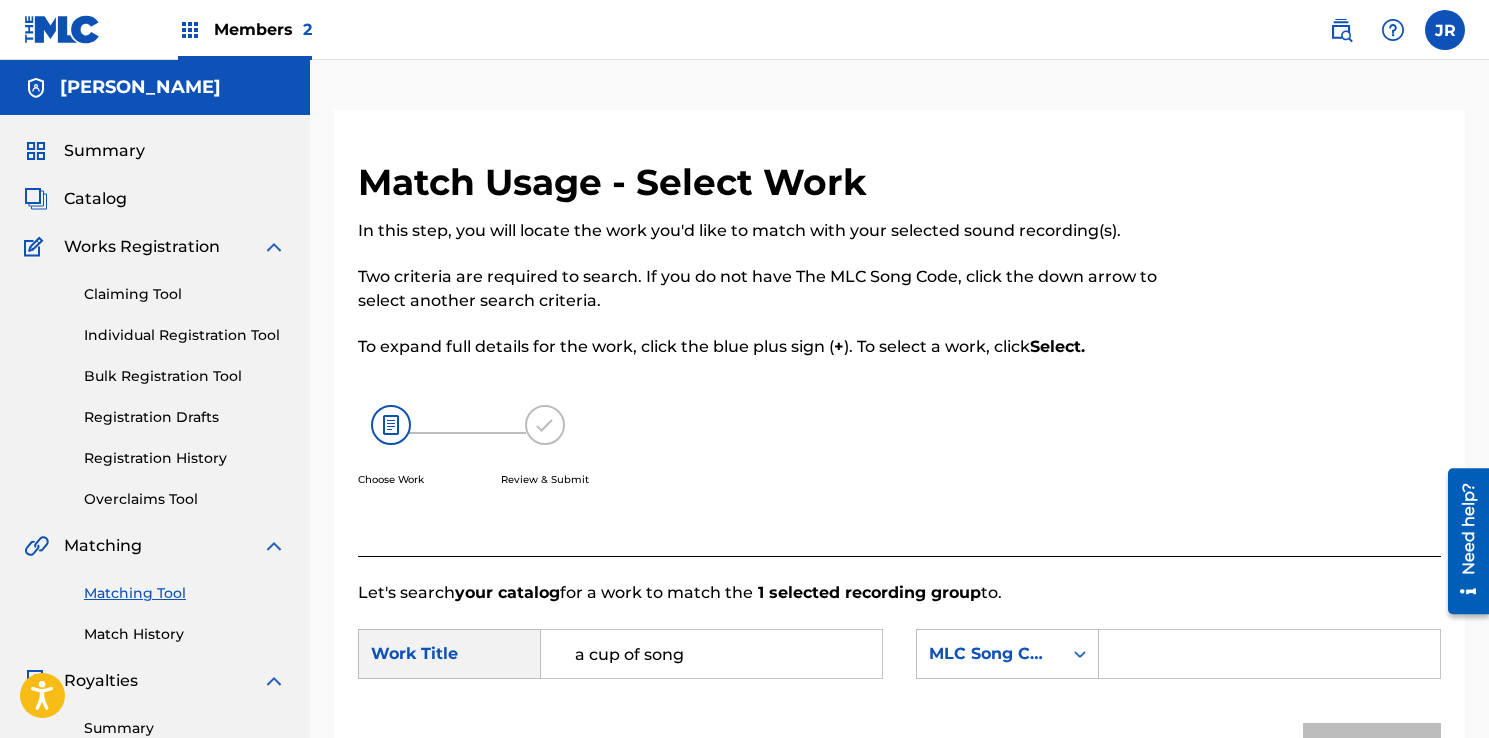 click on "Claiming Tool" at bounding box center [185, 294] 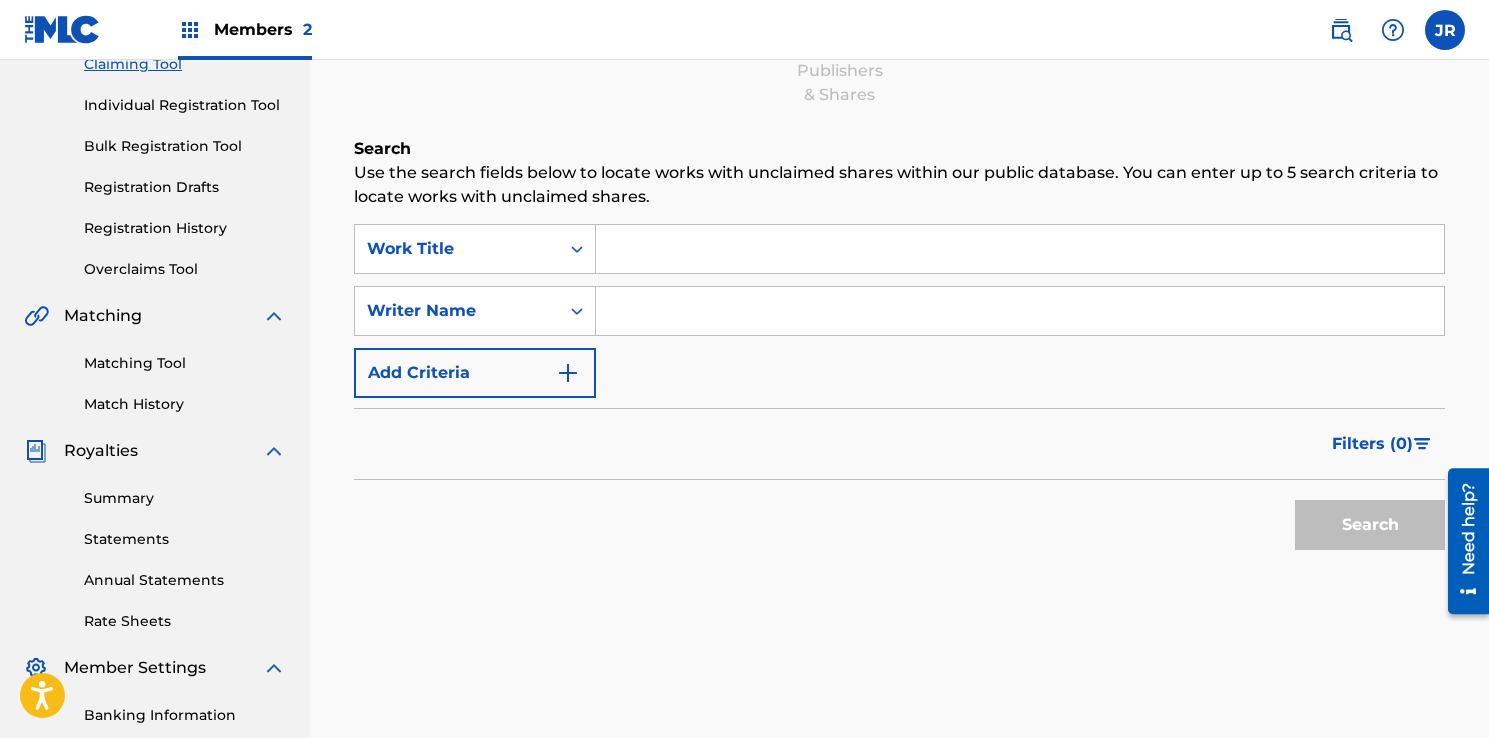 scroll, scrollTop: 242, scrollLeft: 0, axis: vertical 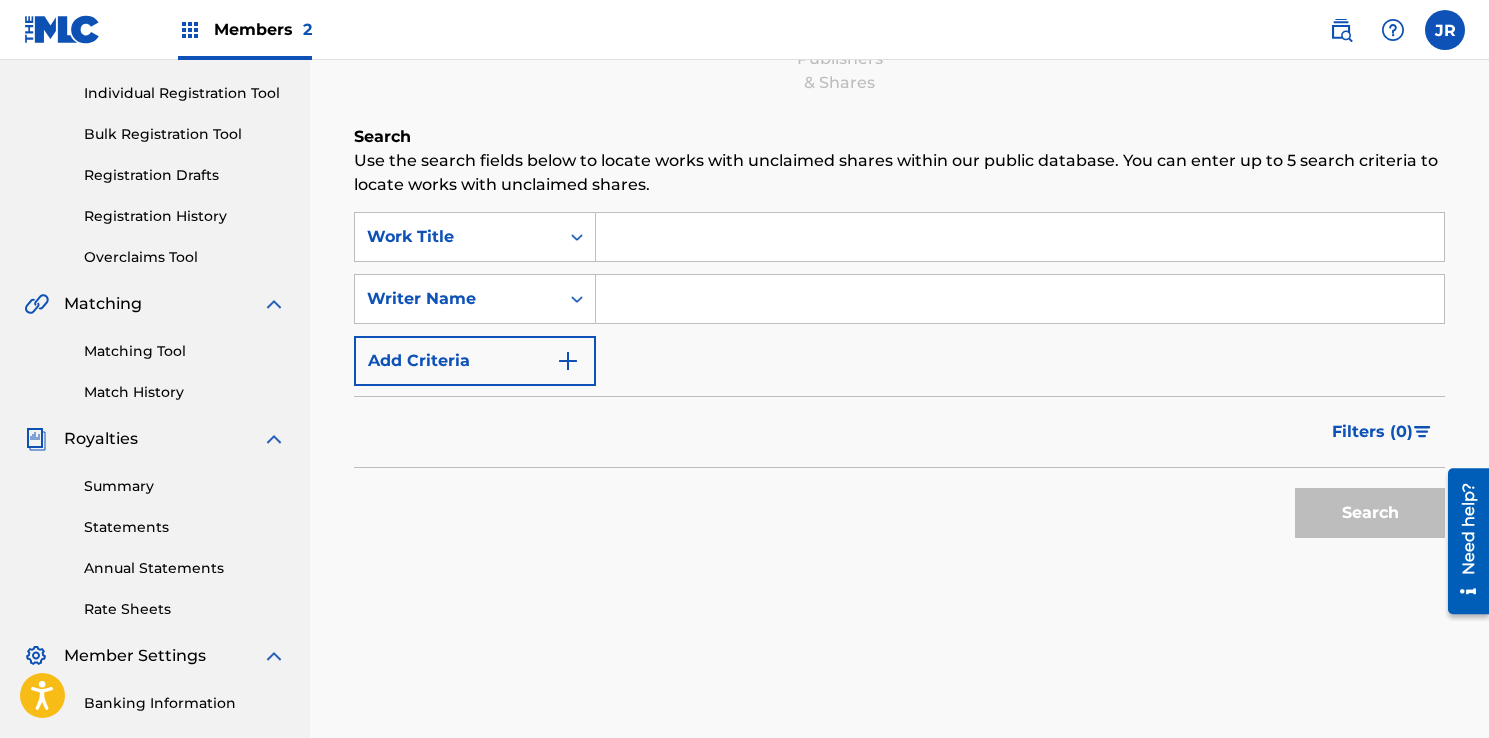 click on "Individual Registration Tool" at bounding box center (185, 93) 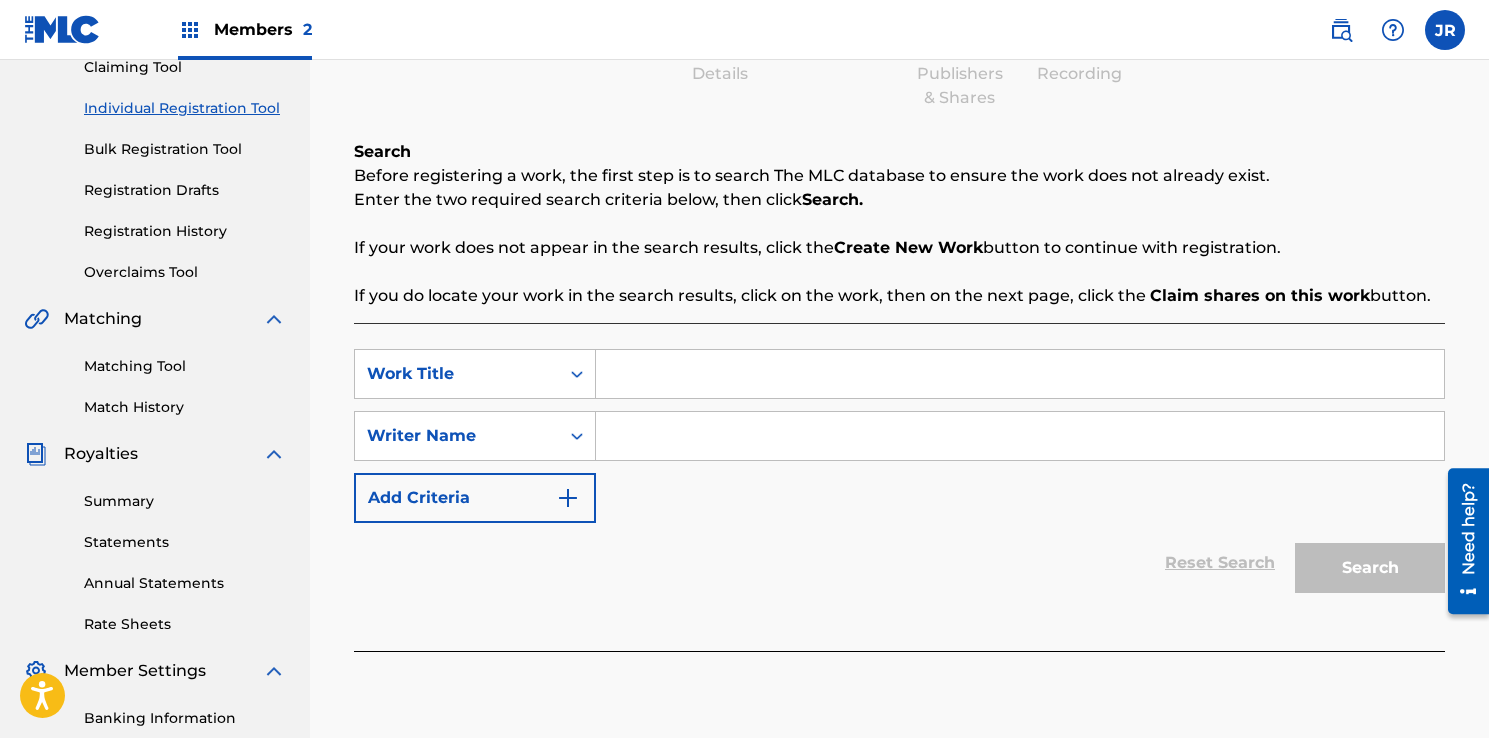 scroll, scrollTop: 229, scrollLeft: 0, axis: vertical 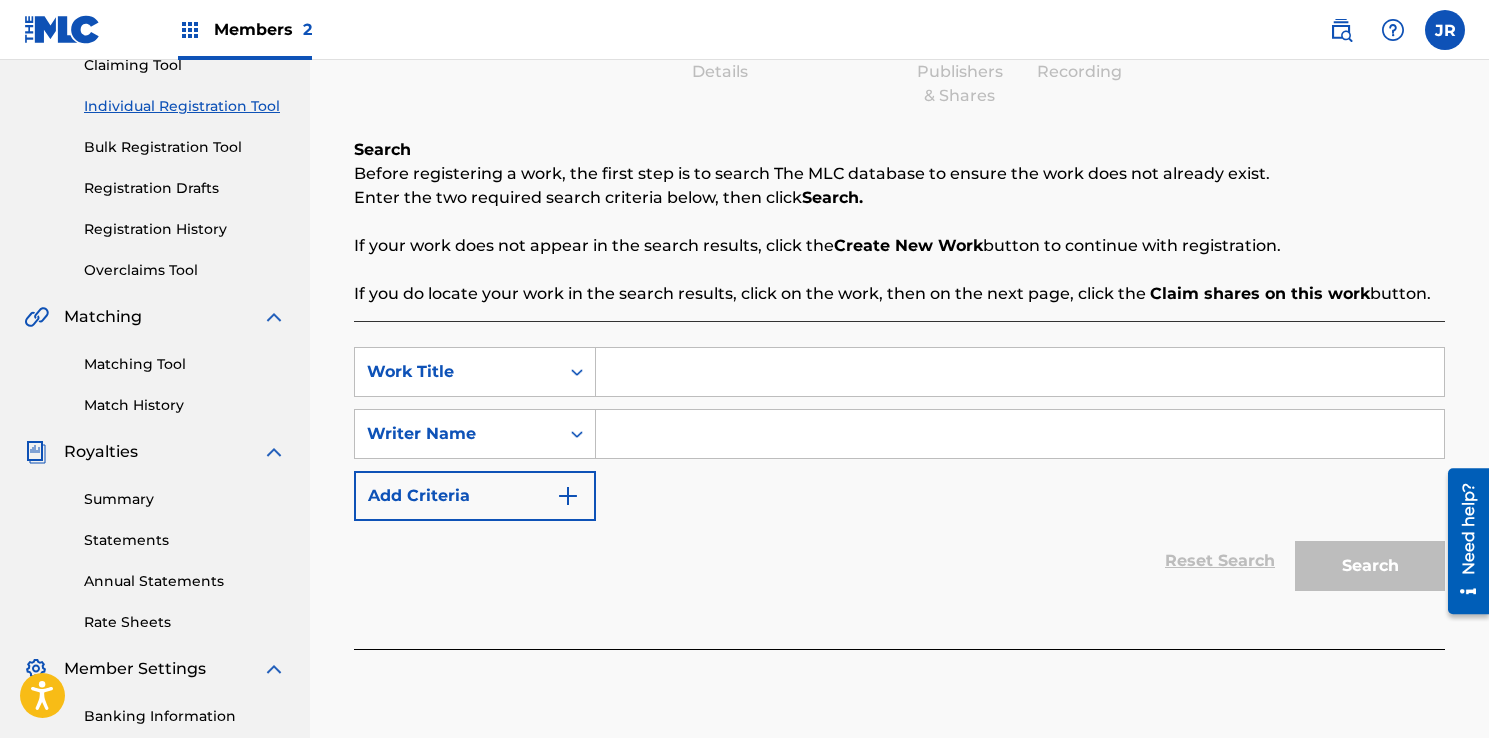click at bounding box center [1020, 372] 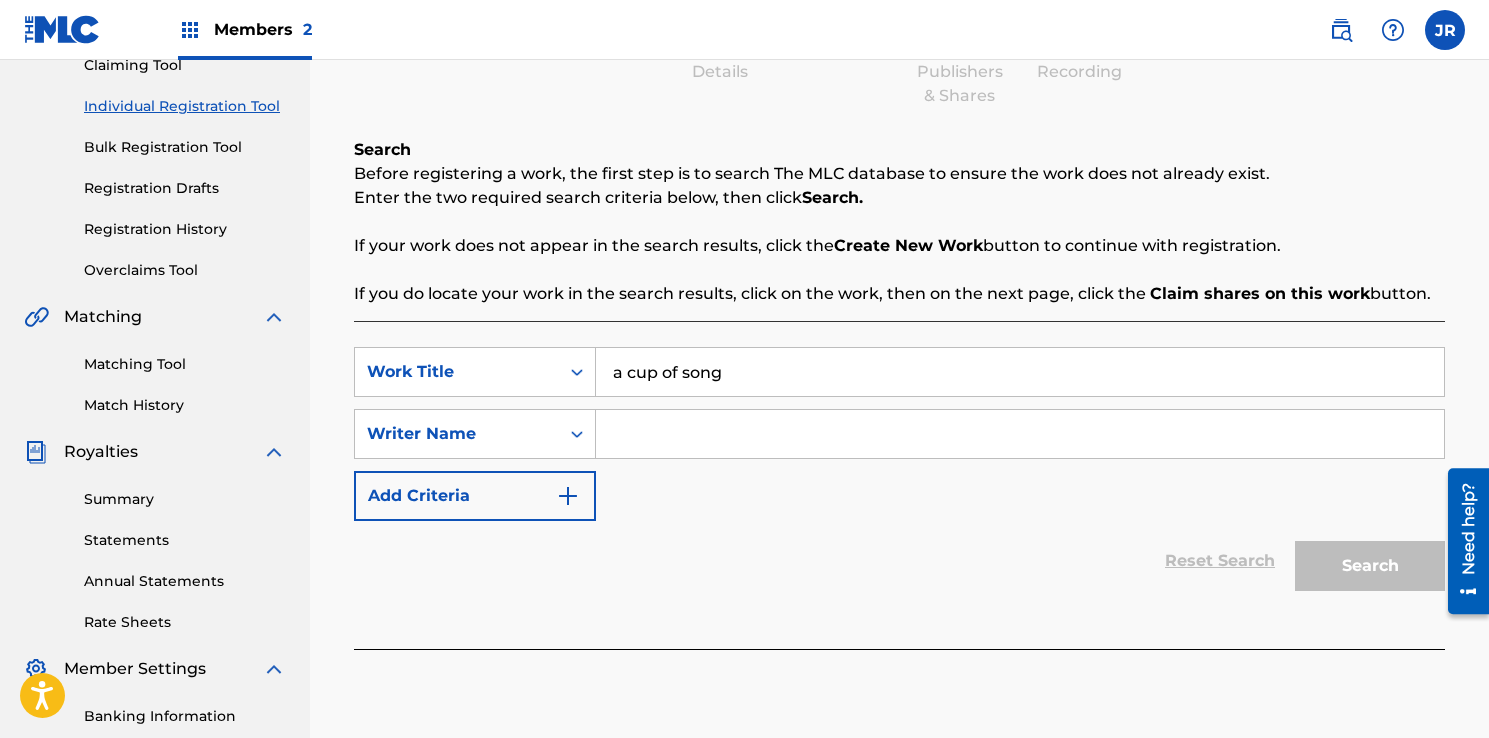 click on "a cup of song" at bounding box center [1020, 372] 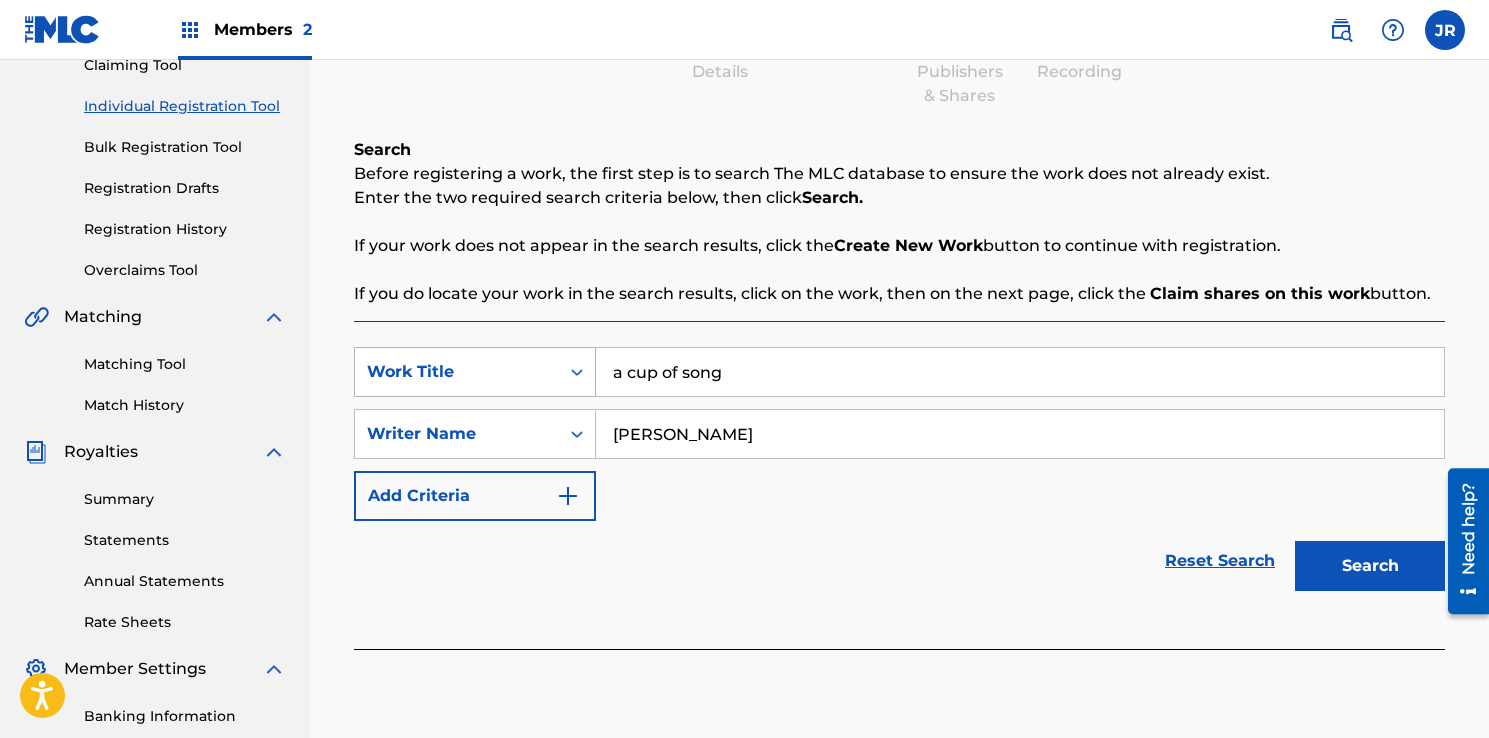 drag, startPoint x: 732, startPoint y: 438, endPoint x: 462, endPoint y: 388, distance: 274.5906 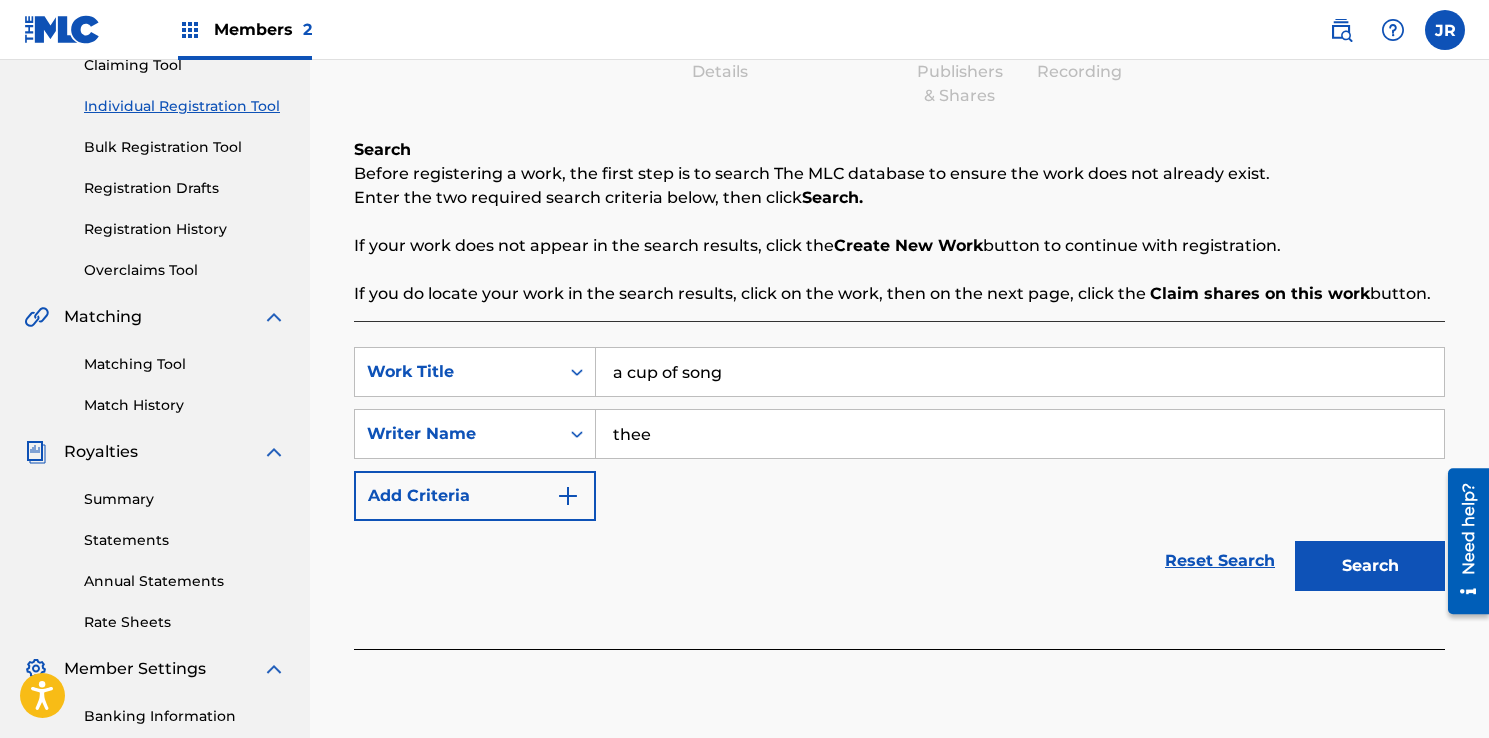 type on "Thee Dunce" 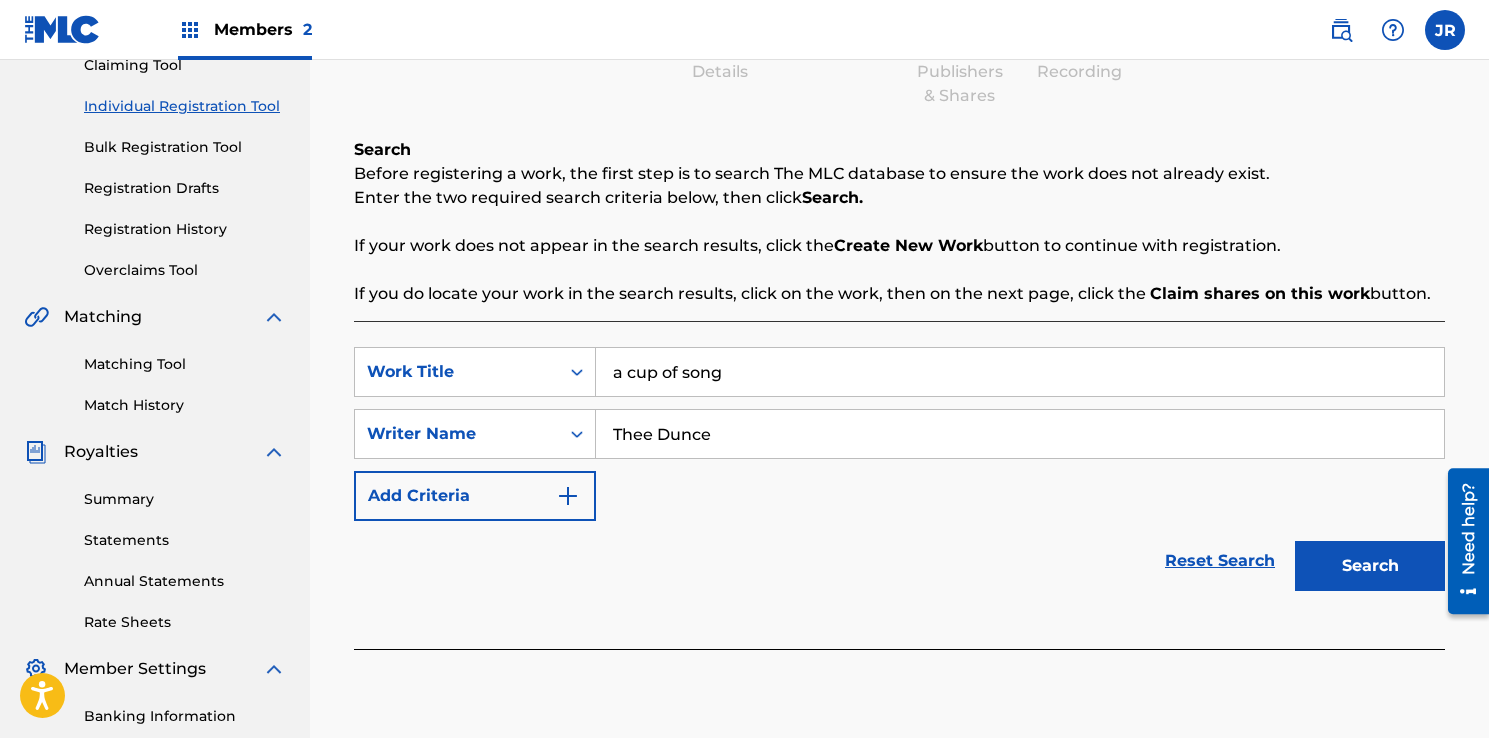 click on "Search" at bounding box center (1370, 566) 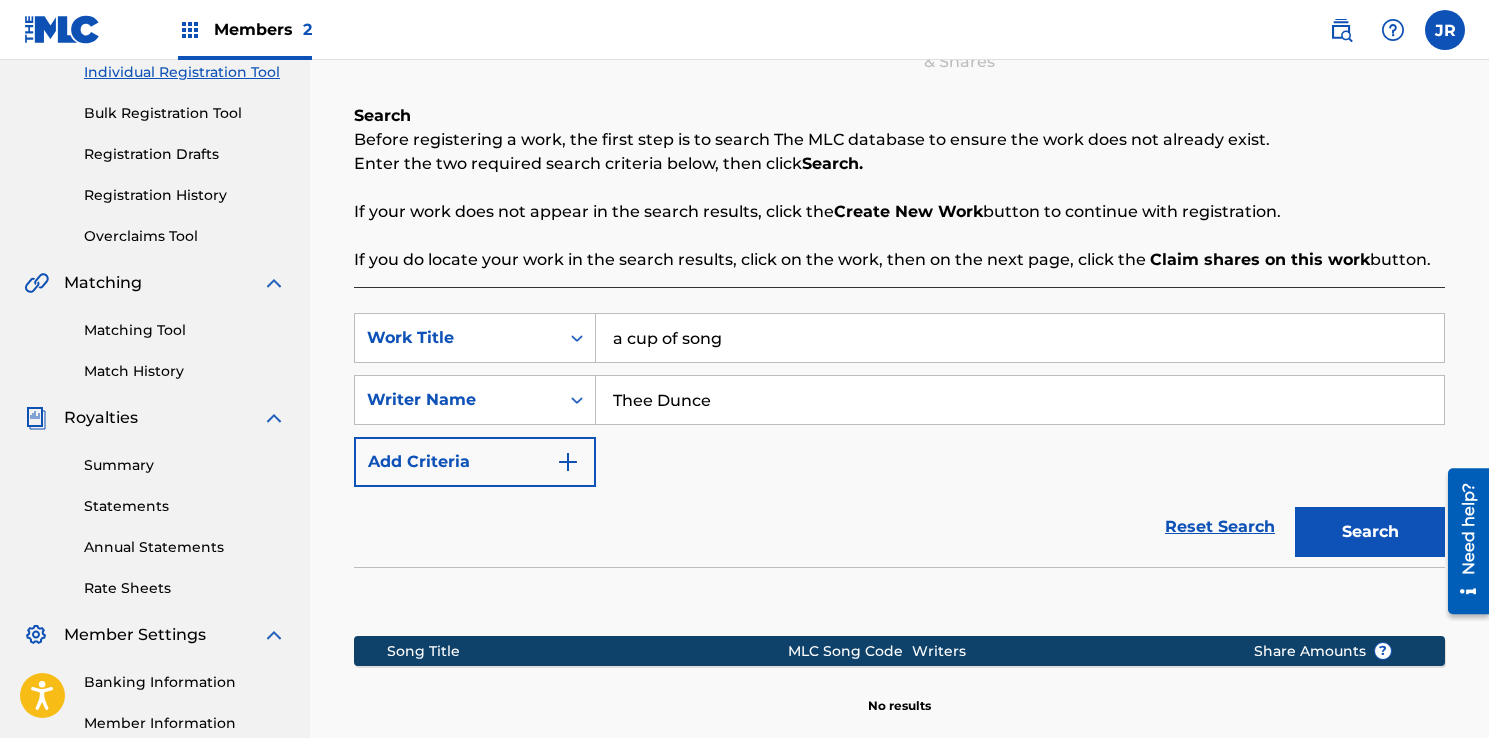 scroll, scrollTop: 0, scrollLeft: 0, axis: both 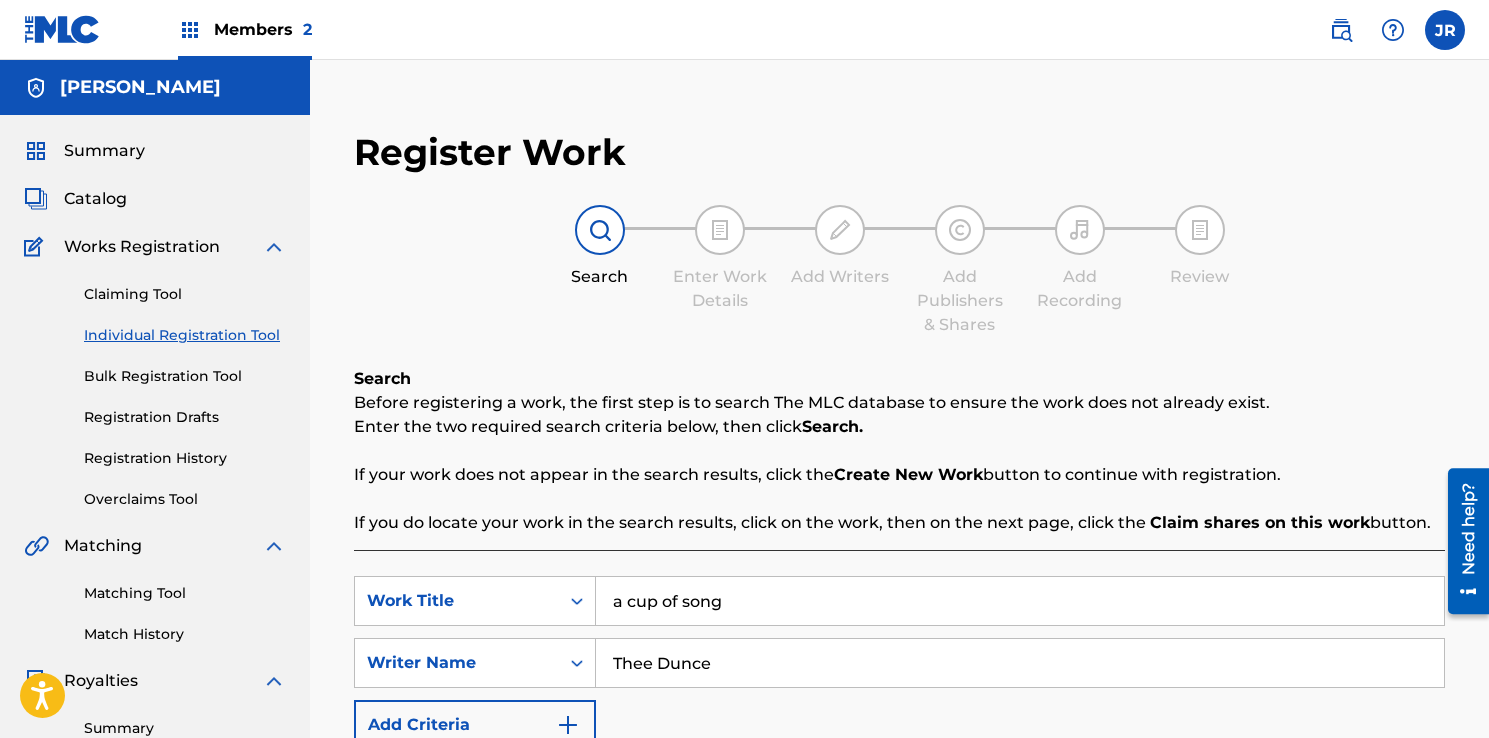 click on "Claiming Tool" at bounding box center [185, 294] 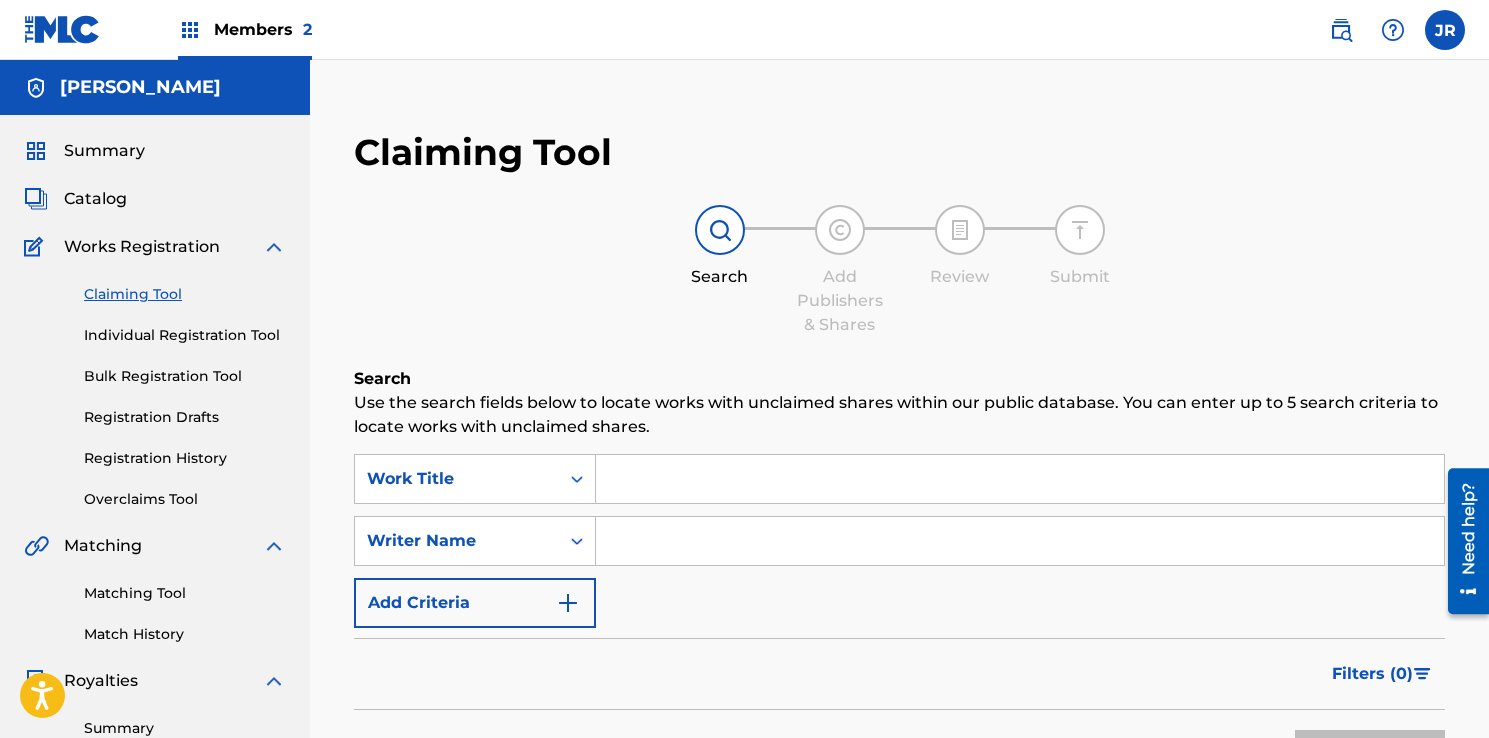 click at bounding box center [1020, 479] 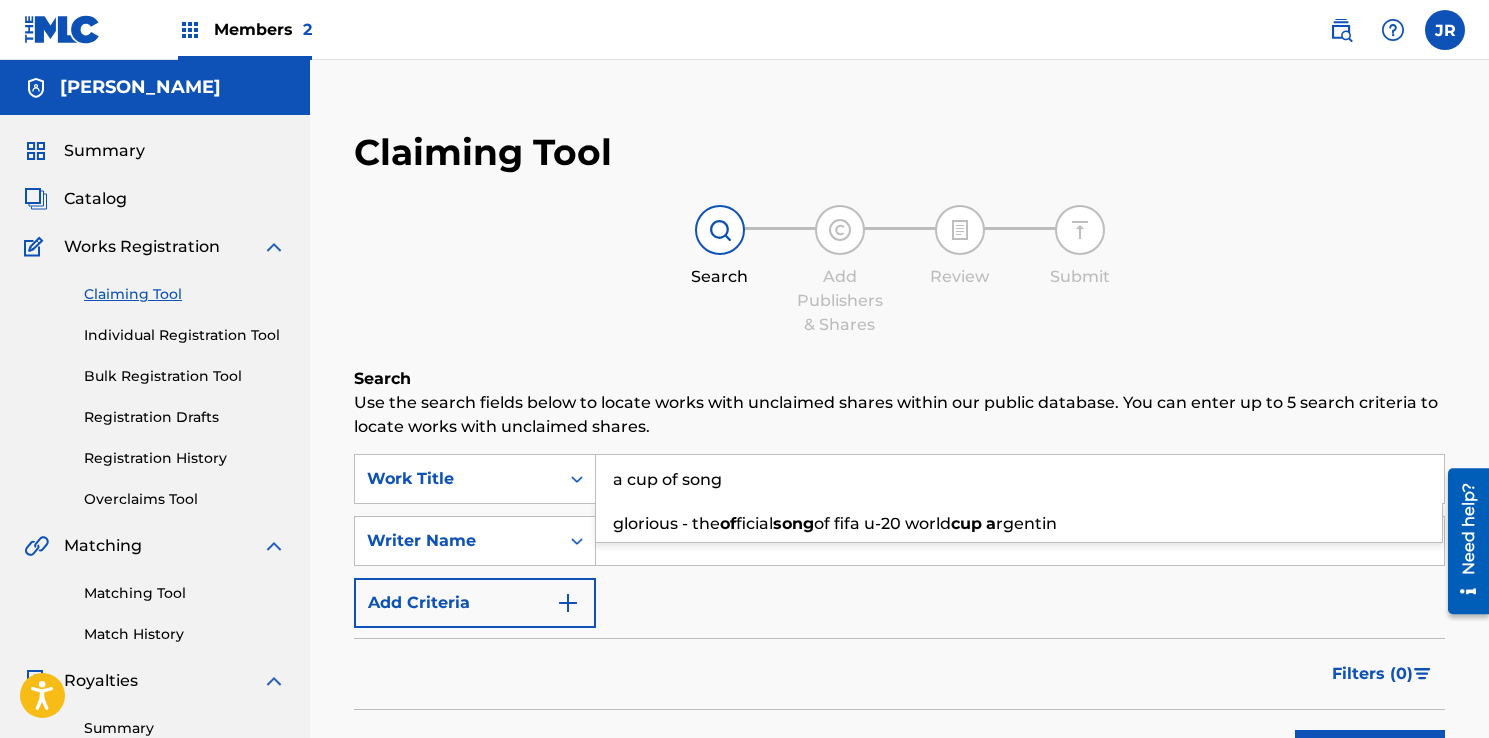 type on "a cup of song" 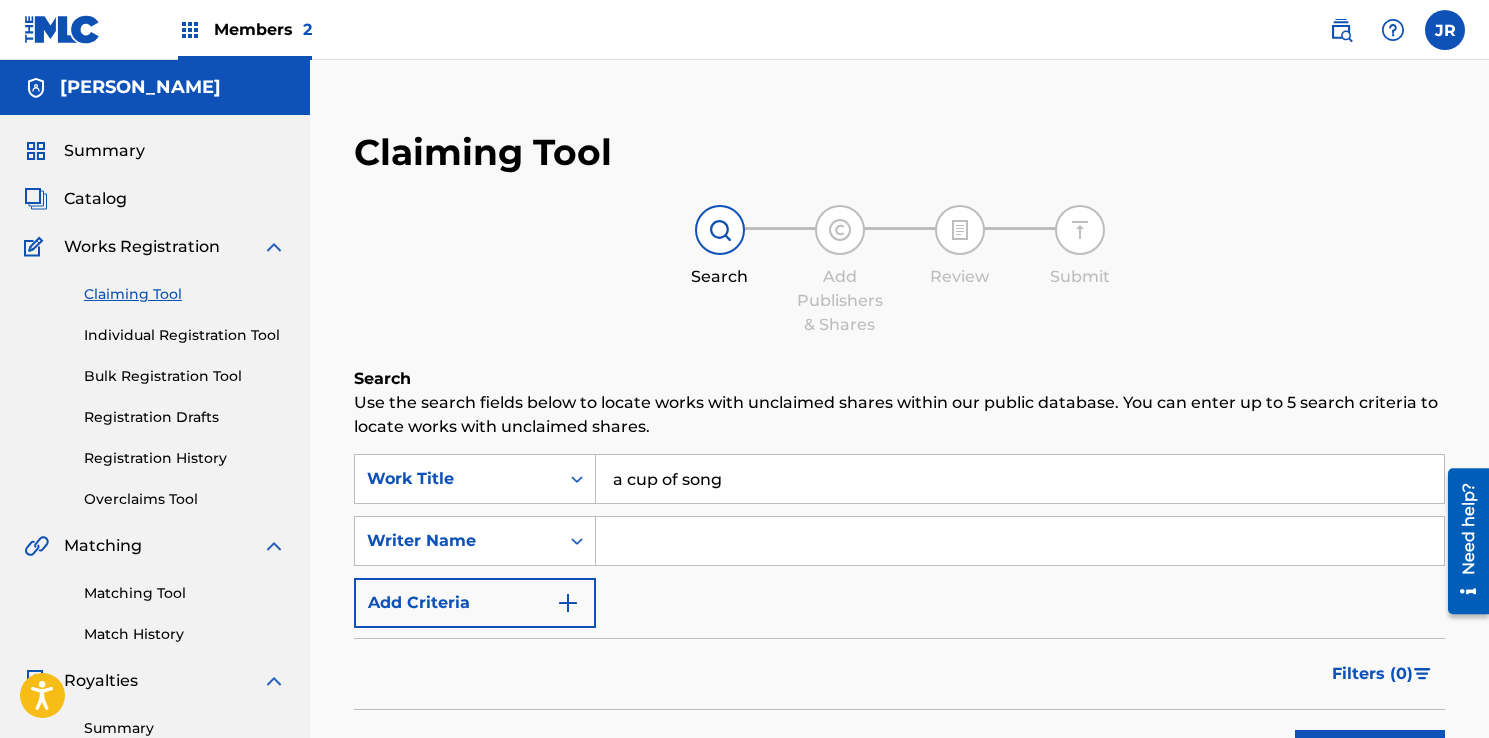 click on "SearchWithCriteriaf372f2fa-6206-4adb-8ed8-c7f1ae0f4be9 Work Title a cup of song SearchWithCriteria05791a57-4a1c-469f-9901-714e09423982 Writer Name Add Criteria" at bounding box center (899, 541) 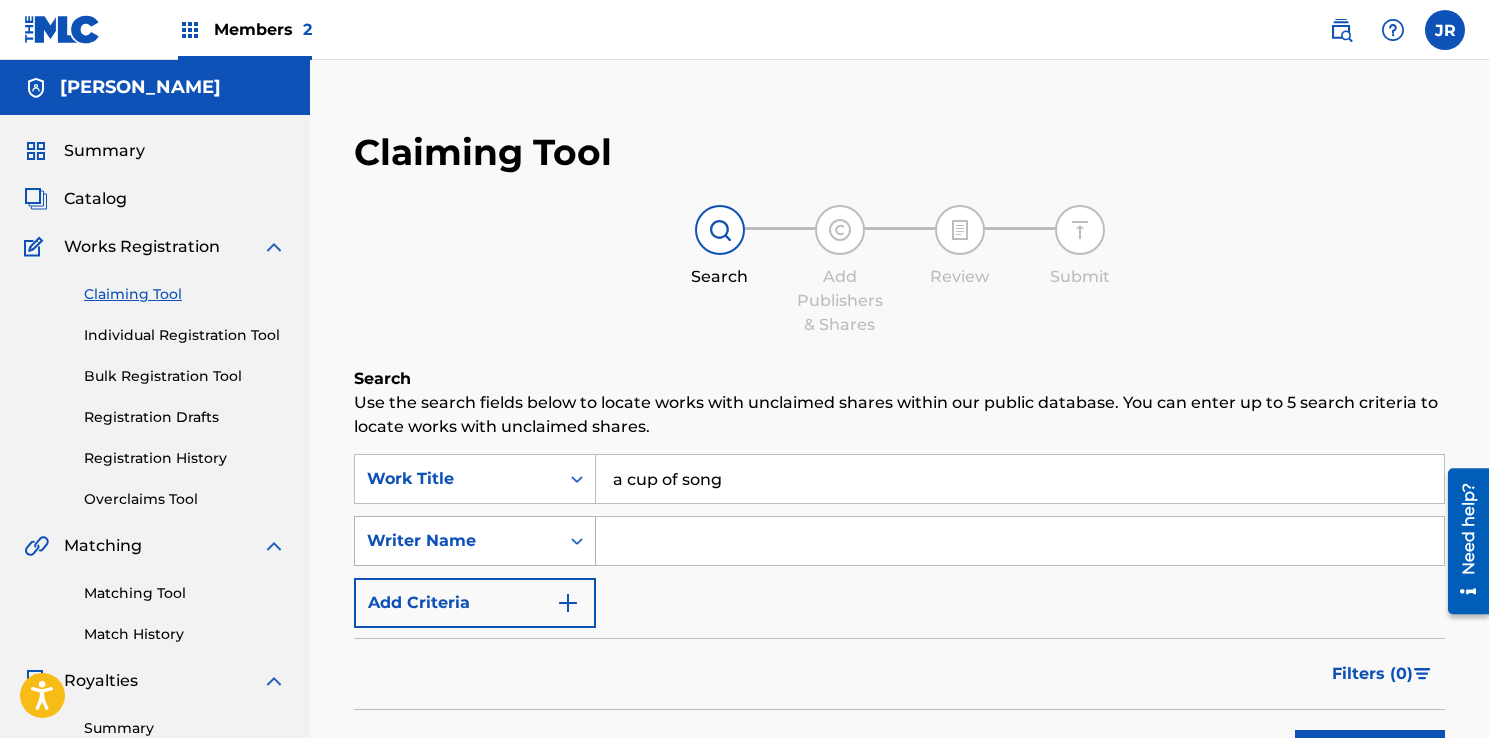 click on "Writer Name" at bounding box center [475, 541] 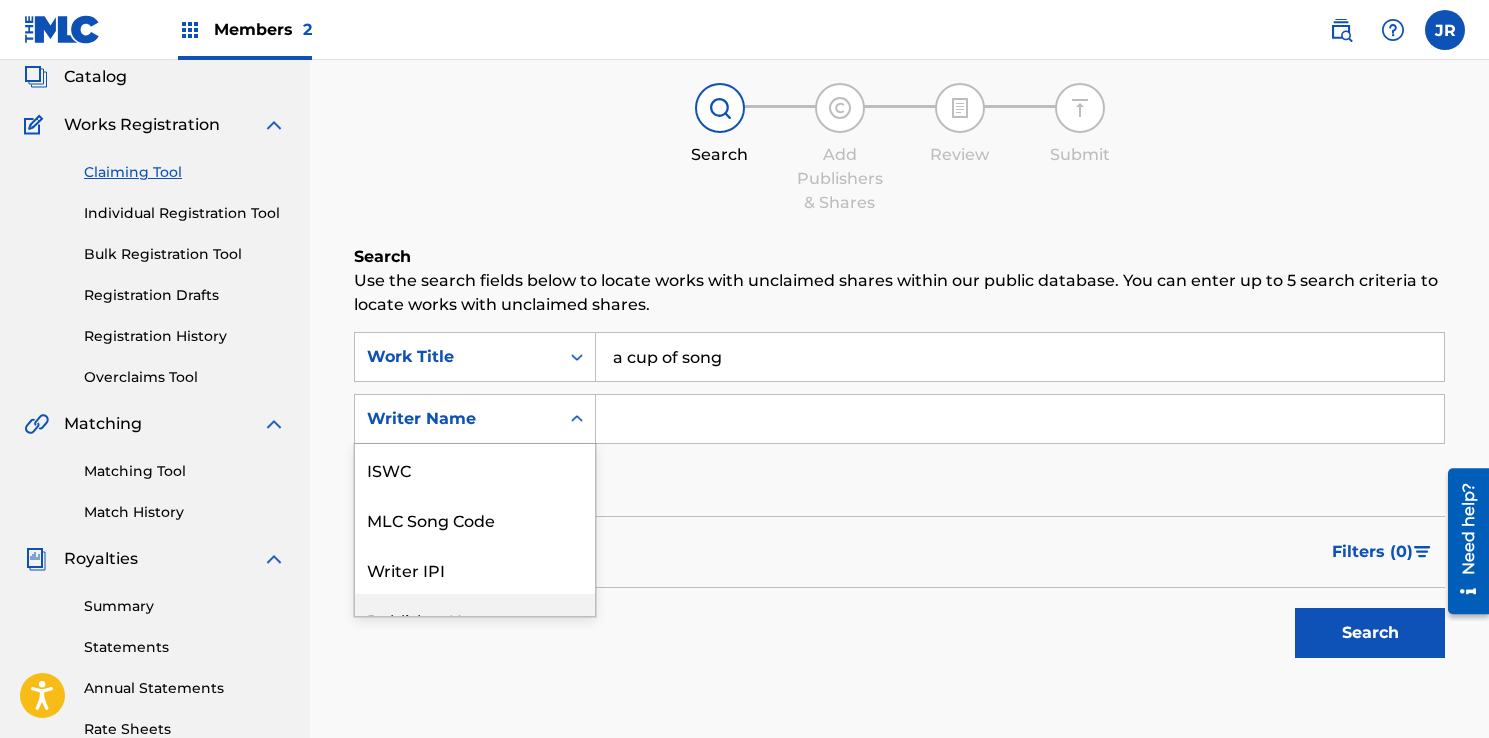 scroll, scrollTop: 129, scrollLeft: 0, axis: vertical 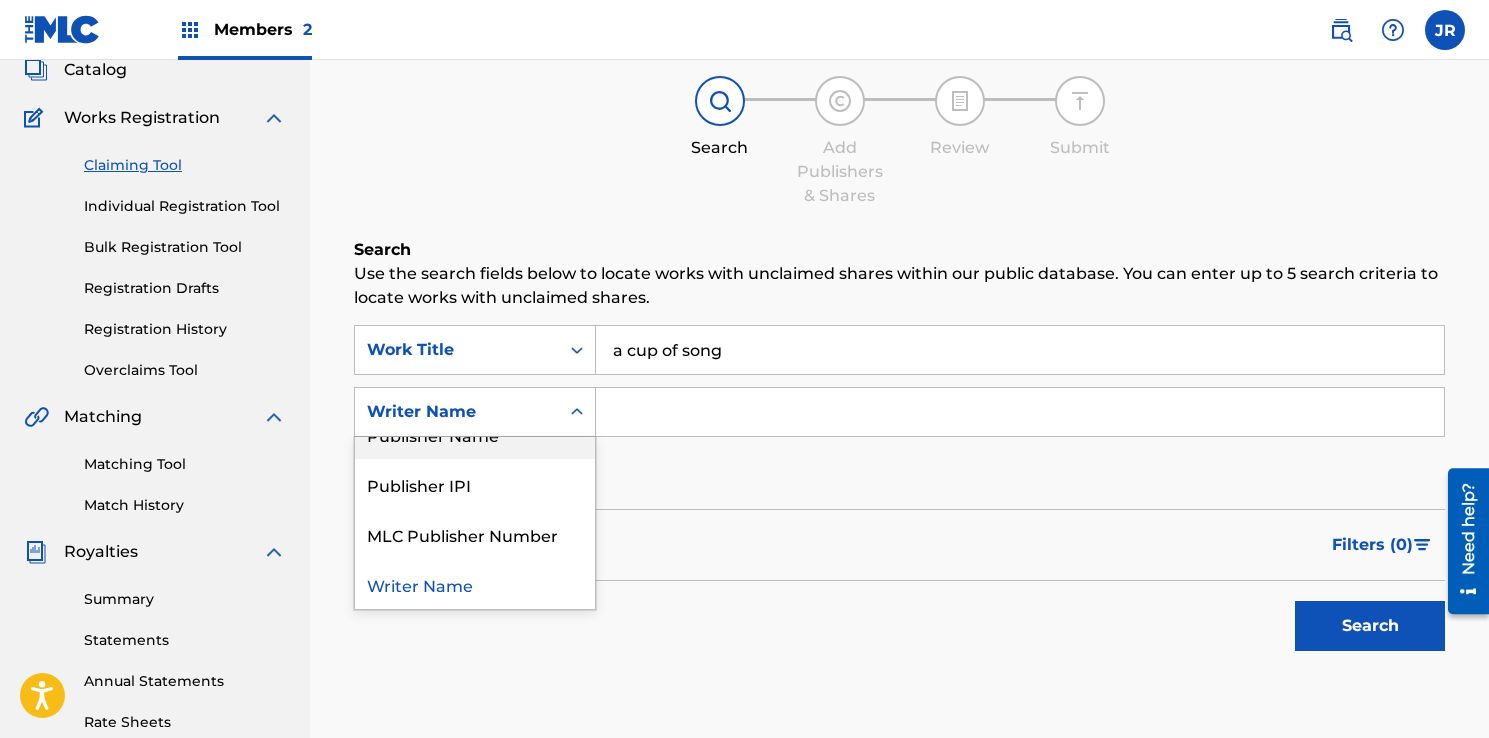 click on "Publisher Name" at bounding box center (475, 434) 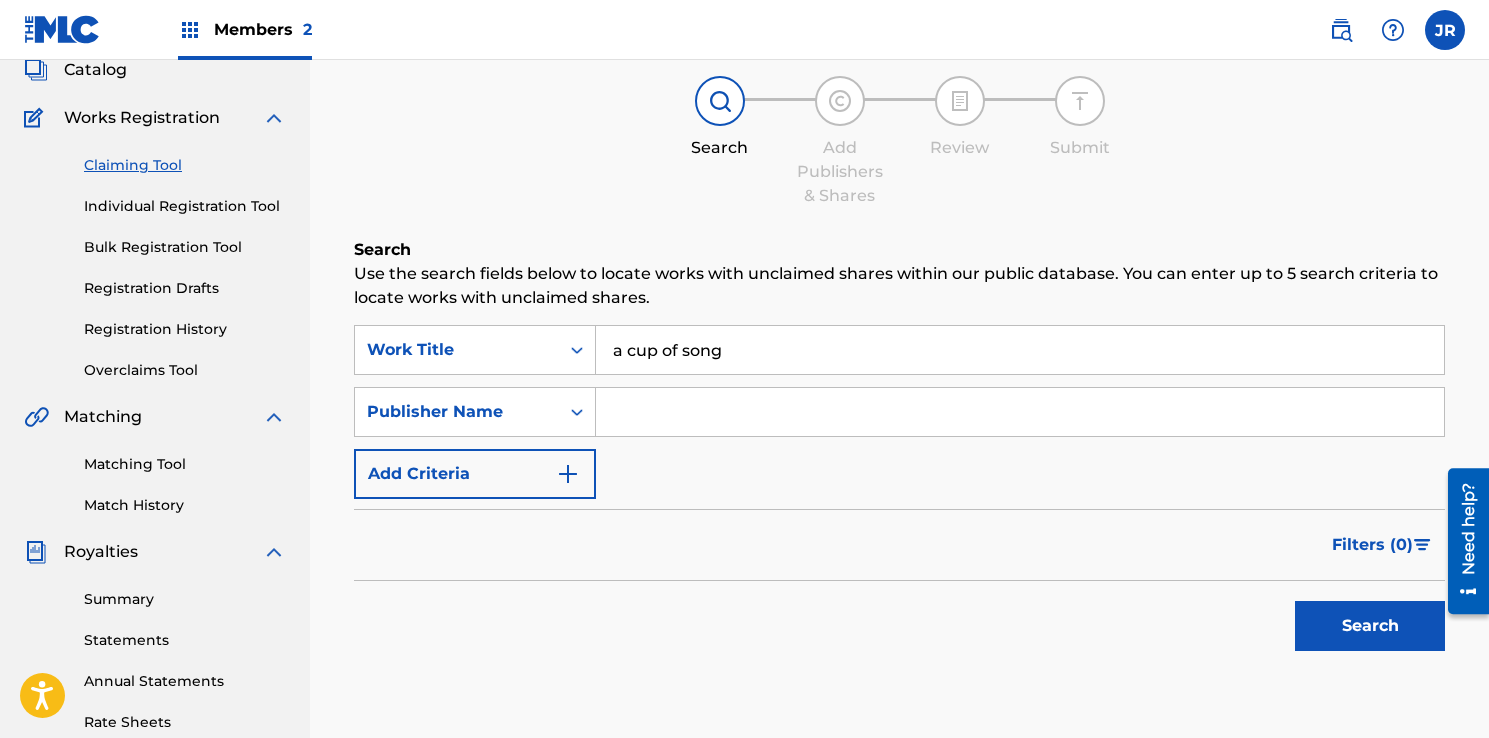 click at bounding box center (1020, 412) 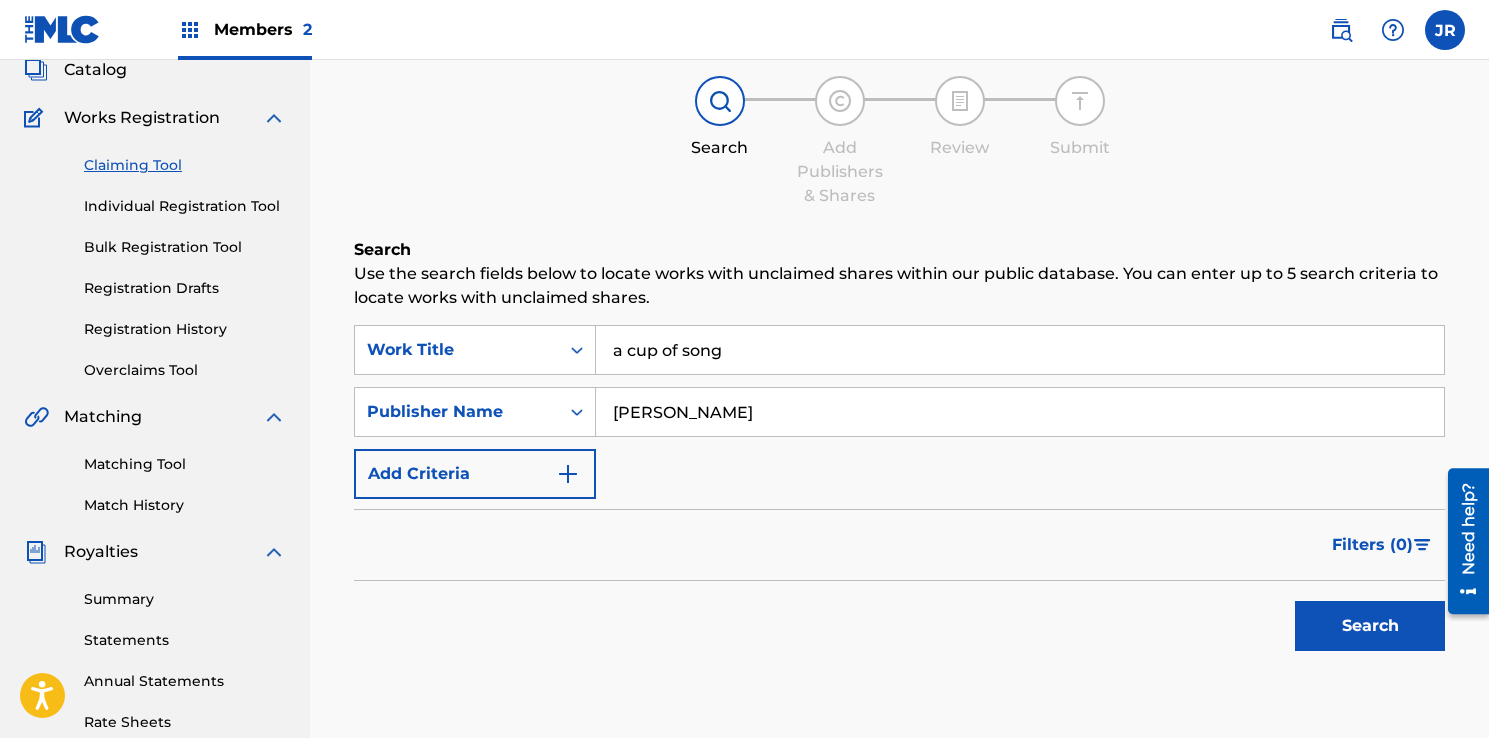 click on "Search" at bounding box center [1370, 626] 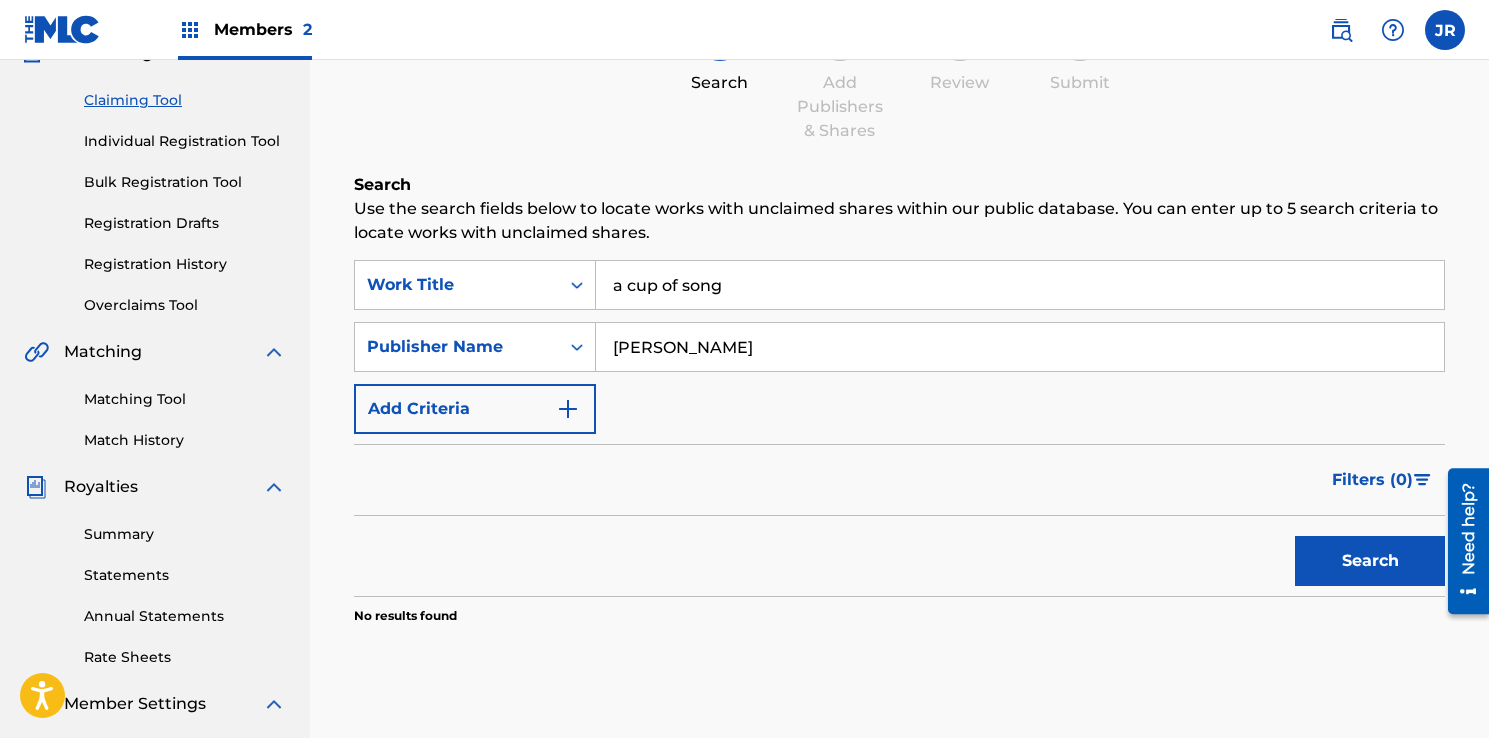 scroll, scrollTop: 0, scrollLeft: 0, axis: both 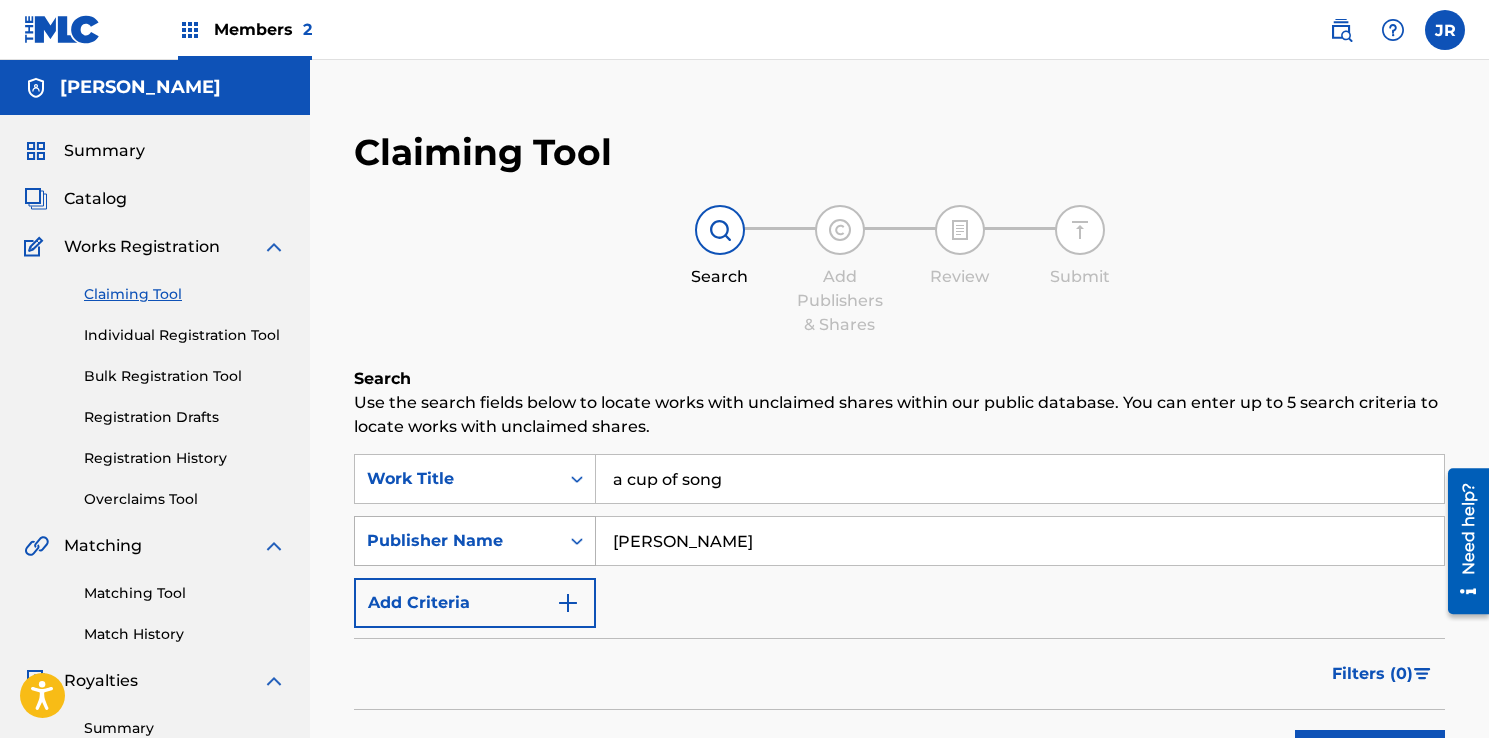 drag, startPoint x: 726, startPoint y: 554, endPoint x: 592, endPoint y: 554, distance: 134 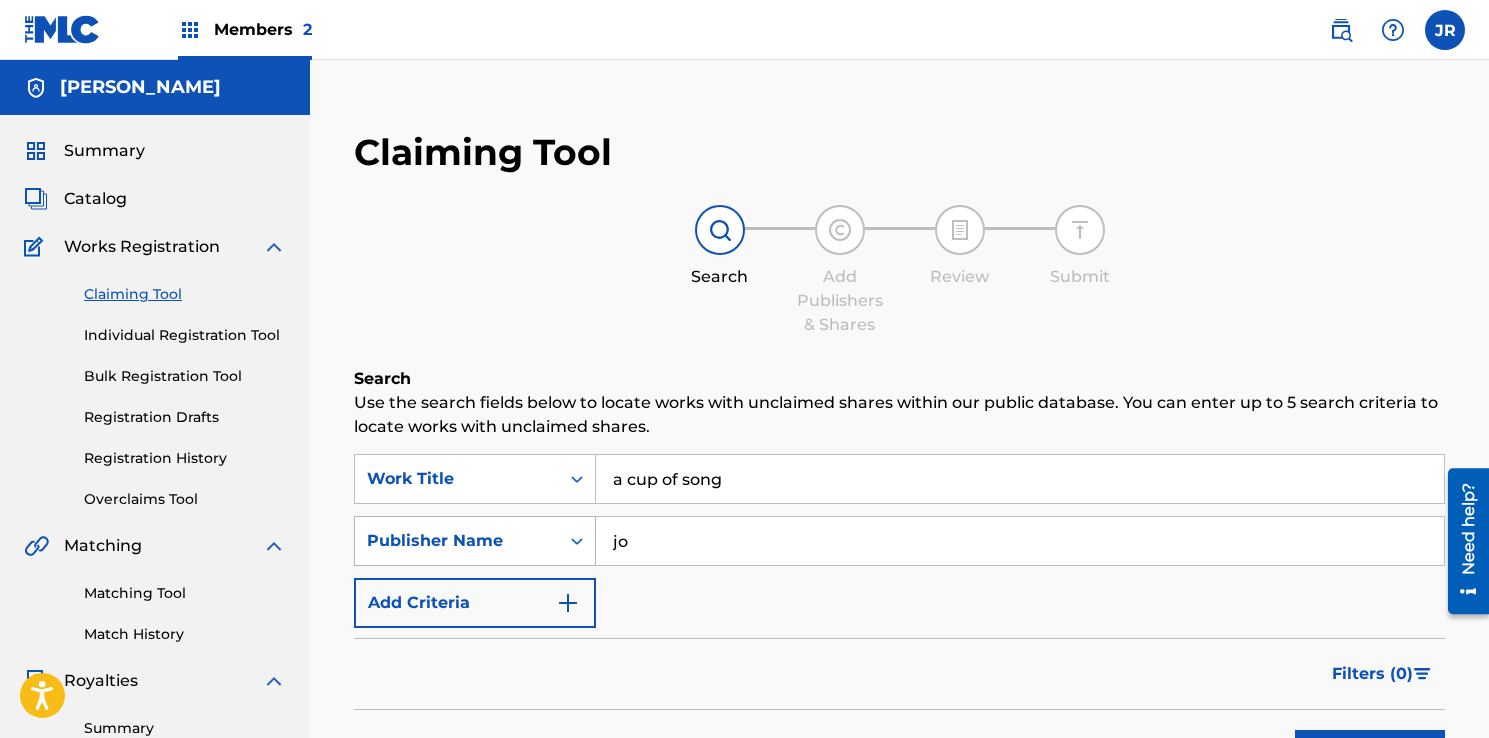 type on "j" 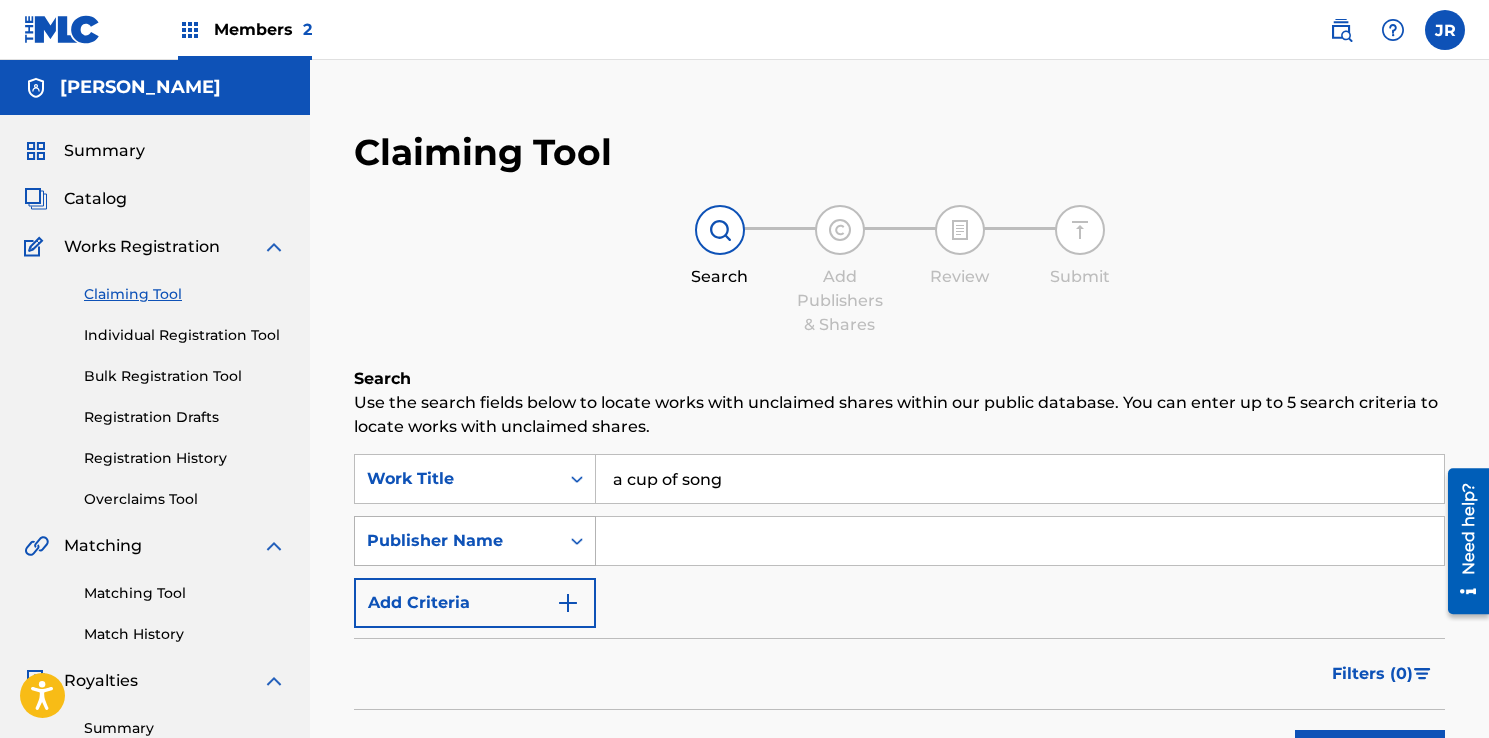 type 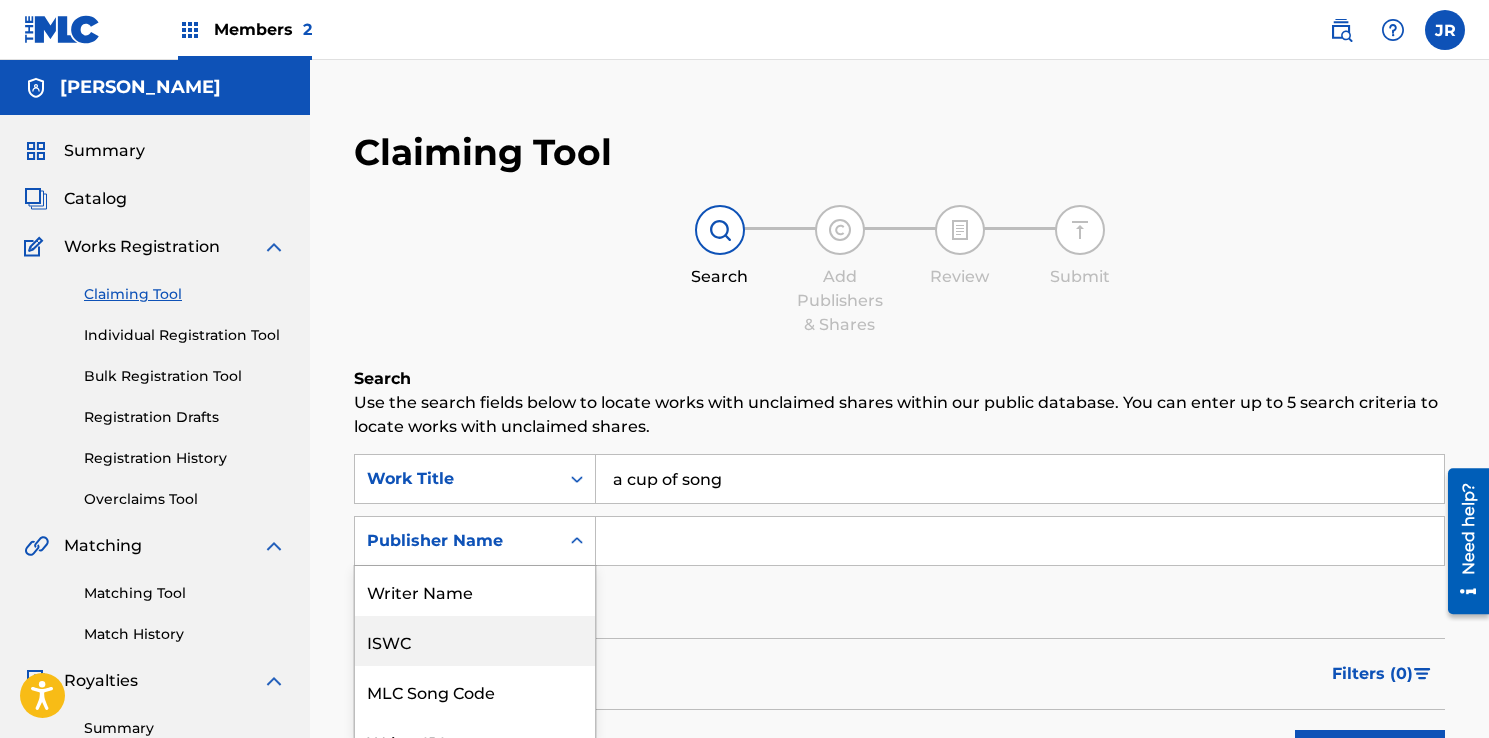 scroll, scrollTop: 129, scrollLeft: 0, axis: vertical 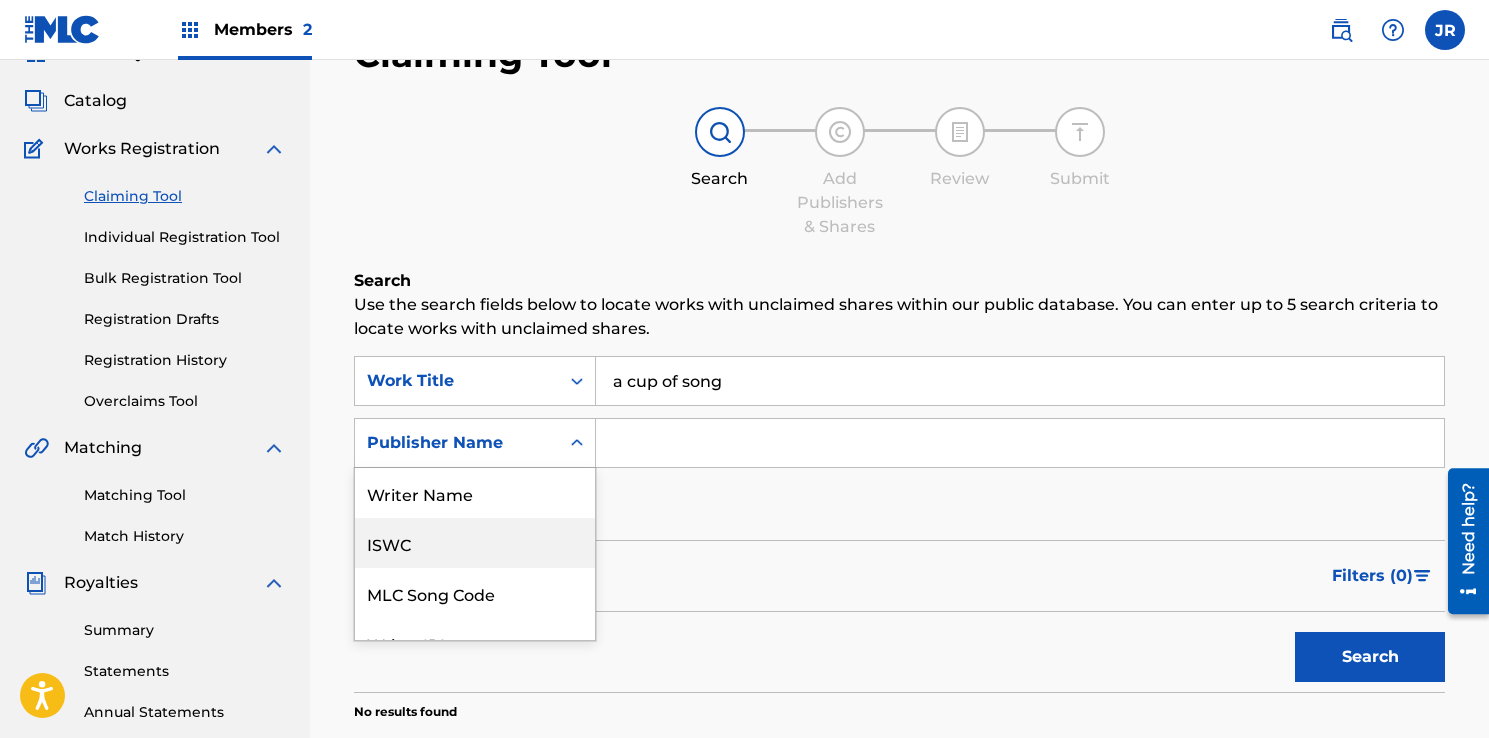 click on "ISWC, 2 of 7. 7 results available. Use Up and Down to choose options, press Enter to select the currently focused option, press Escape to exit the menu, press Tab to select the option and exit the menu. Publisher Name Writer Name ISWC MLC Song Code Writer IPI Publisher IPI MLC Publisher Number Publisher Name" at bounding box center [475, 443] 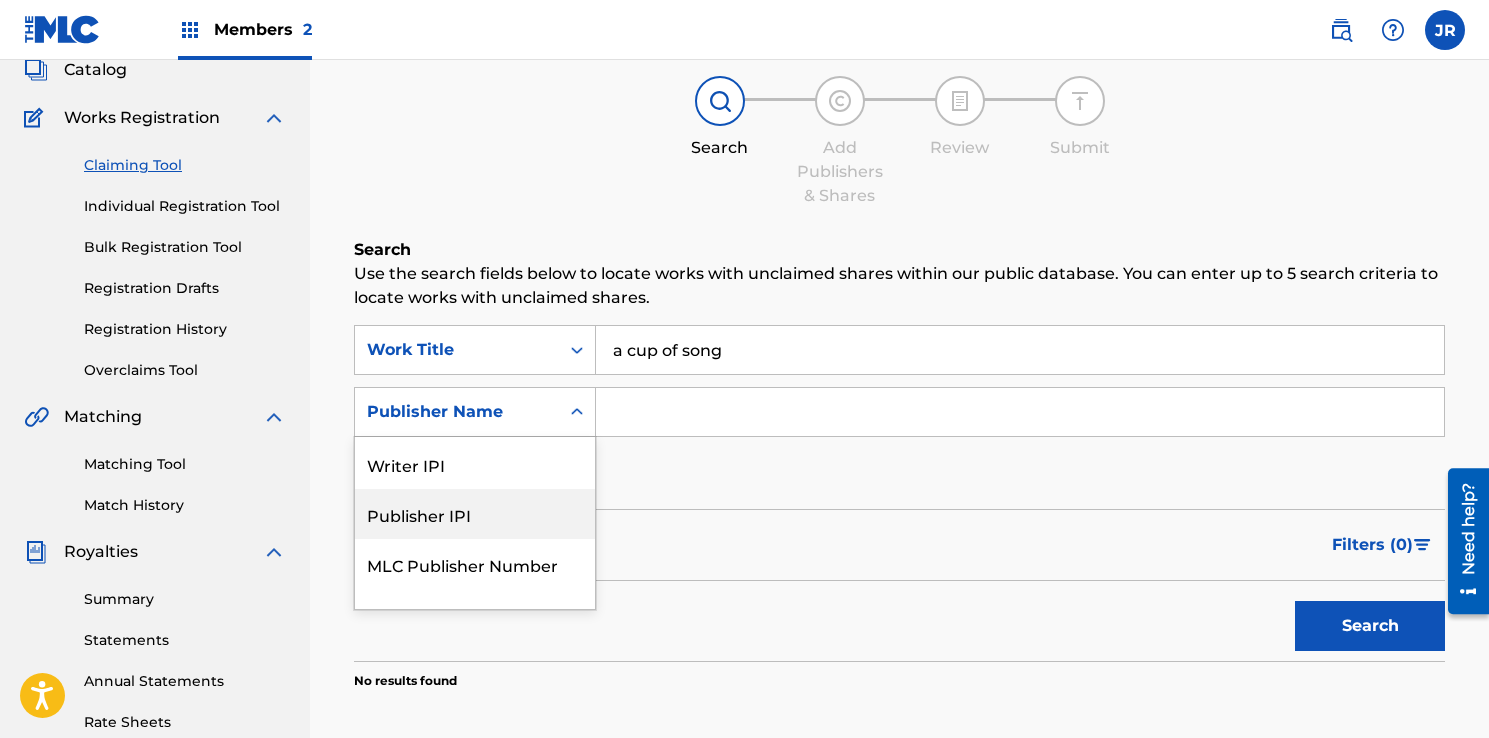 scroll, scrollTop: 178, scrollLeft: 0, axis: vertical 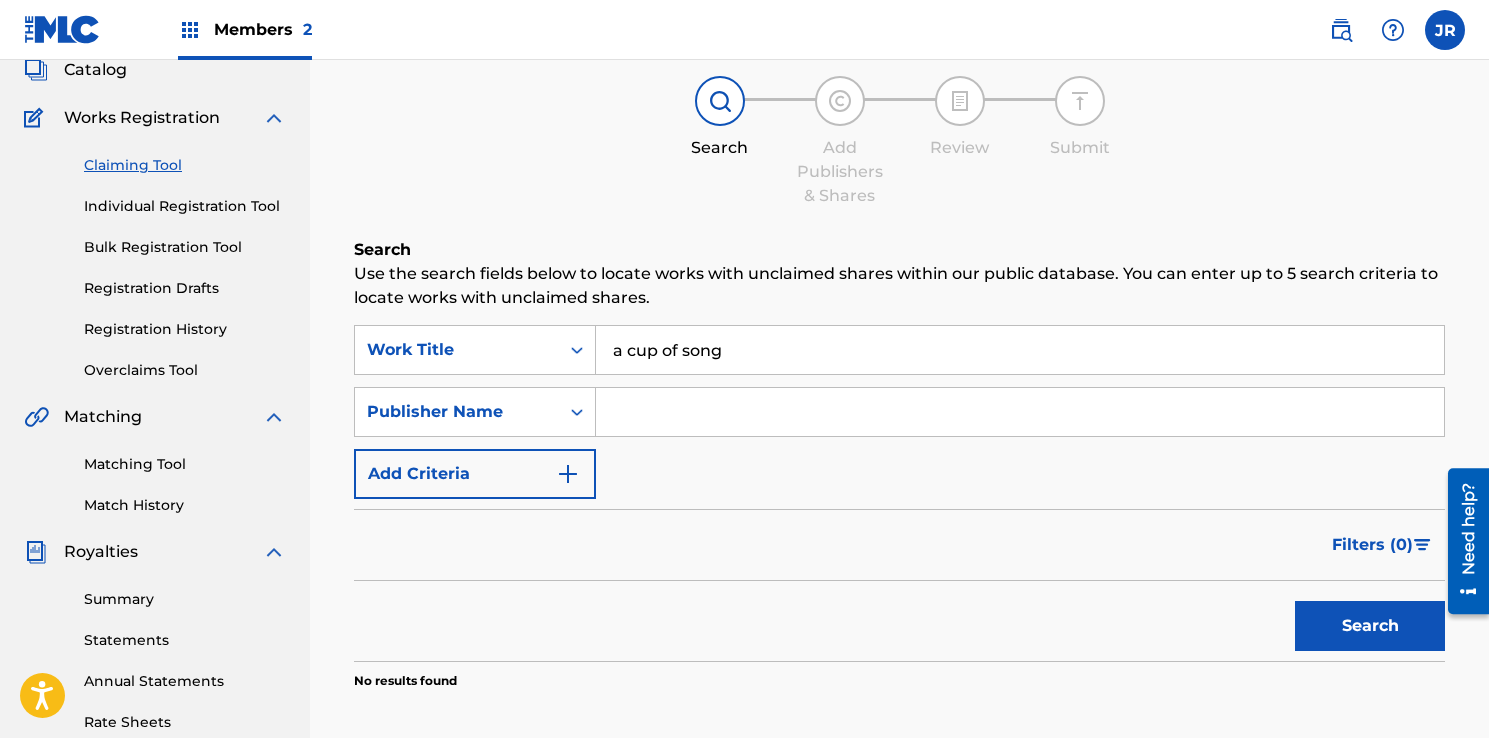 click on "Filters ( 0 )" at bounding box center (899, 545) 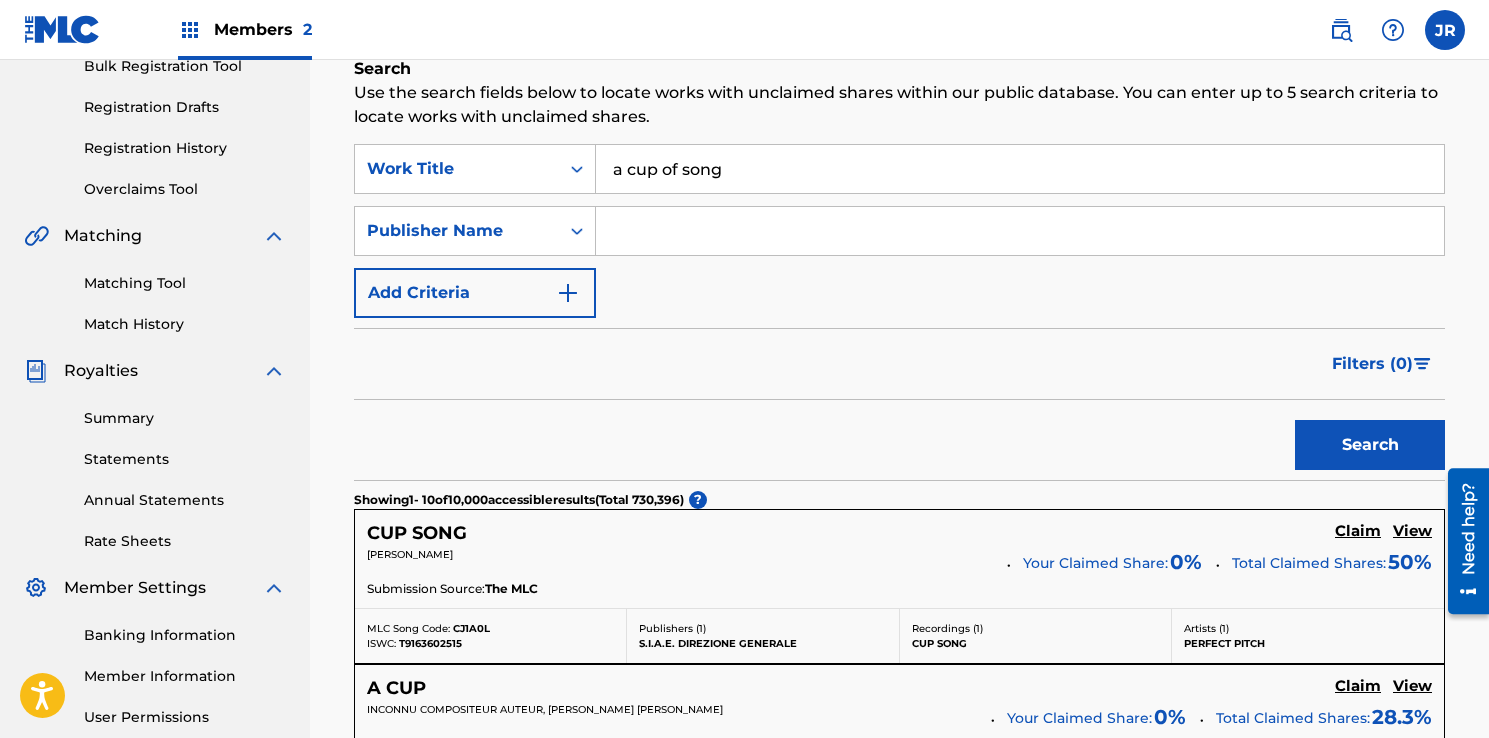 scroll, scrollTop: 314, scrollLeft: 0, axis: vertical 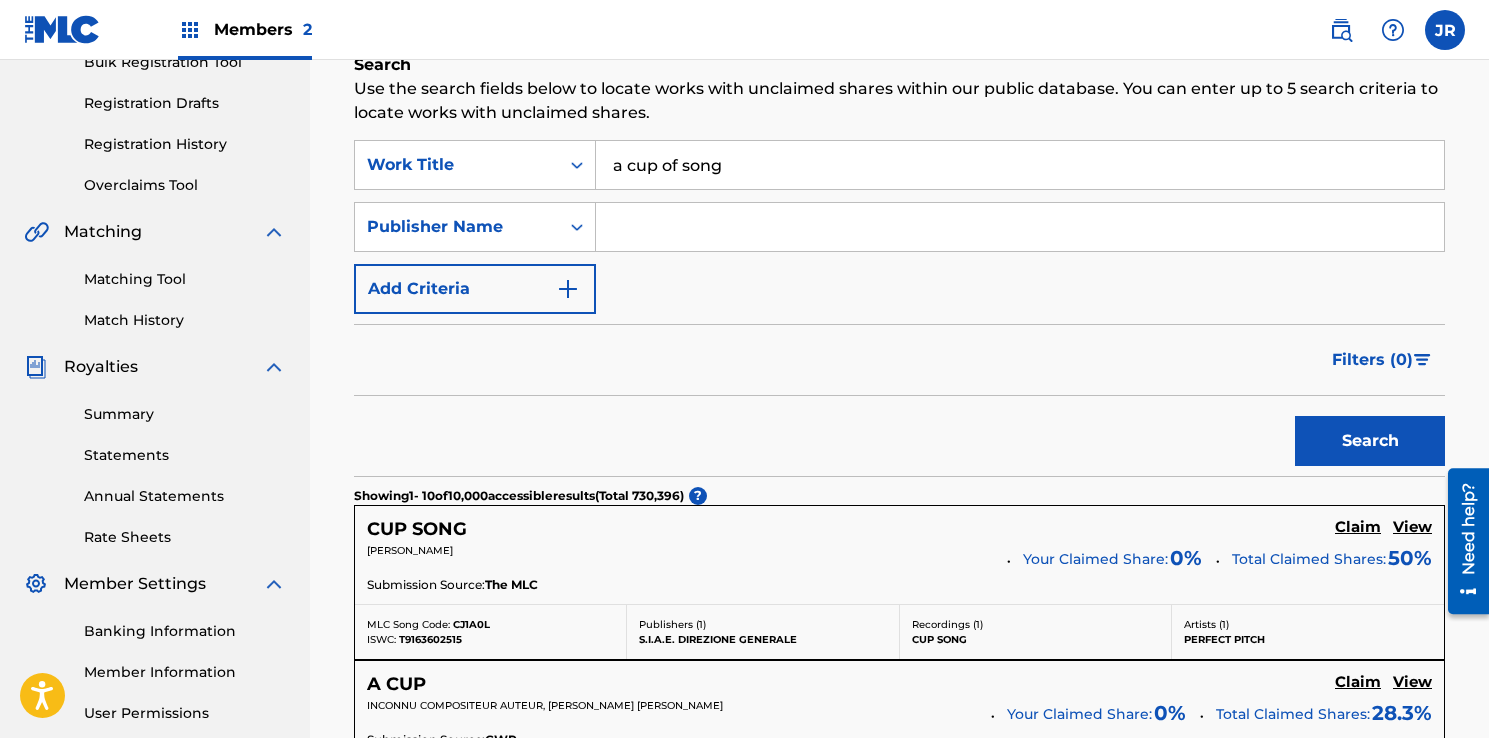 click on "Filters ( 0 )" at bounding box center (1372, 360) 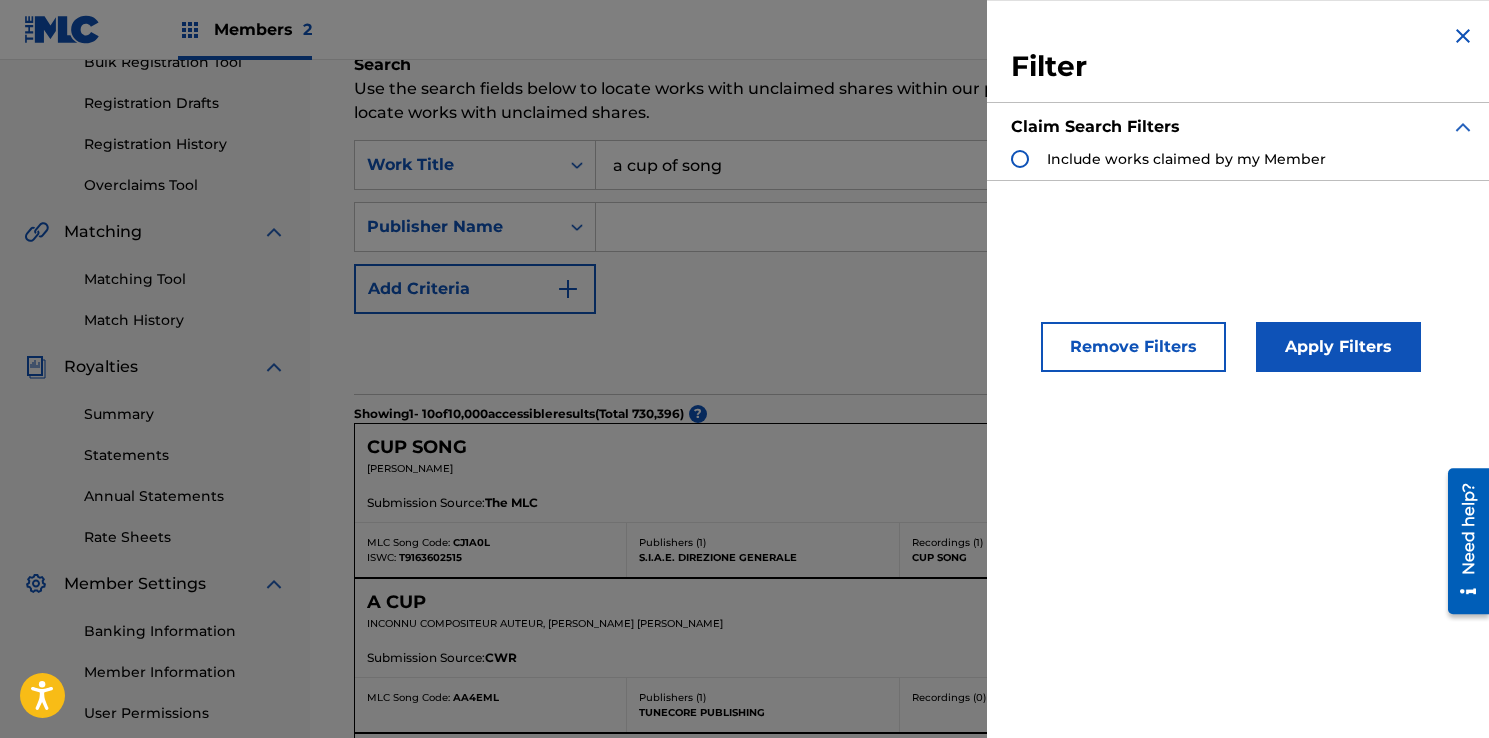 click on "Include works claimed by my Member" at bounding box center (1186, 159) 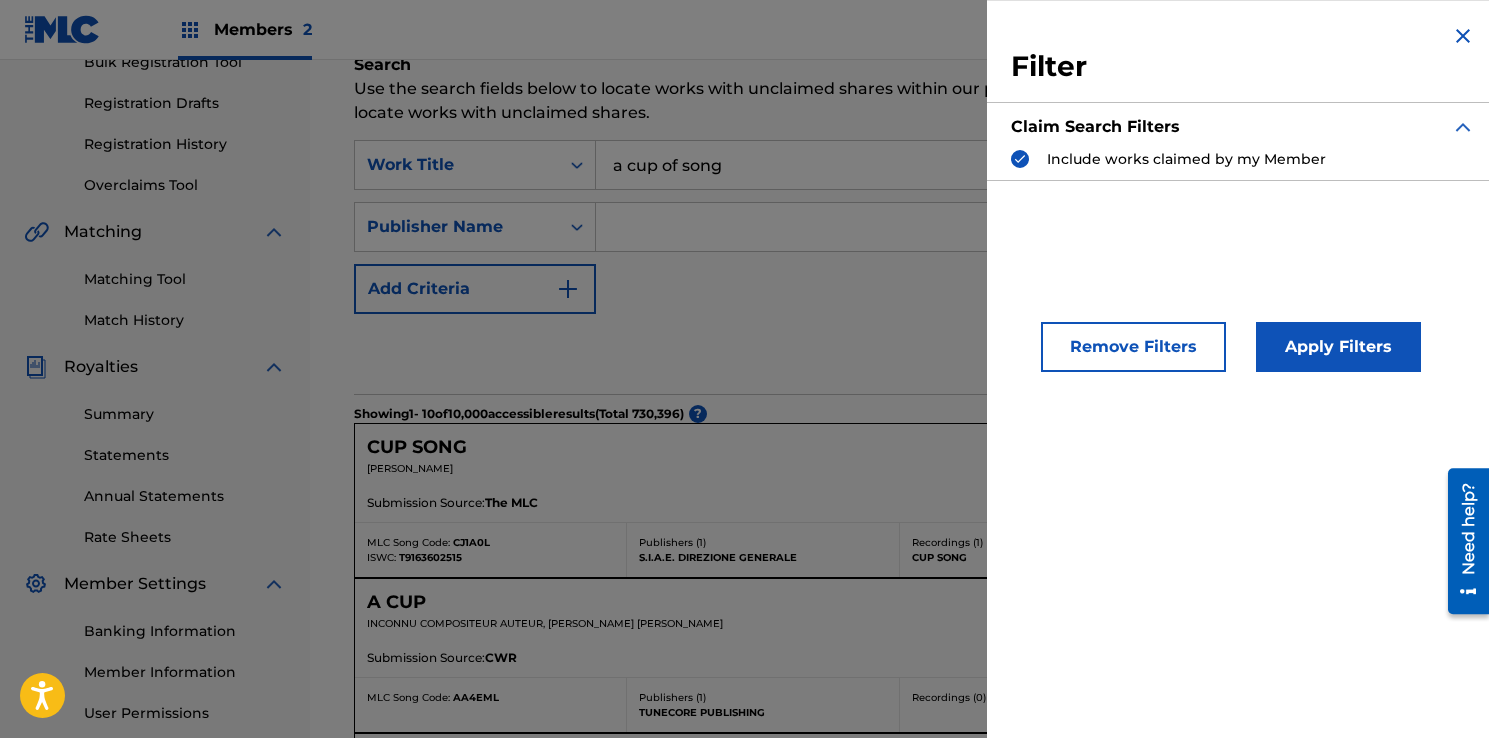 click on "Apply Filters" at bounding box center (1338, 347) 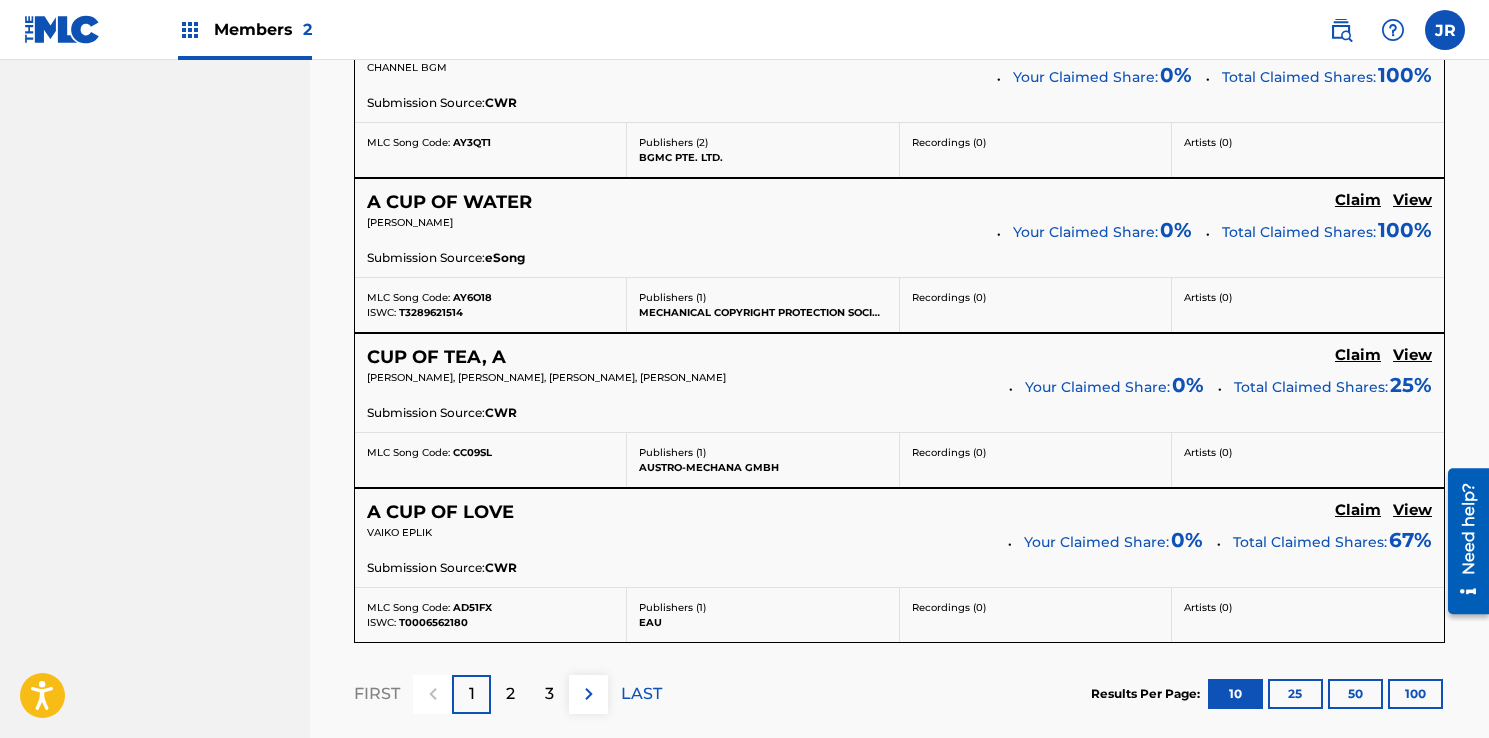 scroll, scrollTop: 1684, scrollLeft: 0, axis: vertical 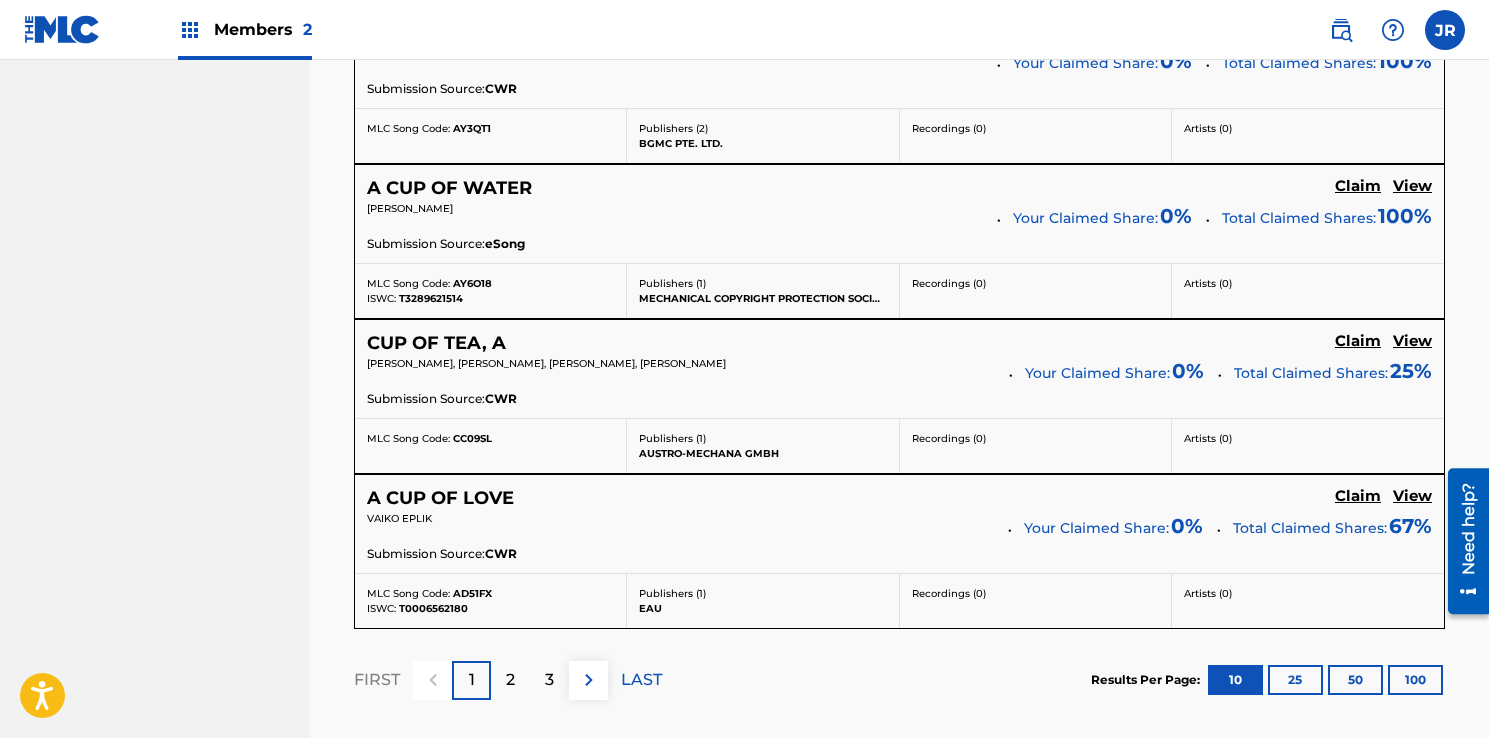 click on "2" at bounding box center (510, 680) 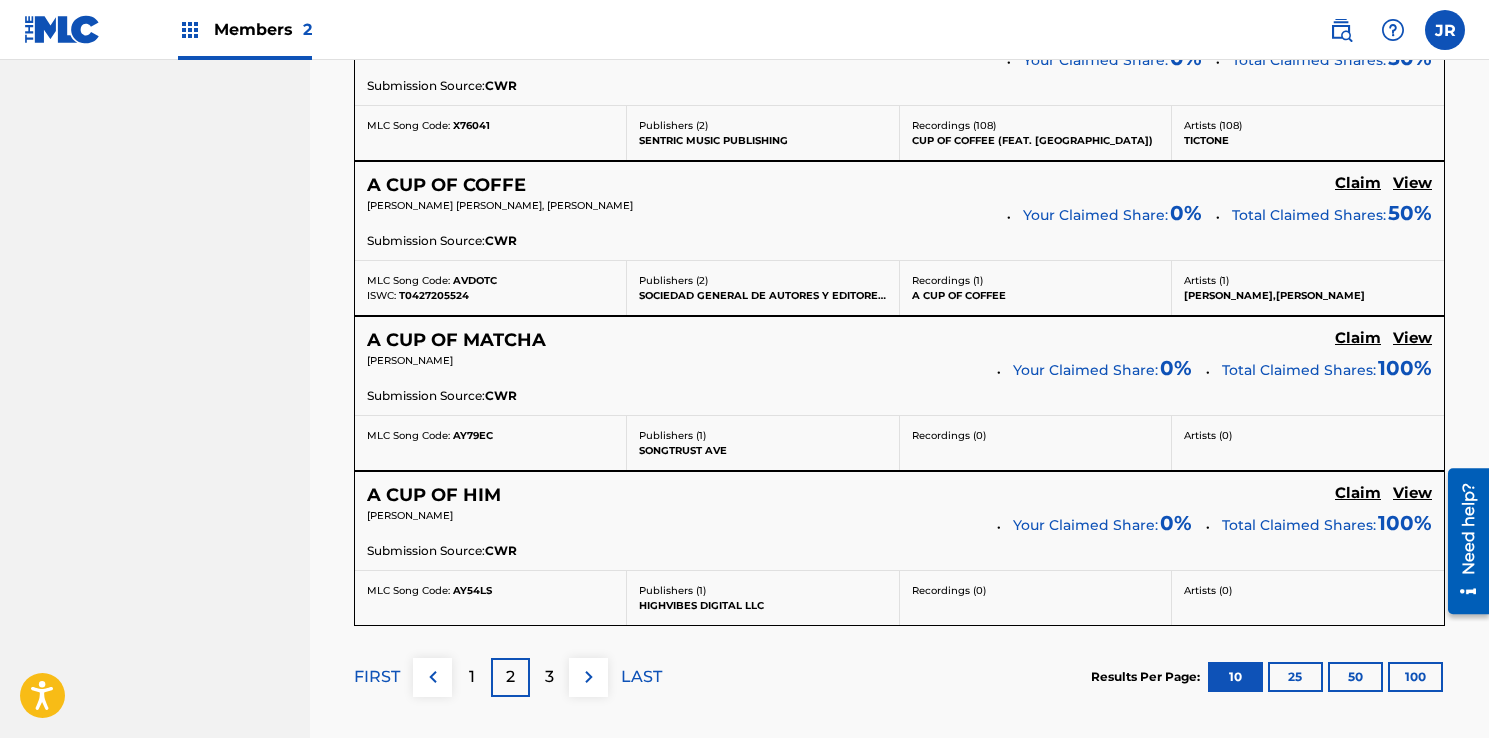 scroll, scrollTop: 1922, scrollLeft: 0, axis: vertical 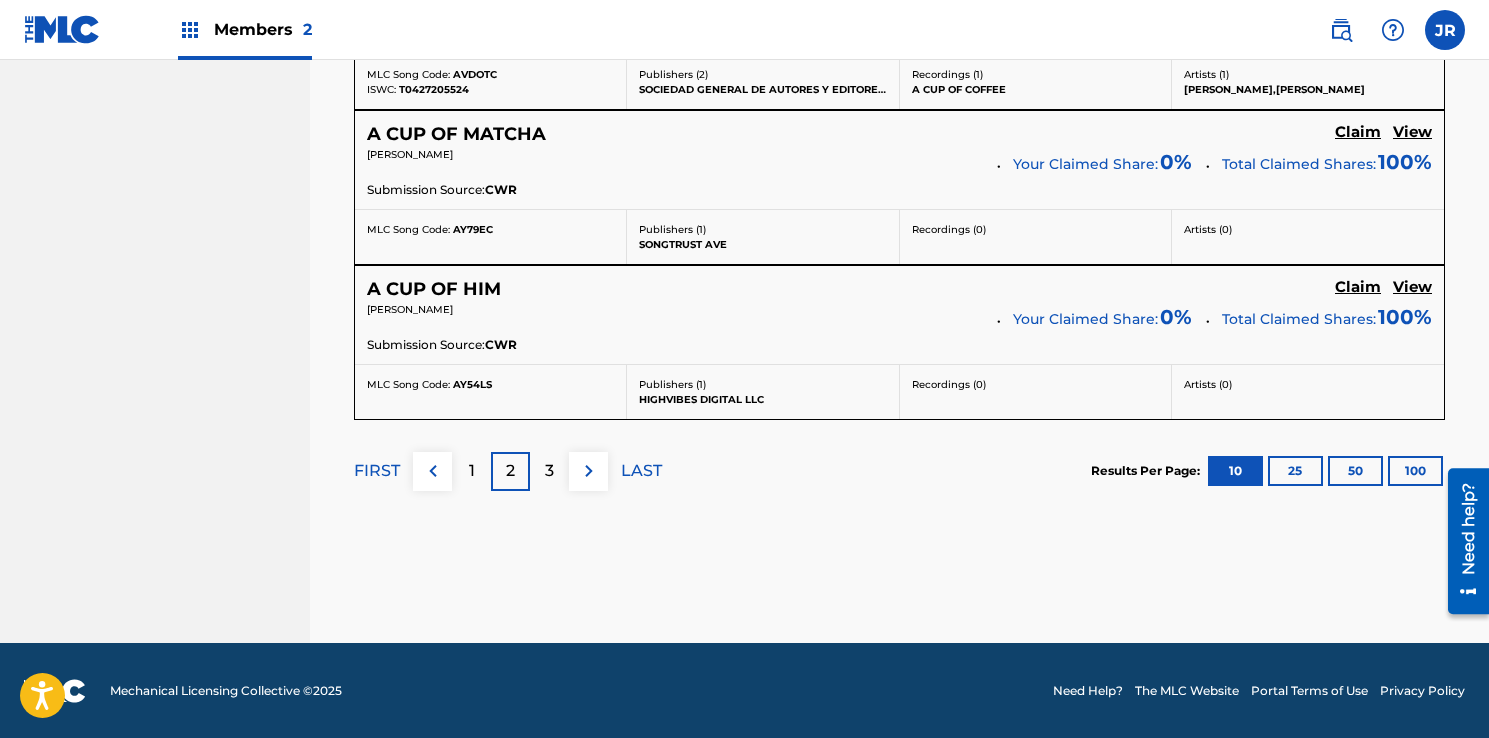 click on "3" at bounding box center [549, 471] 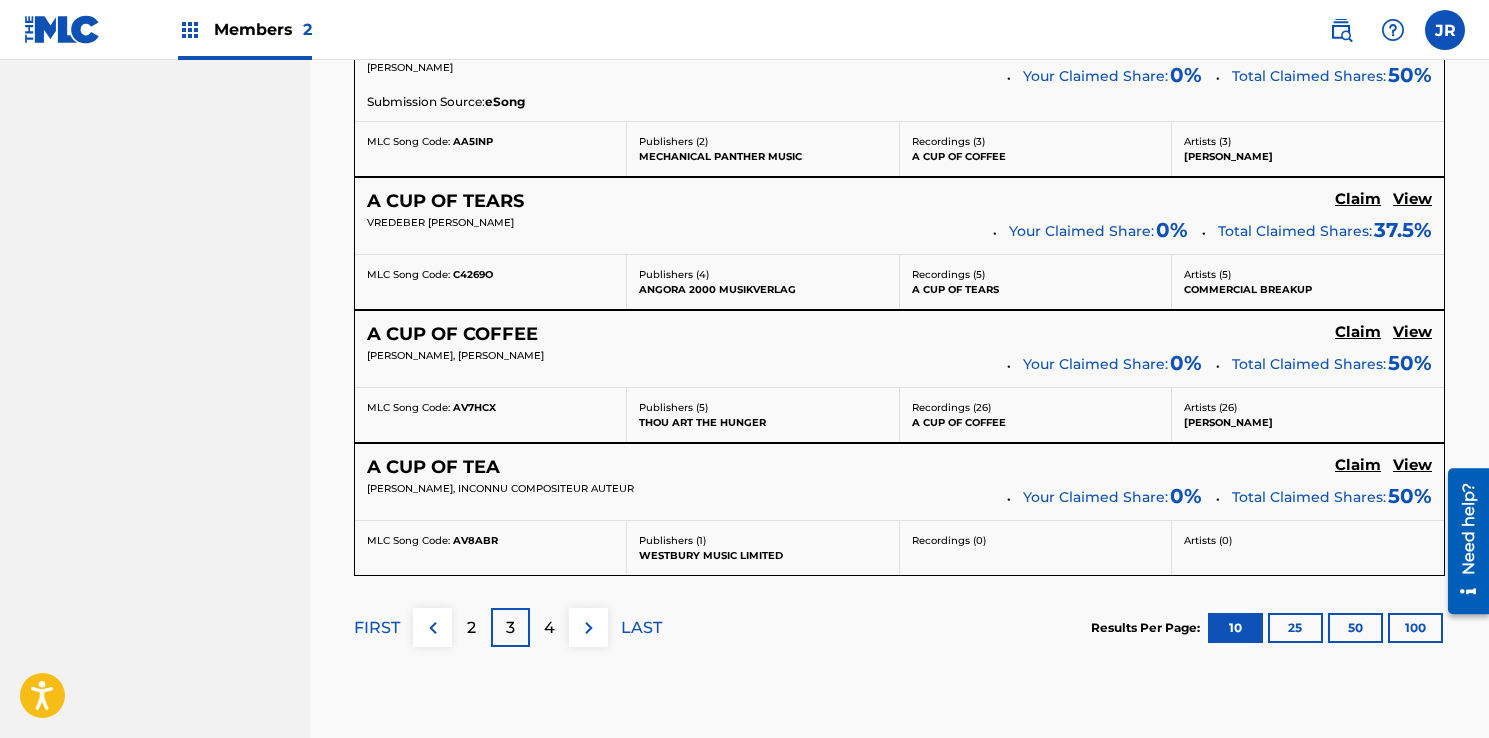 scroll, scrollTop: 1886, scrollLeft: 0, axis: vertical 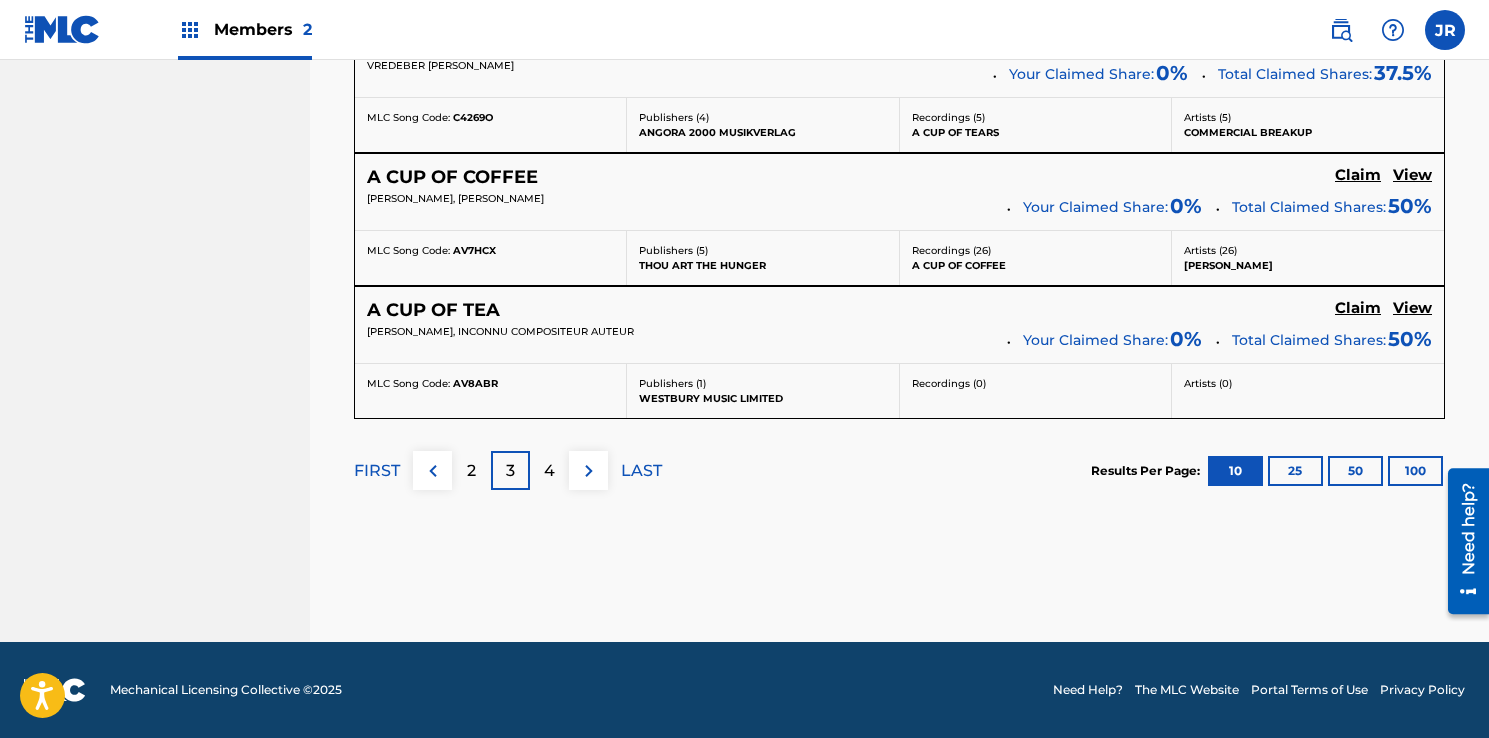 click on "100" at bounding box center [1415, 471] 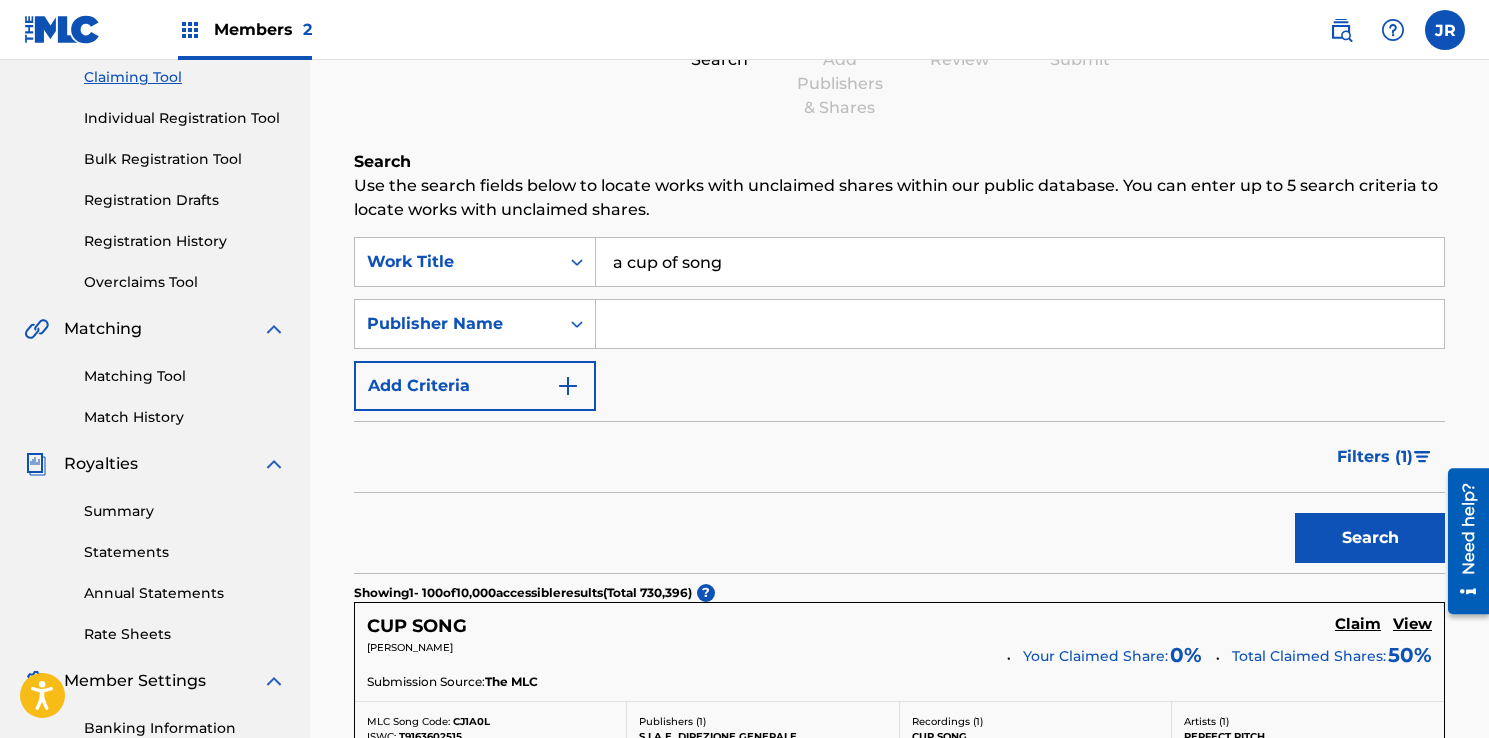 scroll, scrollTop: 331, scrollLeft: 0, axis: vertical 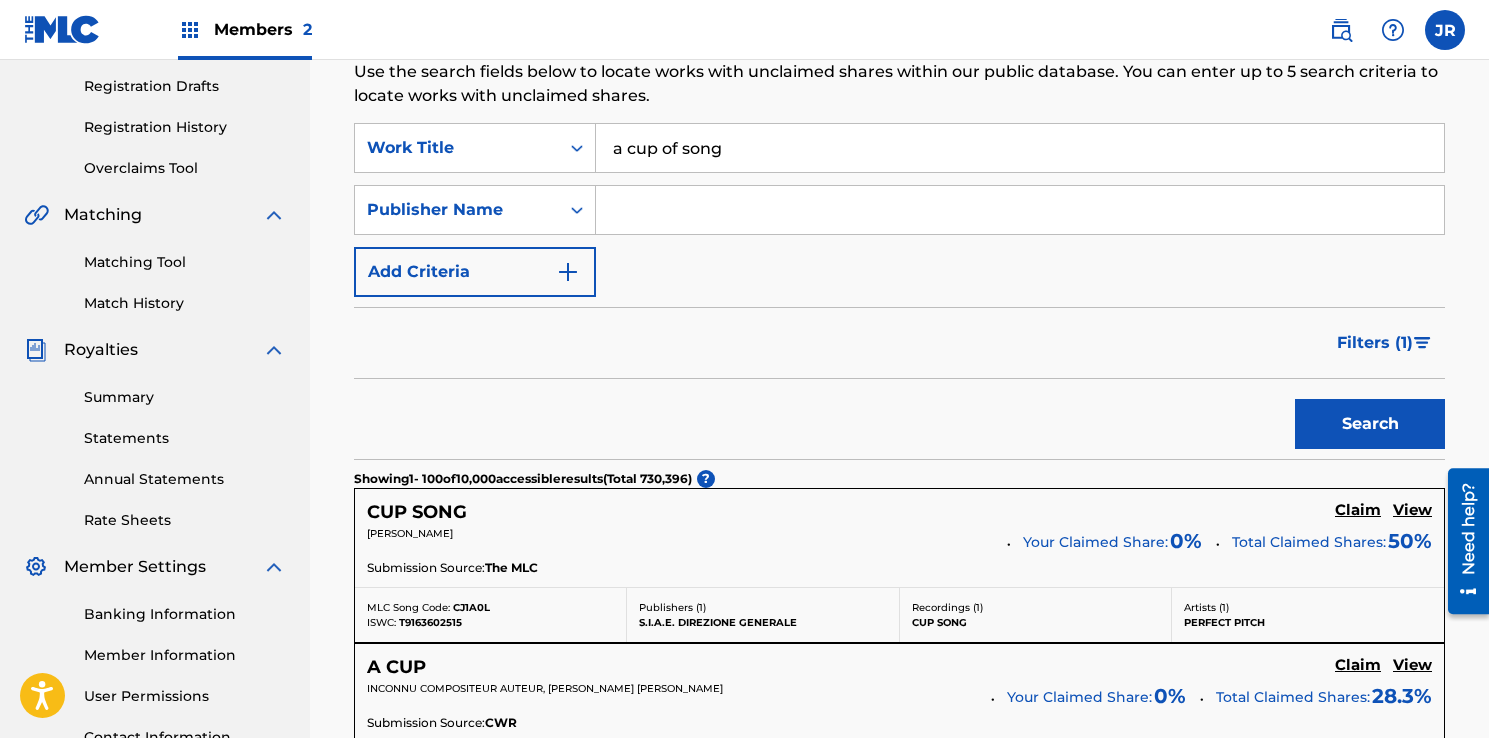 click on "Summary" at bounding box center (185, 397) 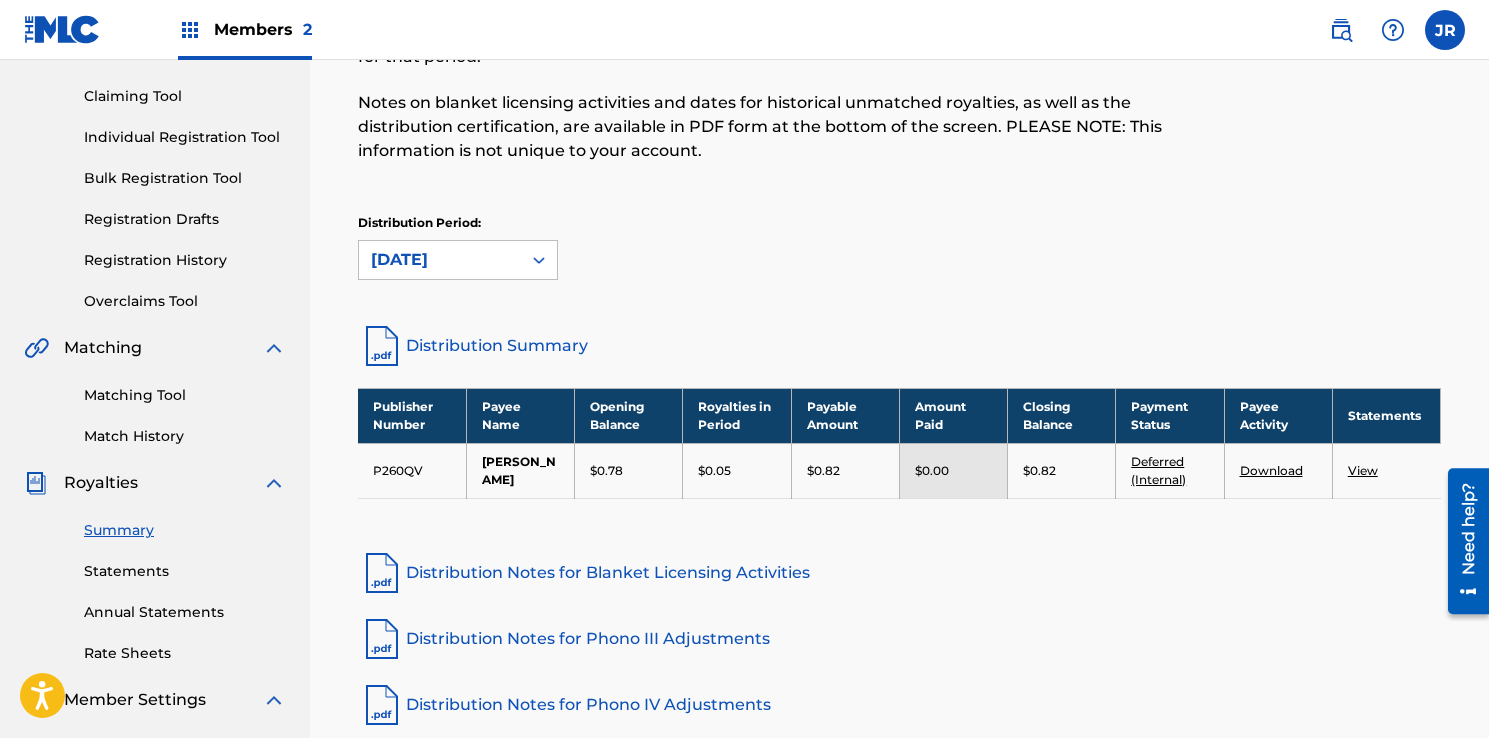 scroll, scrollTop: 201, scrollLeft: 0, axis: vertical 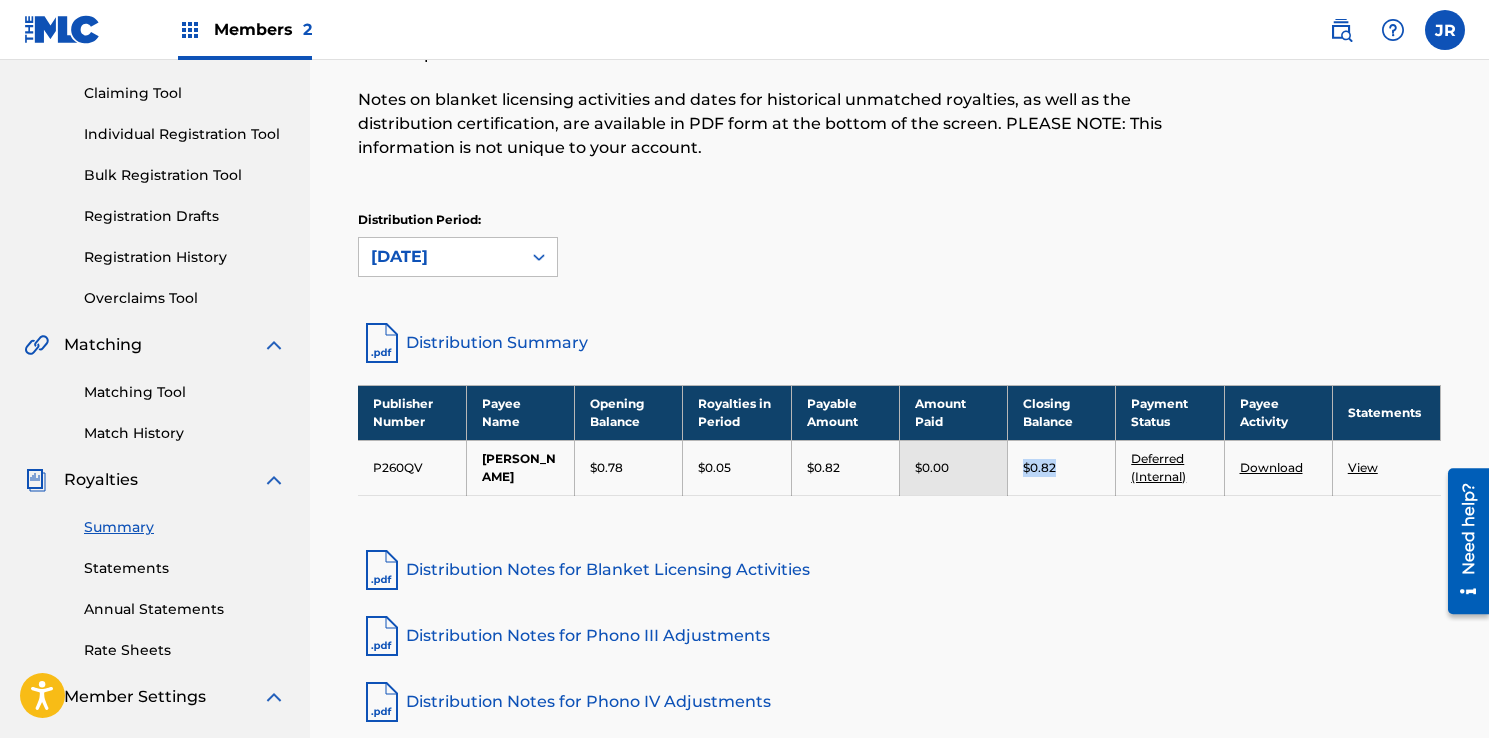 drag, startPoint x: 1065, startPoint y: 469, endPoint x: 1026, endPoint y: 469, distance: 39 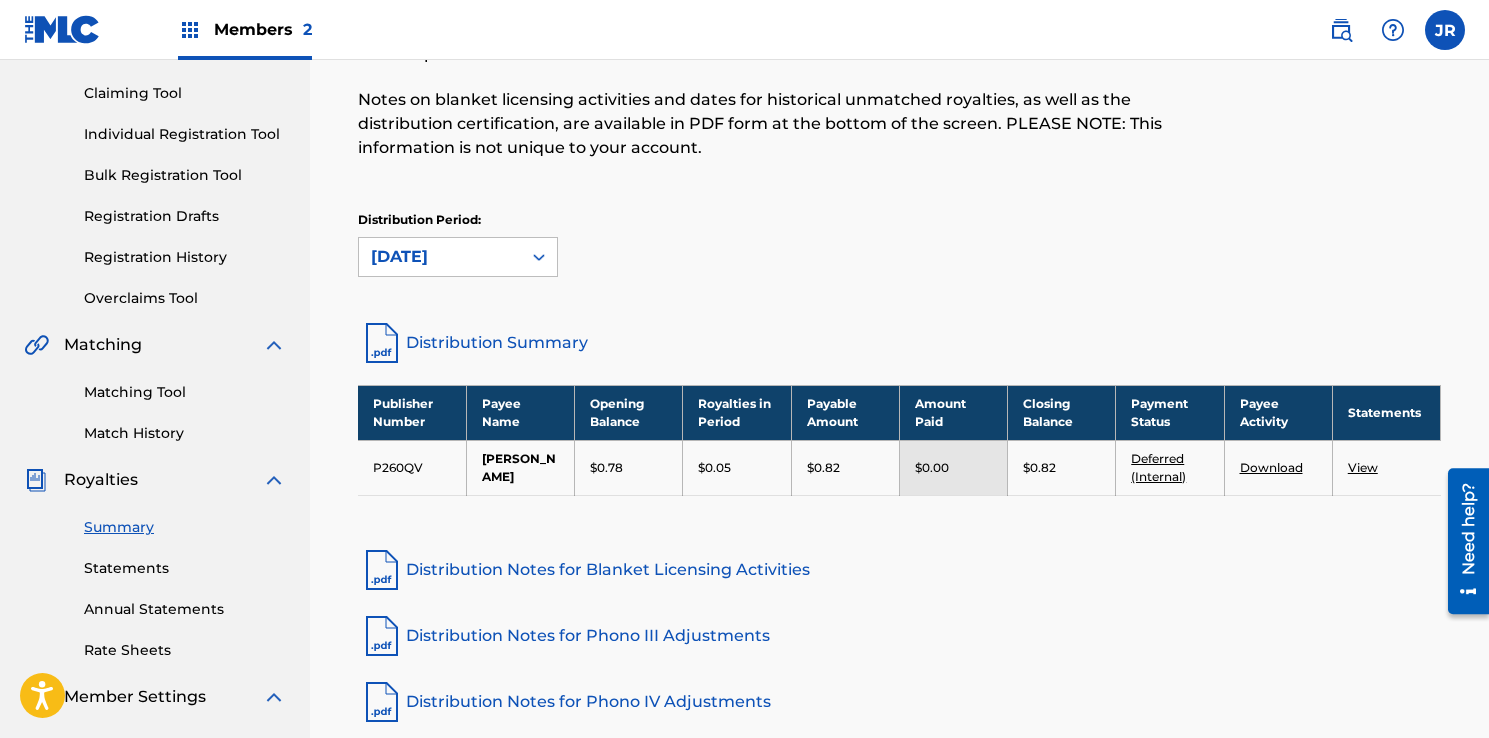 click on "Royalties Select your desired distribution period from the drop-down menu to see a summary of information for that period. Notes on blanket licensing activities and dates for historical unmatched royalties, as well as the distribution certification, are available in PDF form at the bottom of the screen. PLEASE NOTE: This information is not unique to your account. Distribution Period: [DATE] Distribution Summary Publisher Number Payee Name Opening Balance Royalties in Period Payable Amount Amount Paid Closing Balance Payment Status Payee Activity Statements P260QV [PERSON_NAME] $0.78 $0.05 $0.82 $0.00 $0.82 Deferred (Internal) Download View Distribution Notes for Blanket Licensing Activities Distribution Notes for Phono III Adjustments Distribution Notes for Phono IV Adjustments Distribution Notes for Historic Activities View Distribution Certification" at bounding box center [899, 408] 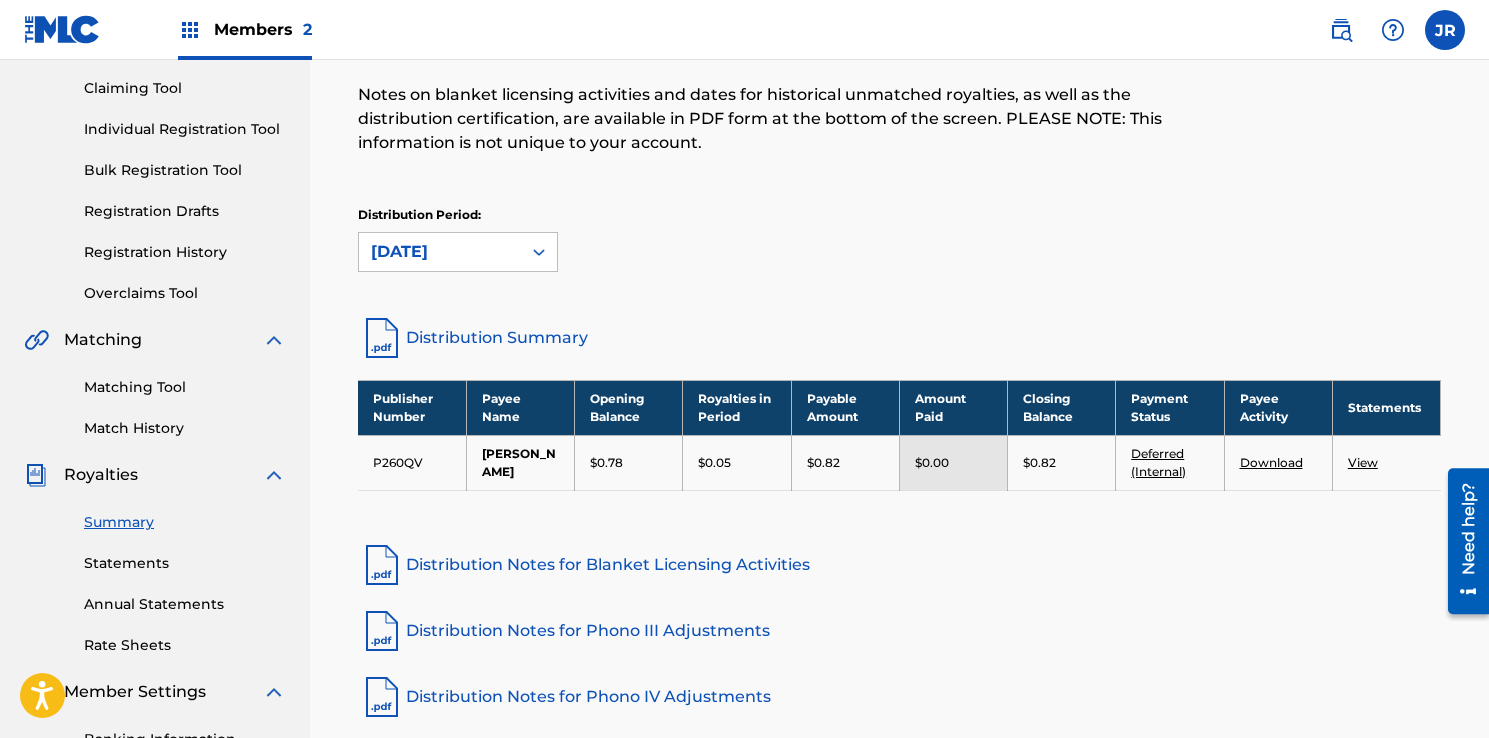 scroll, scrollTop: 210, scrollLeft: 0, axis: vertical 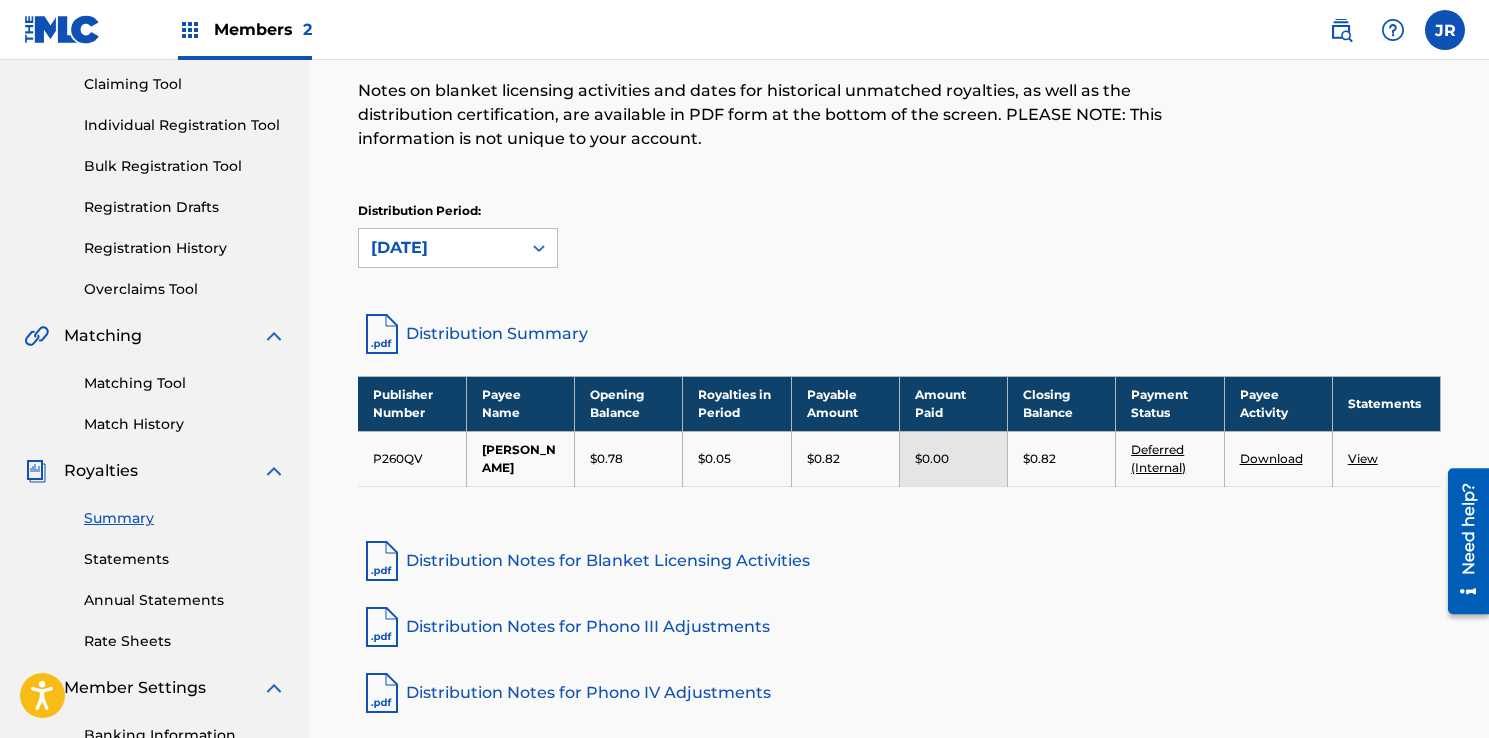 click on "View" at bounding box center (1386, 458) 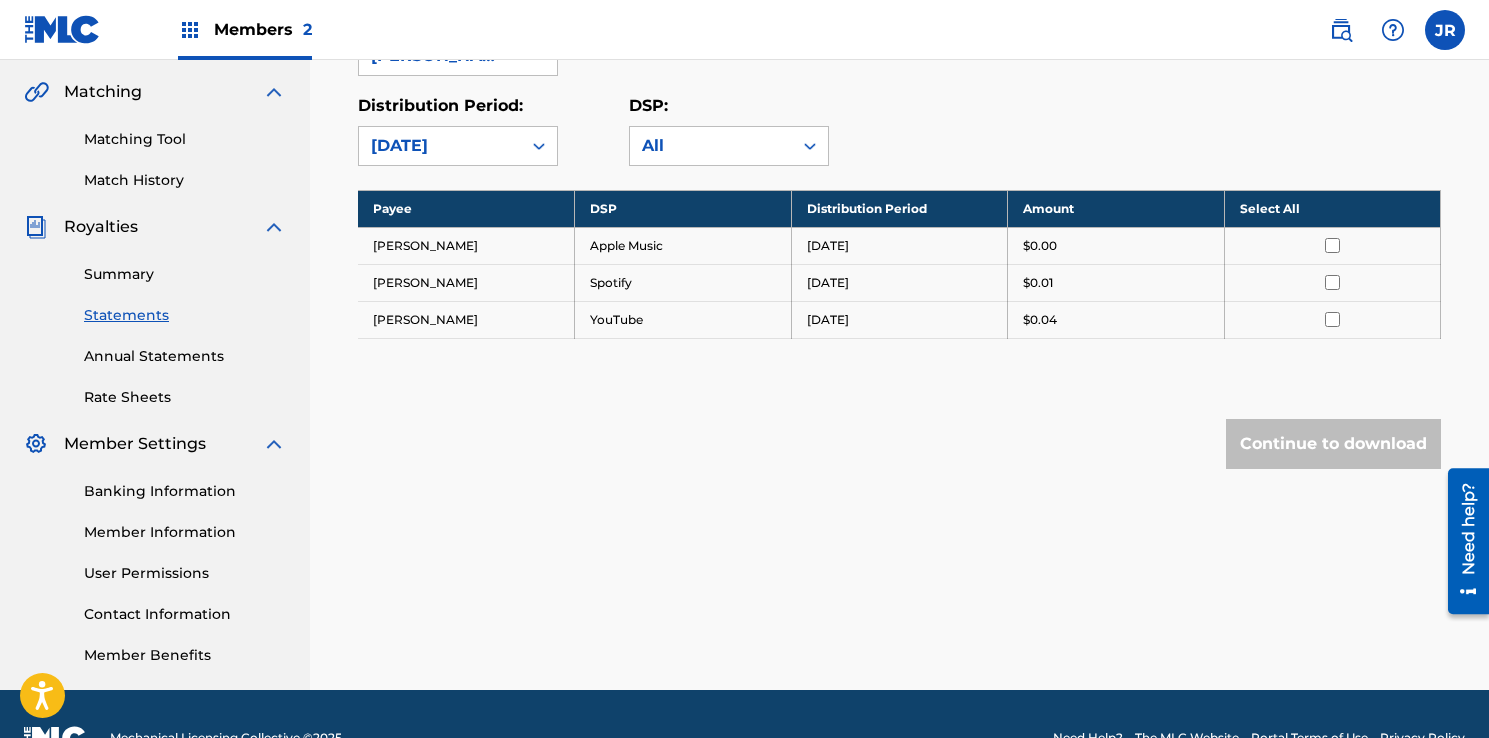scroll, scrollTop: 502, scrollLeft: 0, axis: vertical 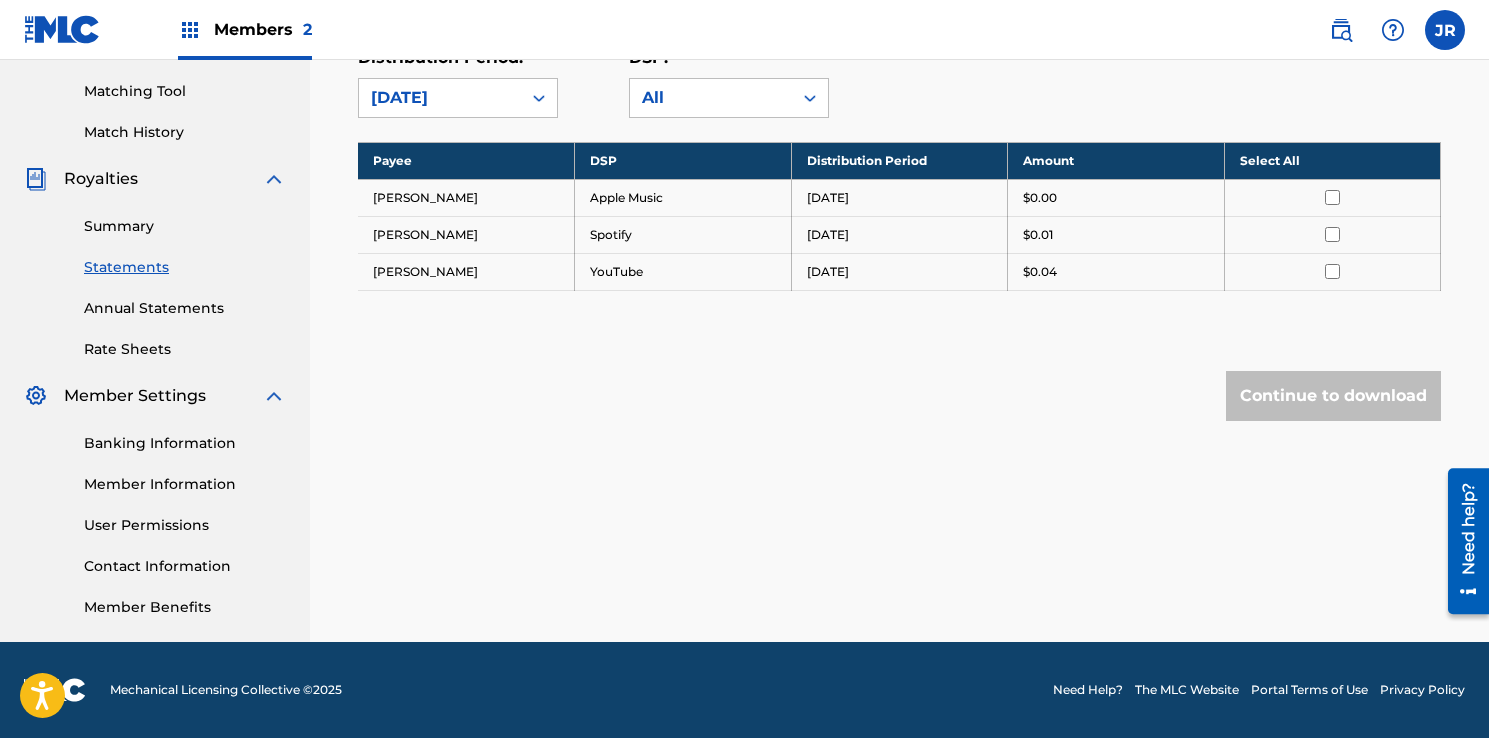 click on "Annual Statements" at bounding box center (185, 308) 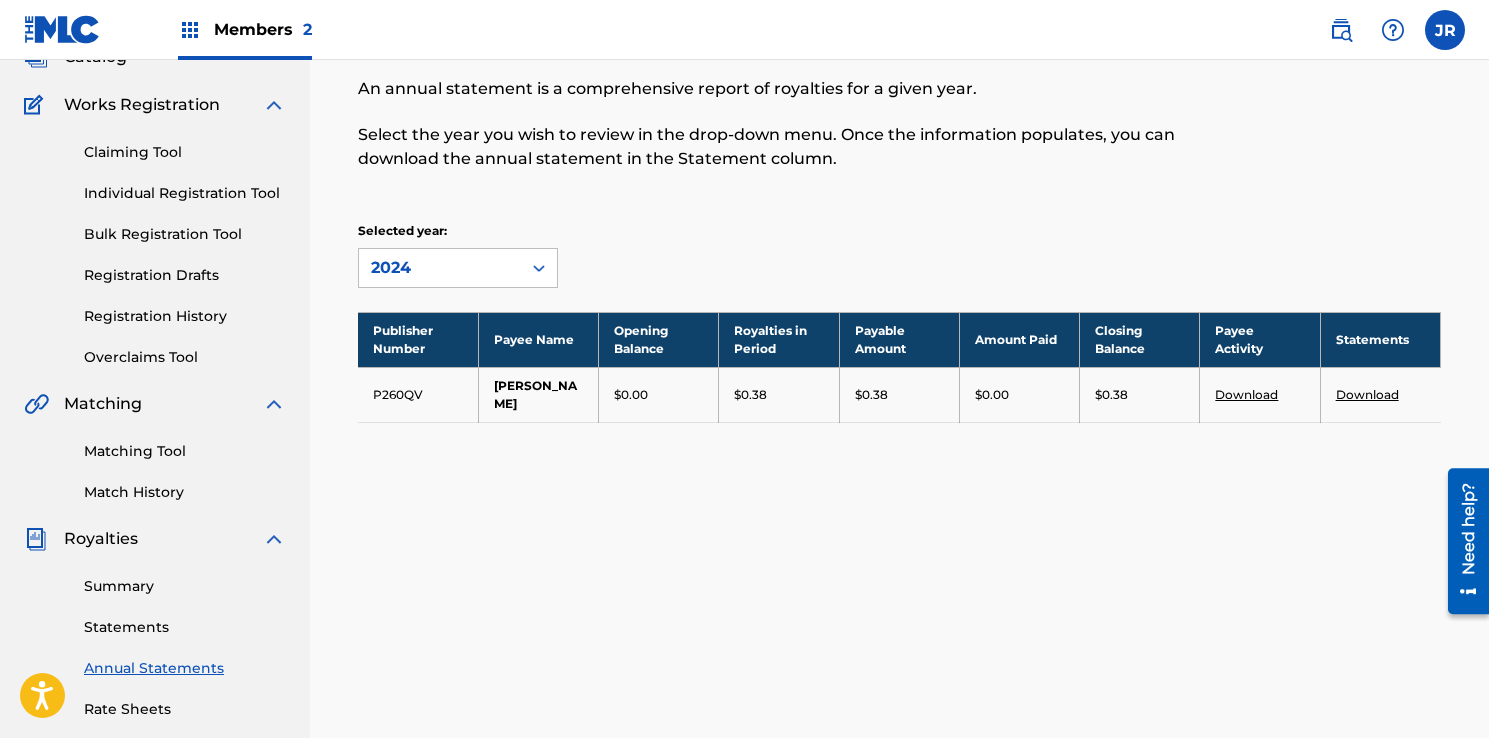 scroll, scrollTop: 52, scrollLeft: 0, axis: vertical 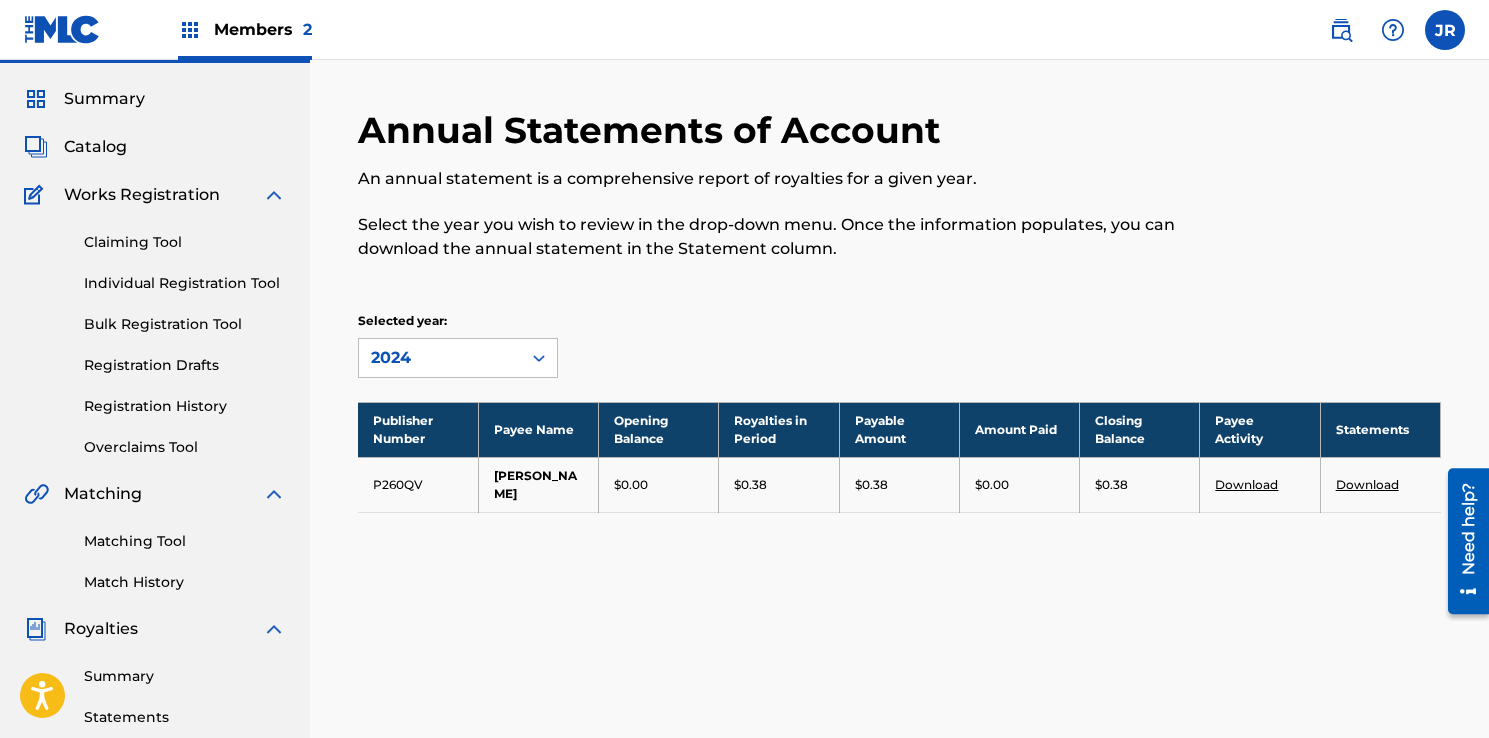 click on "Catalog" at bounding box center [95, 147] 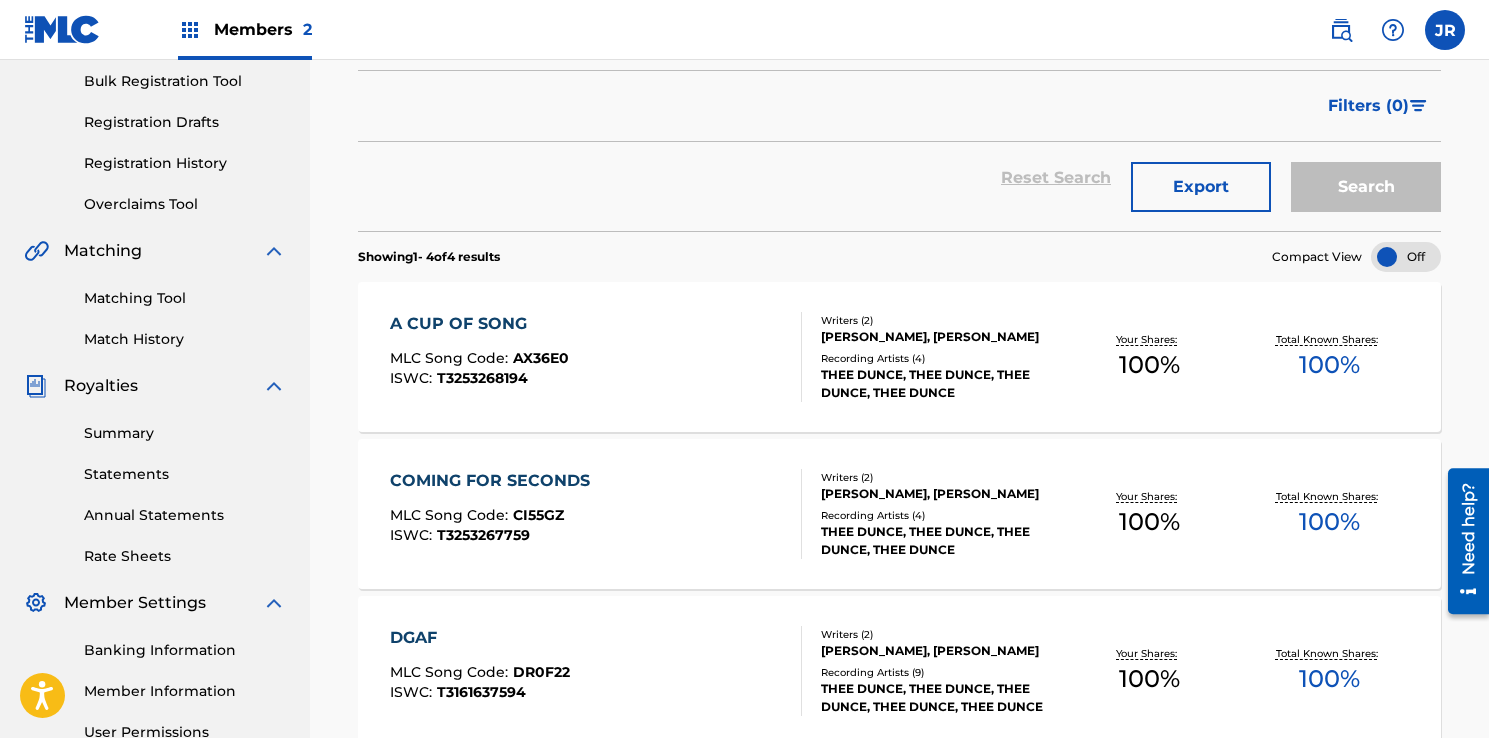 scroll, scrollTop: 297, scrollLeft: 0, axis: vertical 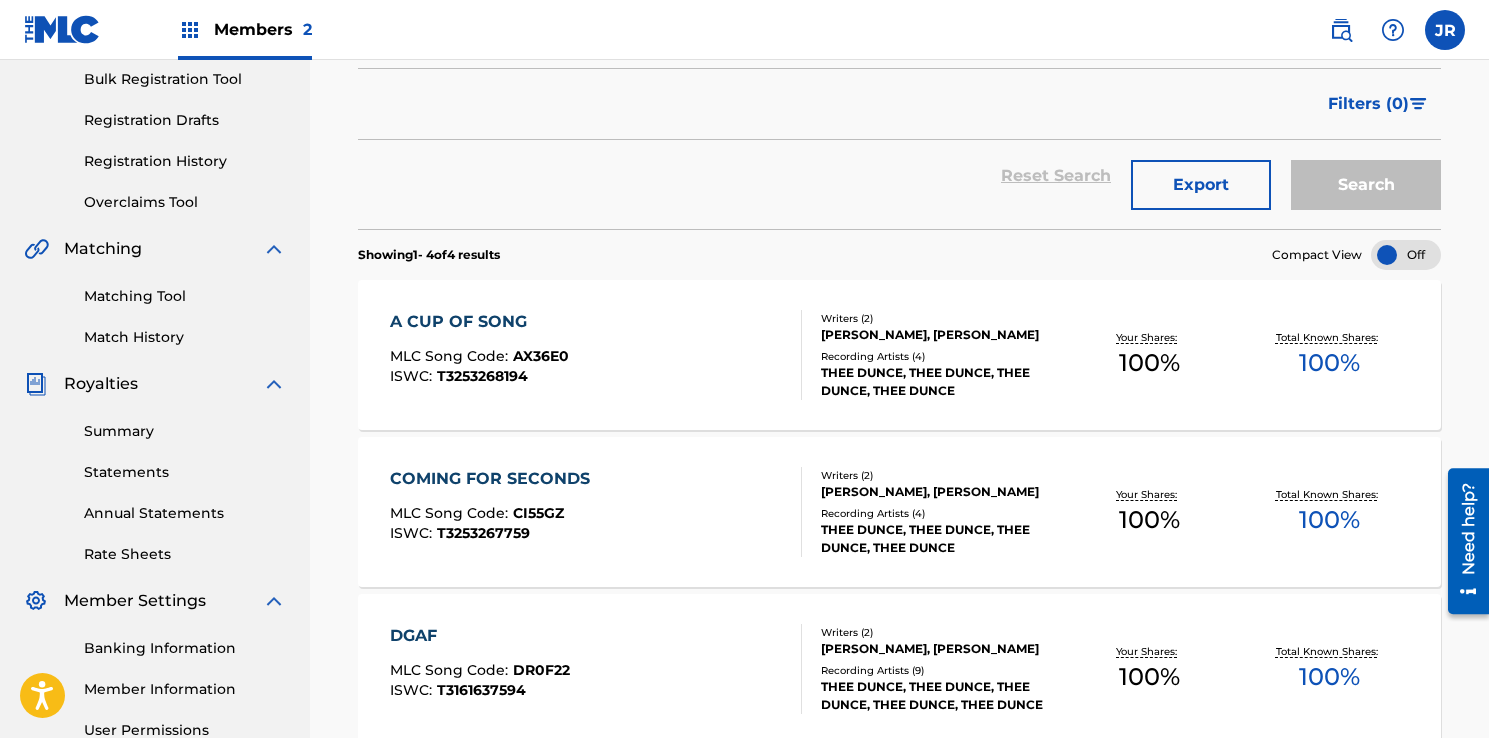 click on "A CUP OF SONG MLC Song Code : AX36E0 ISWC : T3253268194" at bounding box center (596, 355) 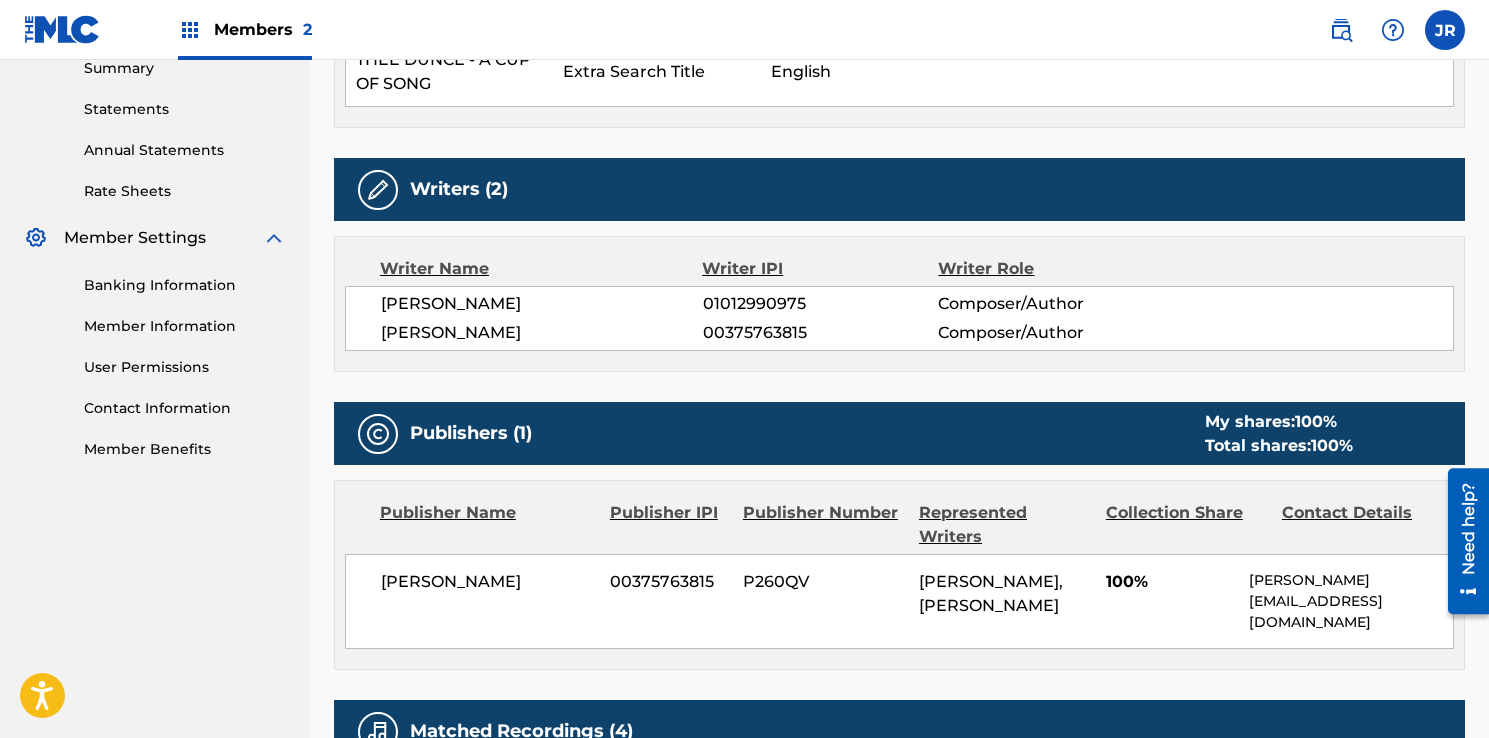 scroll, scrollTop: 679, scrollLeft: 0, axis: vertical 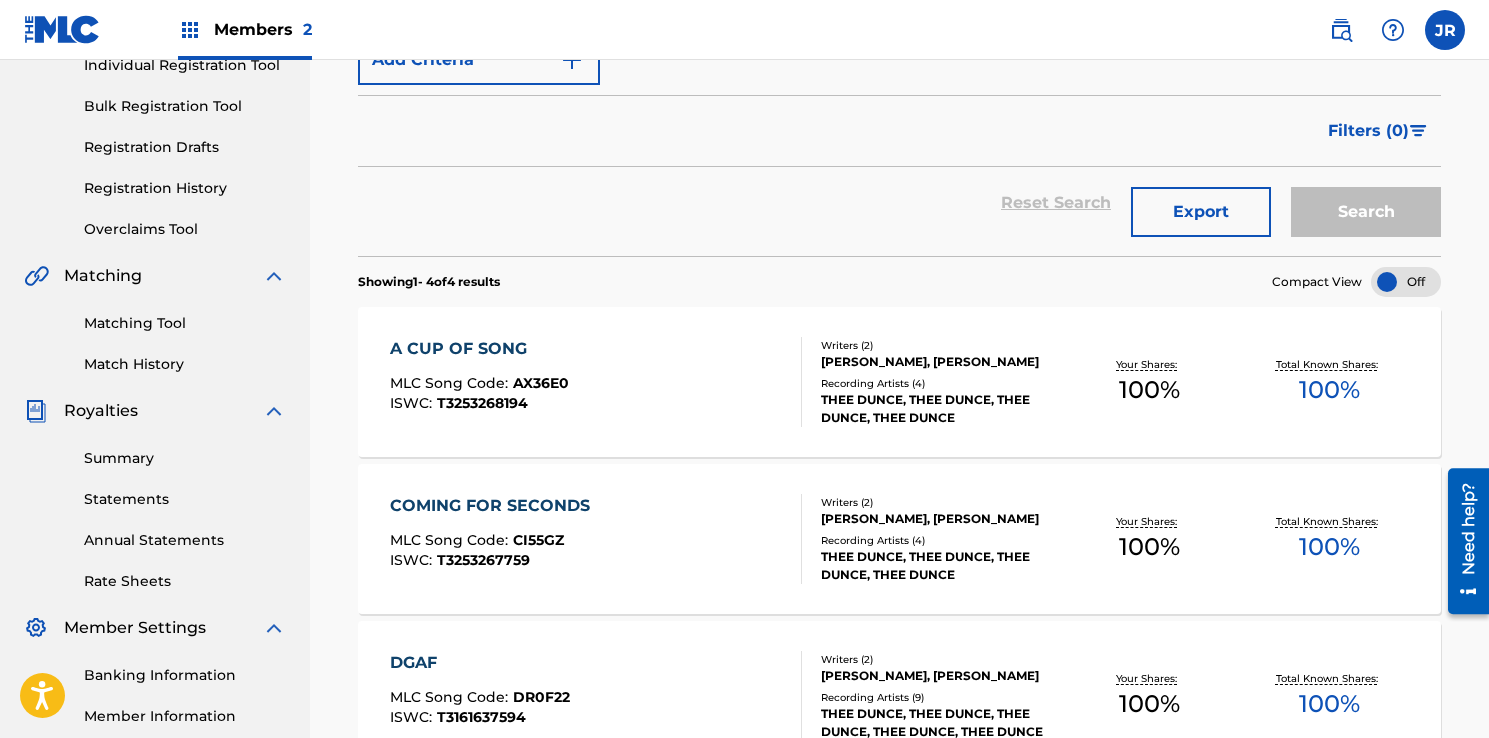 click at bounding box center (1445, 30) 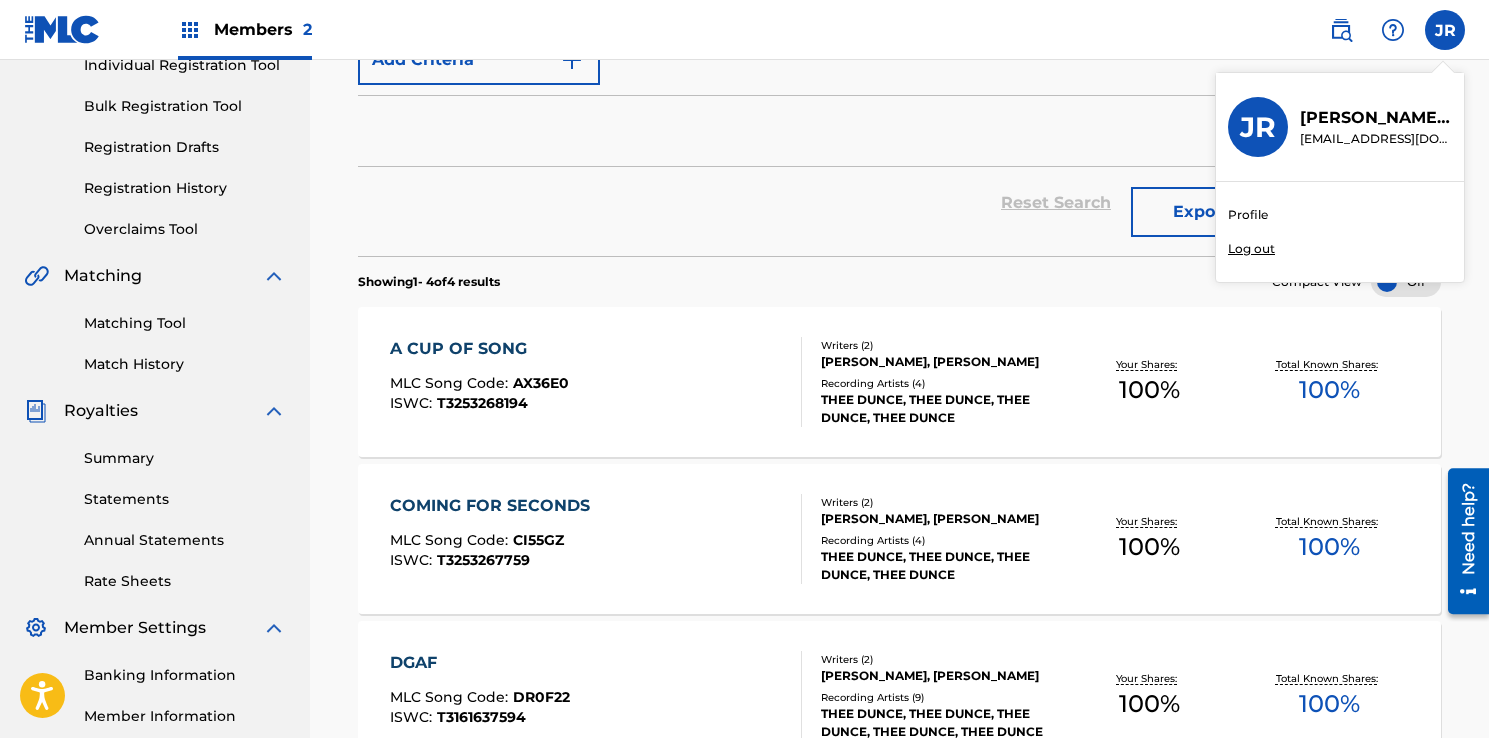 click on "Profile" at bounding box center [1248, 215] 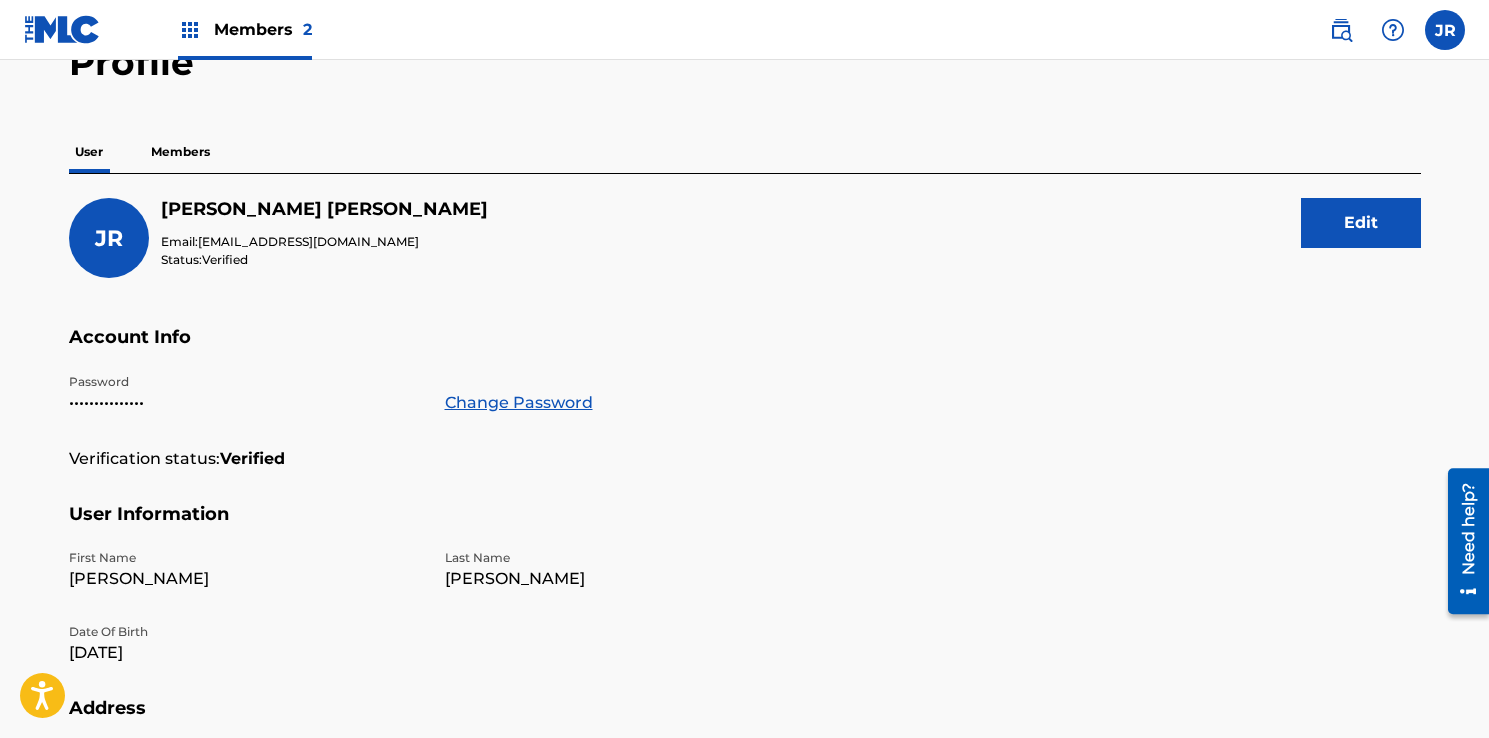 scroll, scrollTop: 0, scrollLeft: 0, axis: both 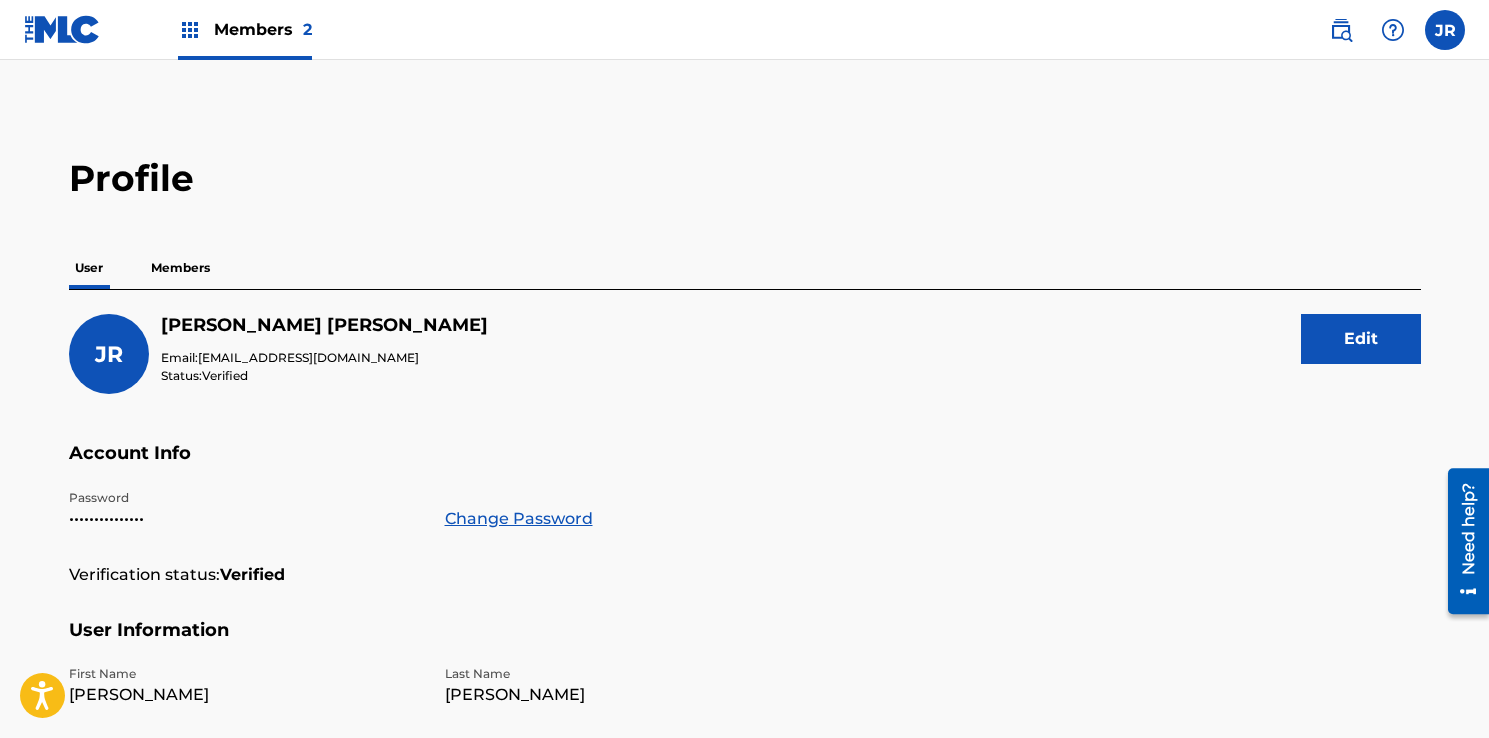 click on "Members" at bounding box center [180, 268] 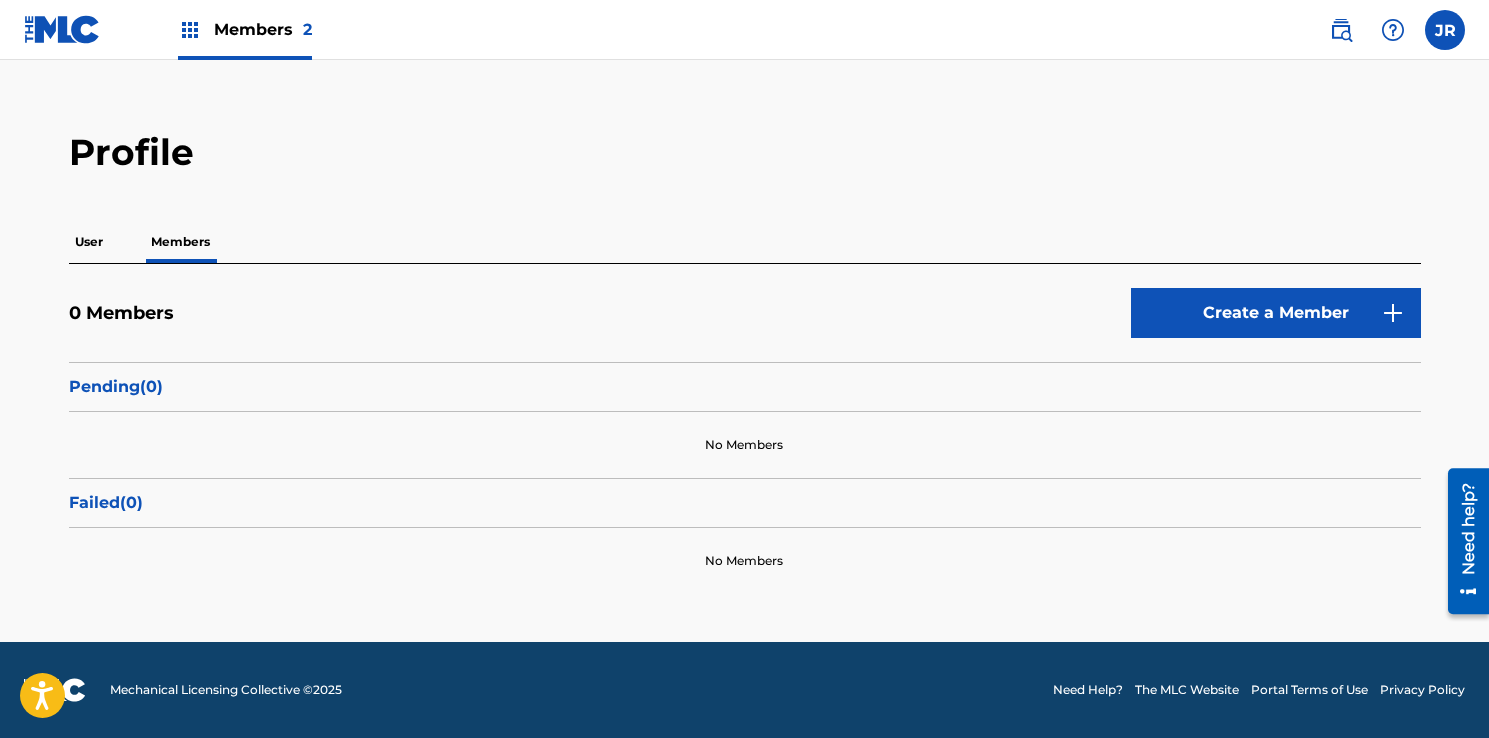 scroll, scrollTop: 0, scrollLeft: 0, axis: both 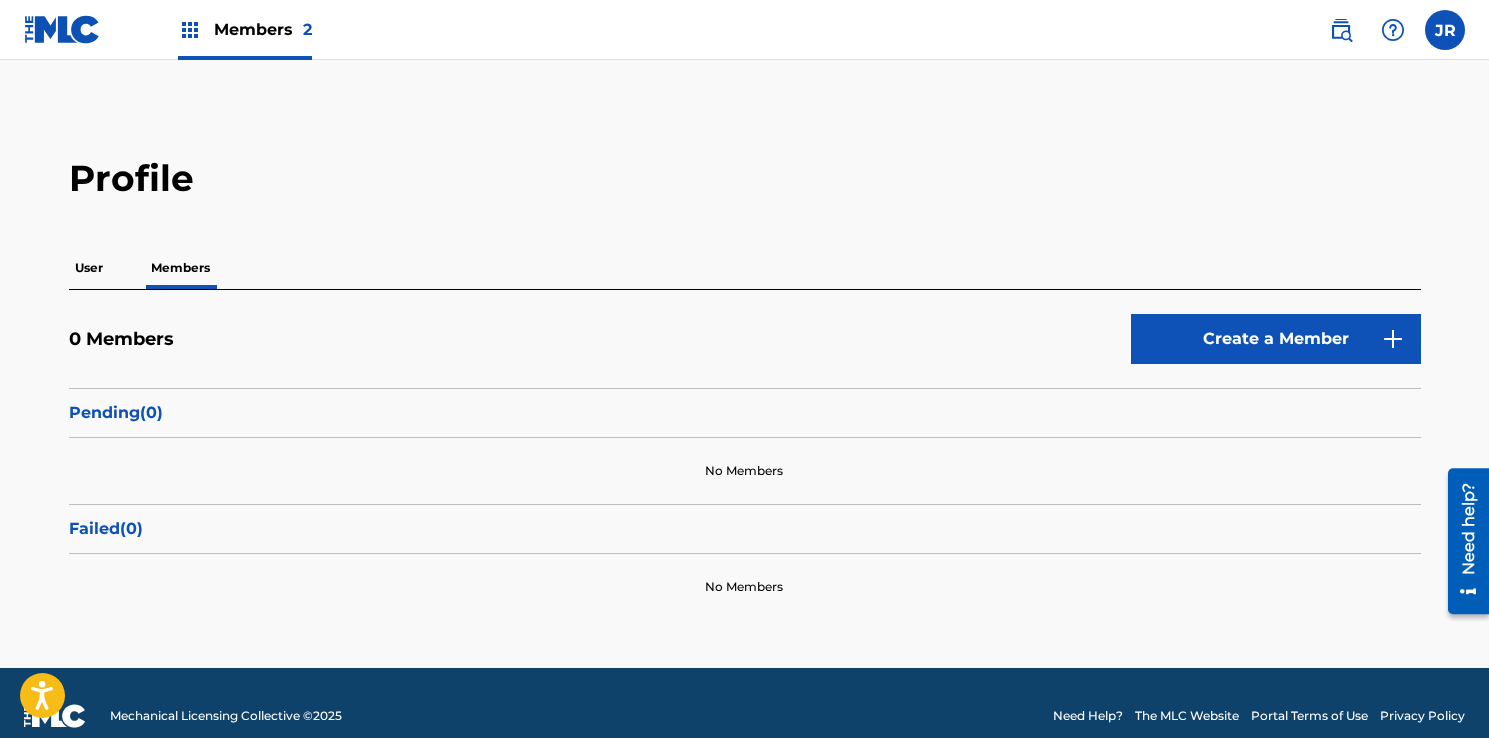 click at bounding box center [1445, 30] 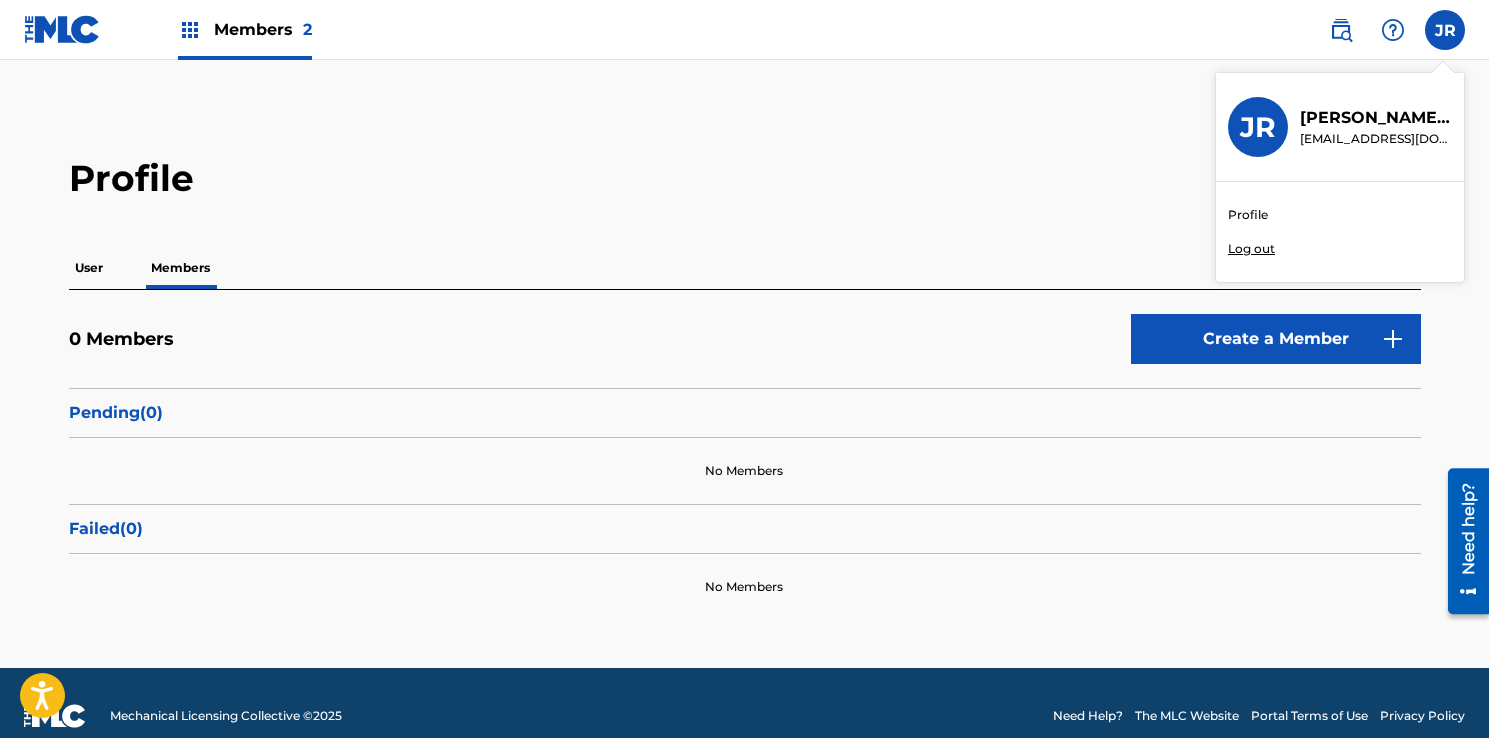 click on "Profile" at bounding box center (745, 178) 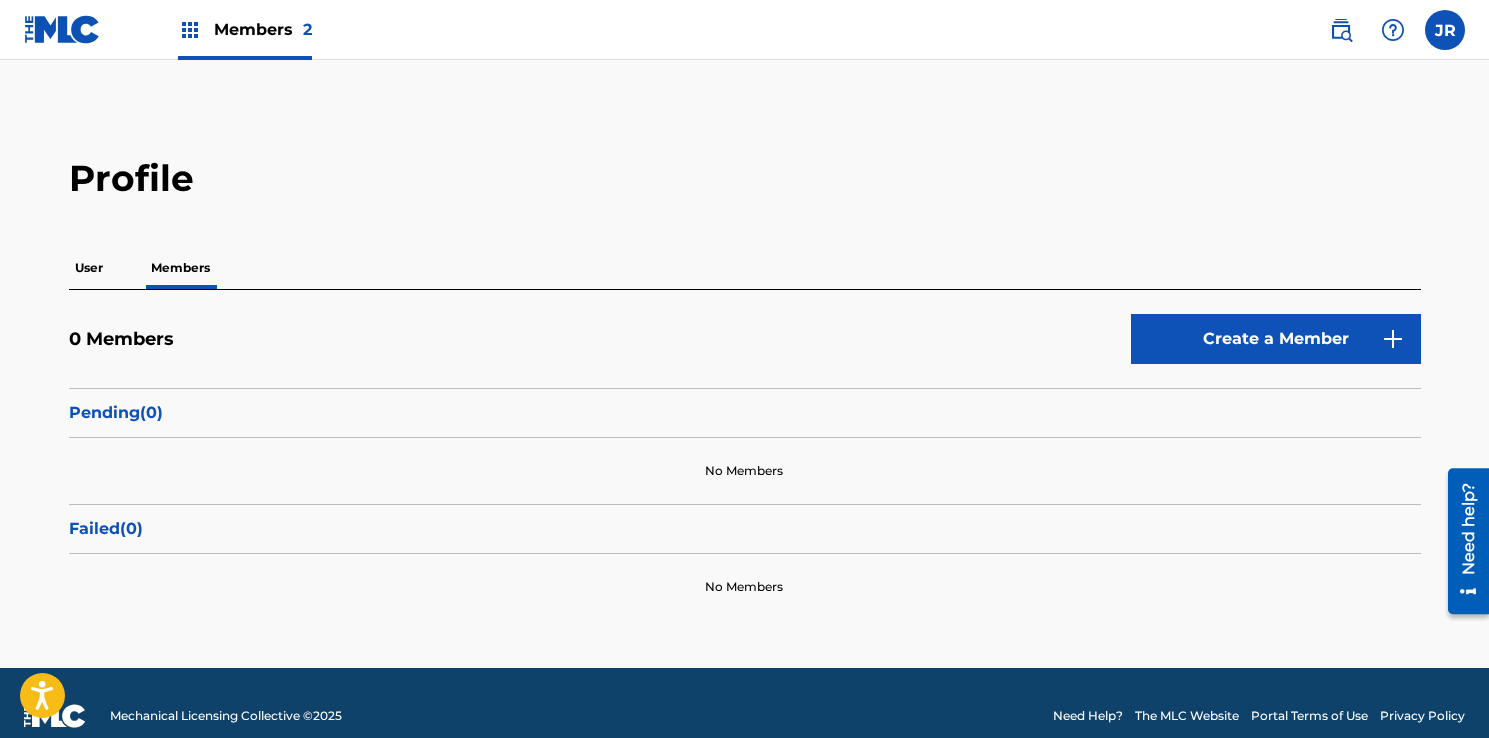 click on "Profile User Members 0   Members Create a Member Pending  ( 0 ) No Members Failed  ( 0 ) No Members" at bounding box center [745, 388] 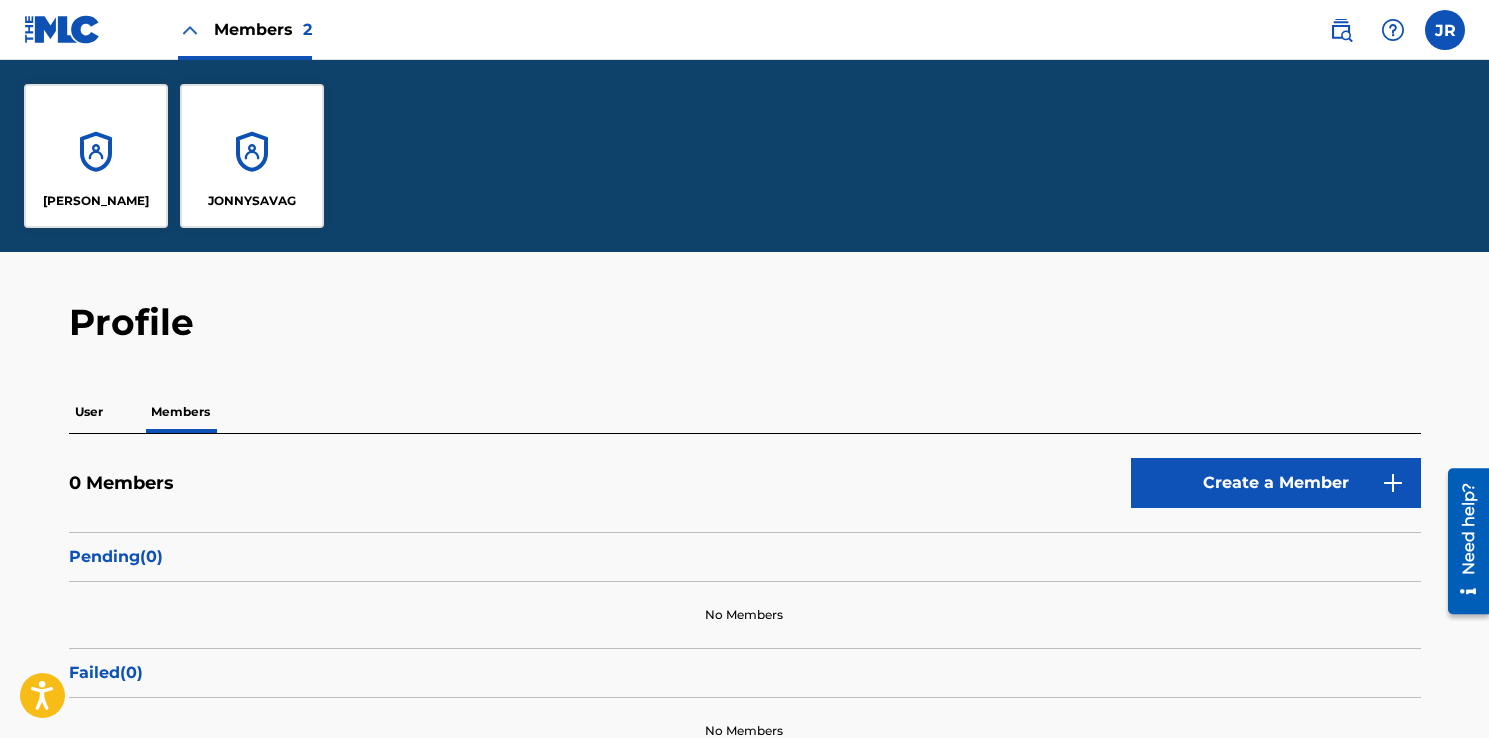 scroll, scrollTop: 0, scrollLeft: 0, axis: both 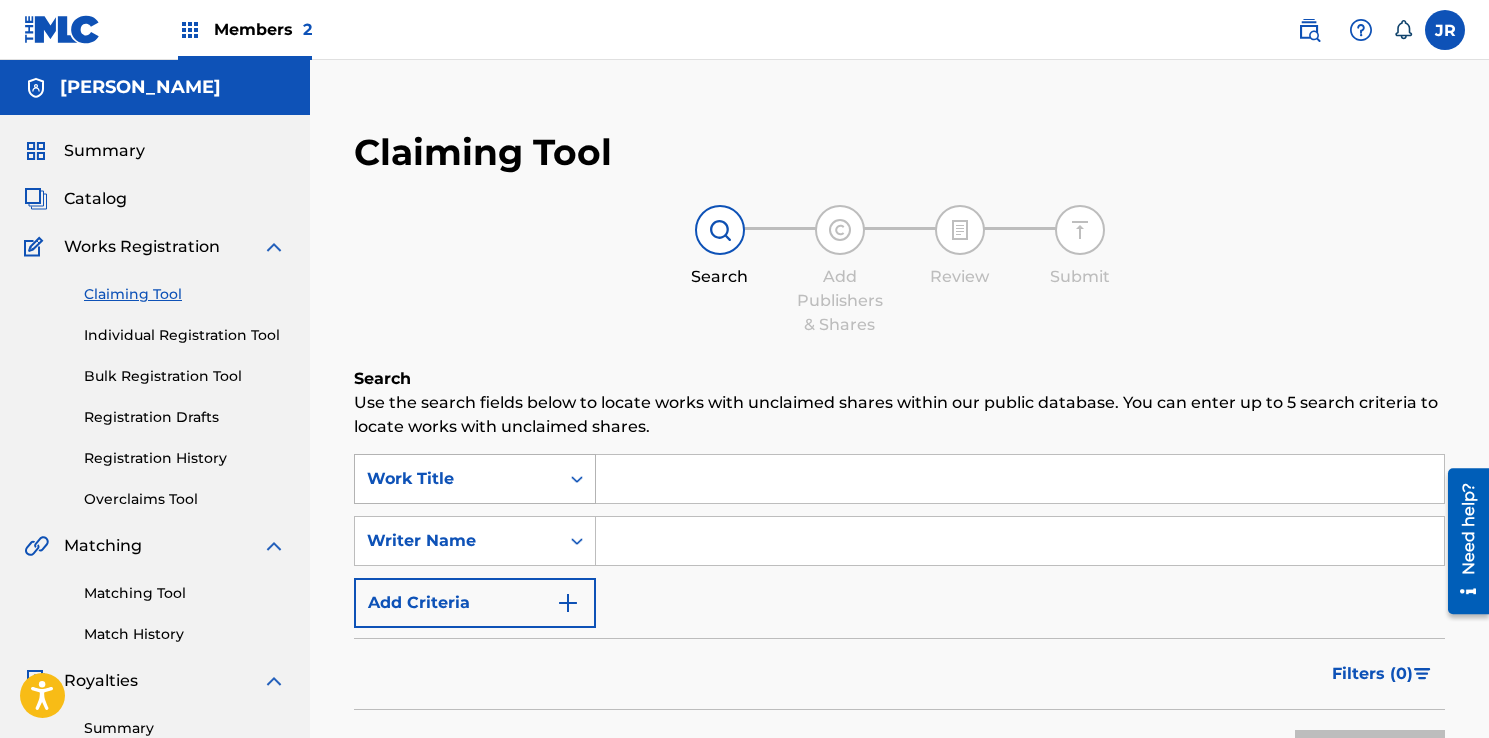 click on "Work Title" at bounding box center [475, 479] 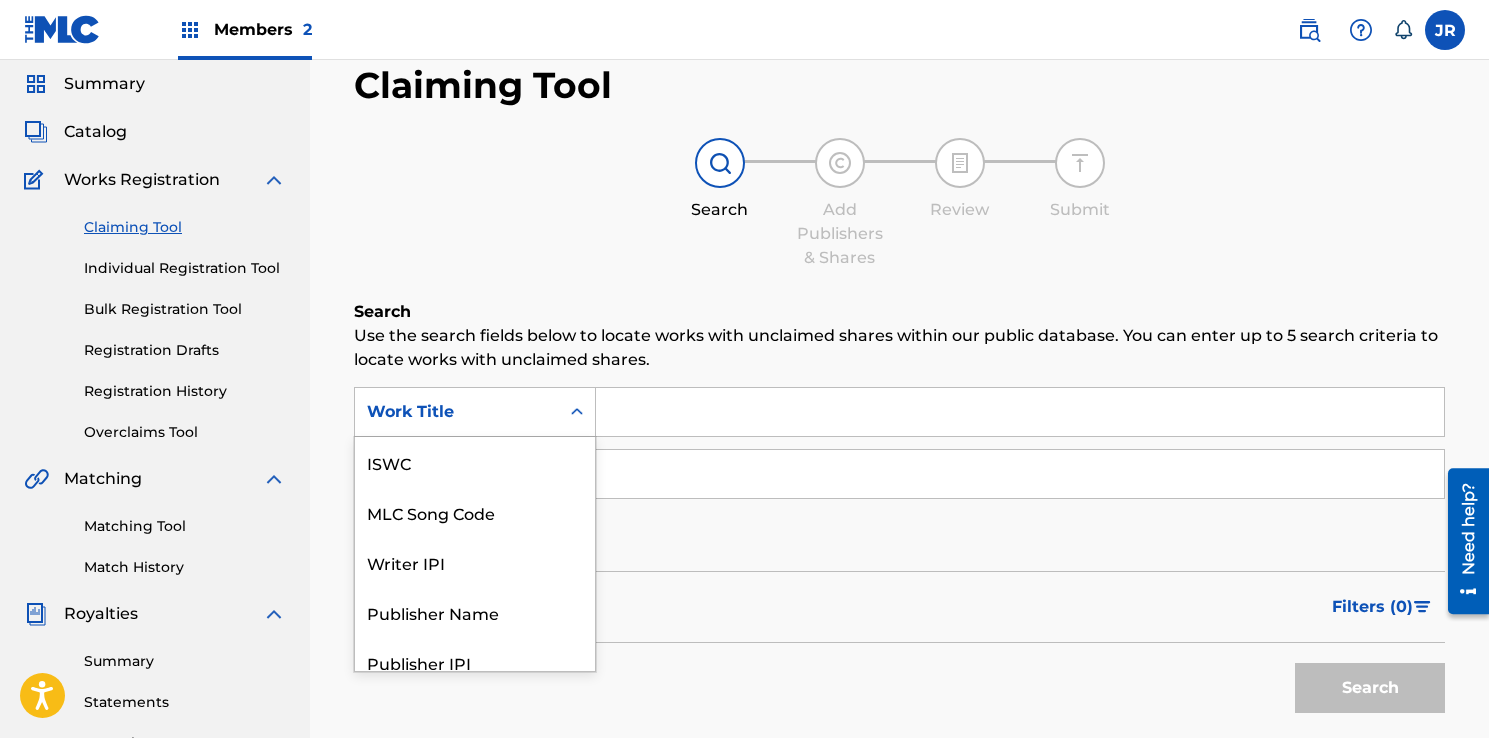 scroll, scrollTop: 50, scrollLeft: 0, axis: vertical 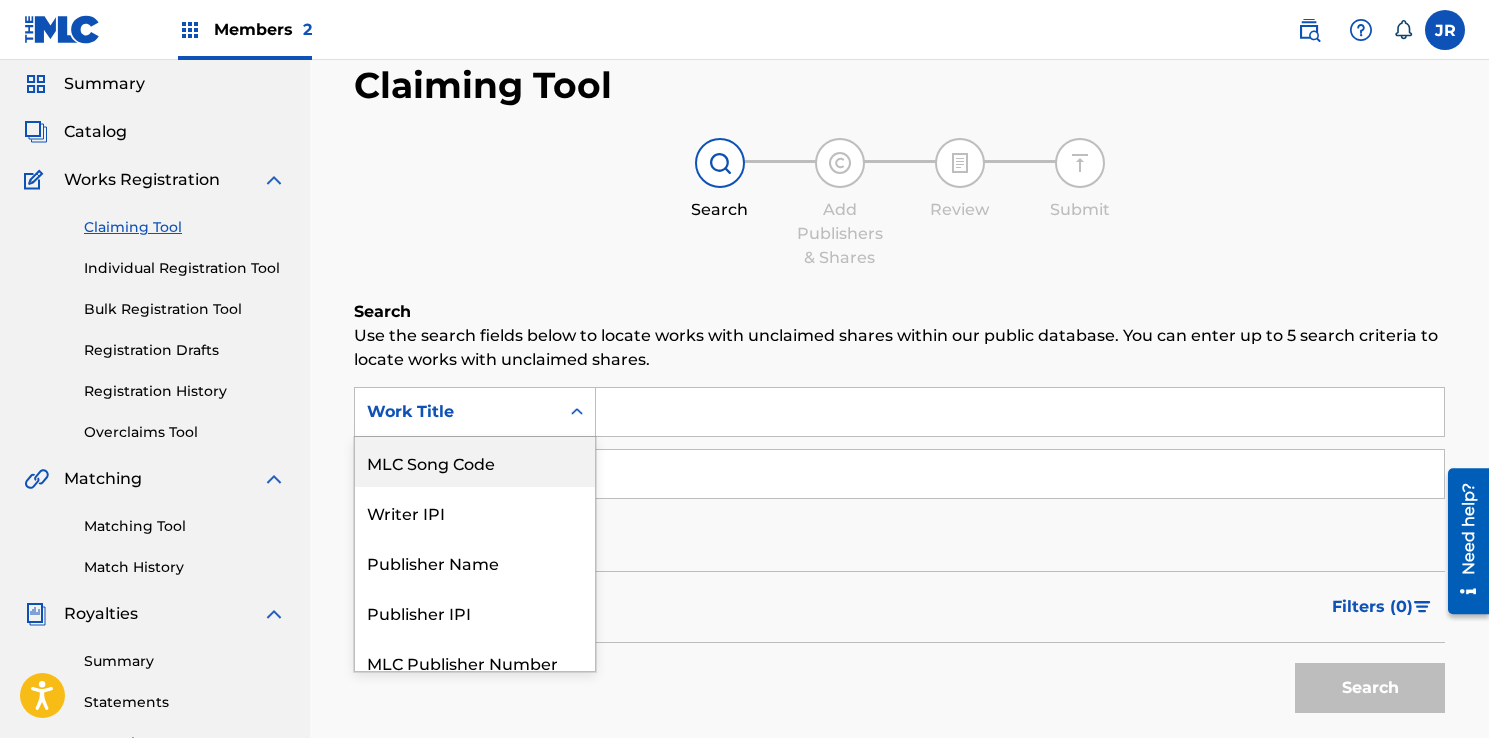 click on "MLC Song Code" at bounding box center (475, 462) 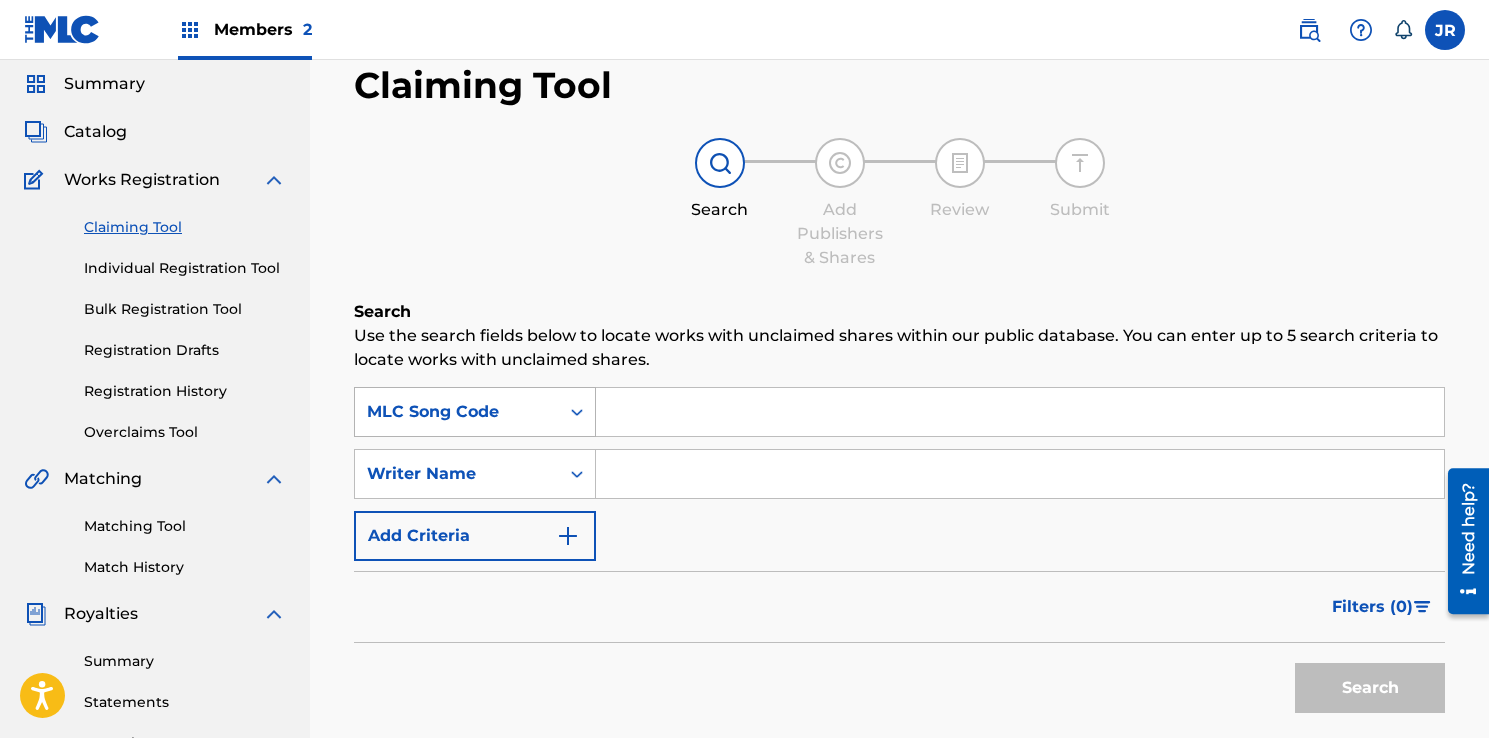 click on "MLC Song Code" at bounding box center [457, 412] 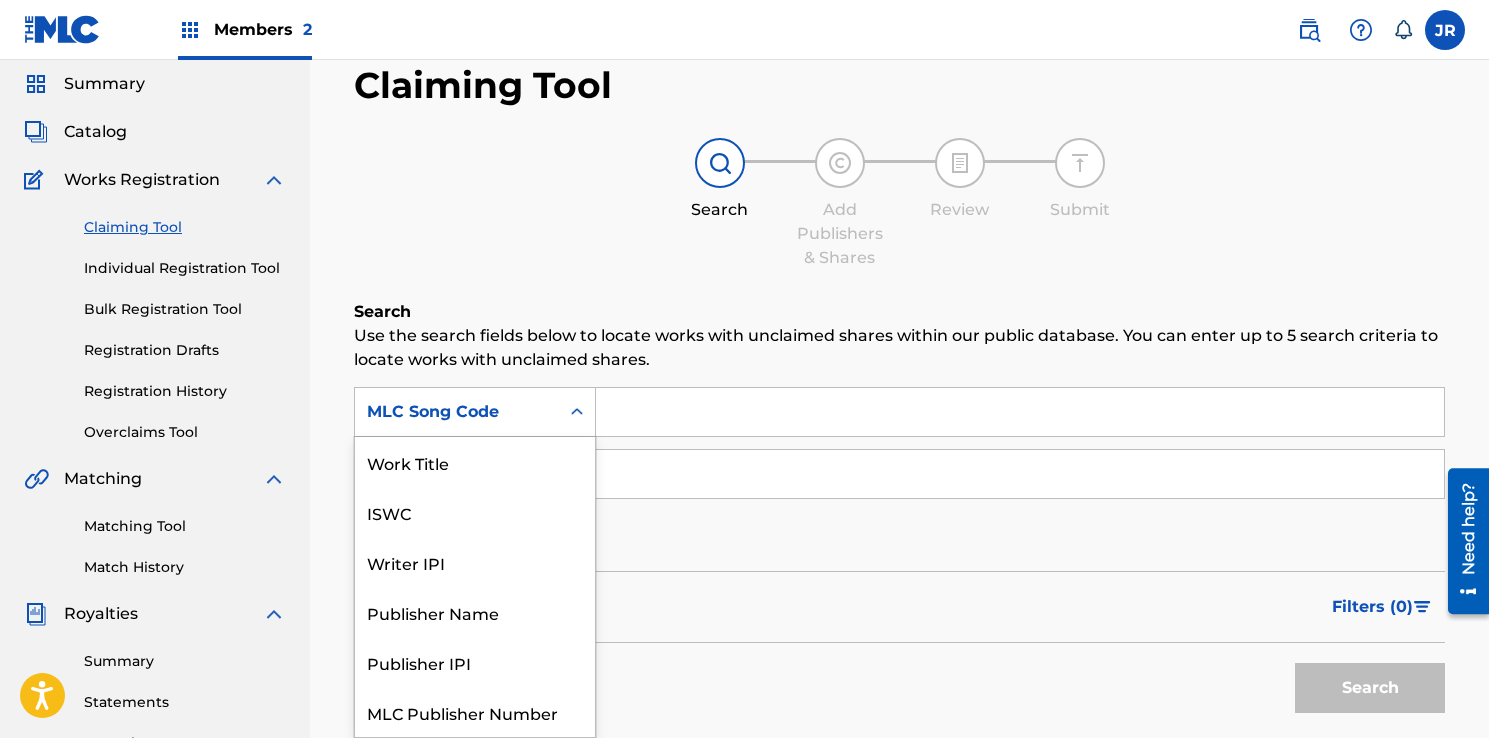 scroll, scrollTop: 50, scrollLeft: 0, axis: vertical 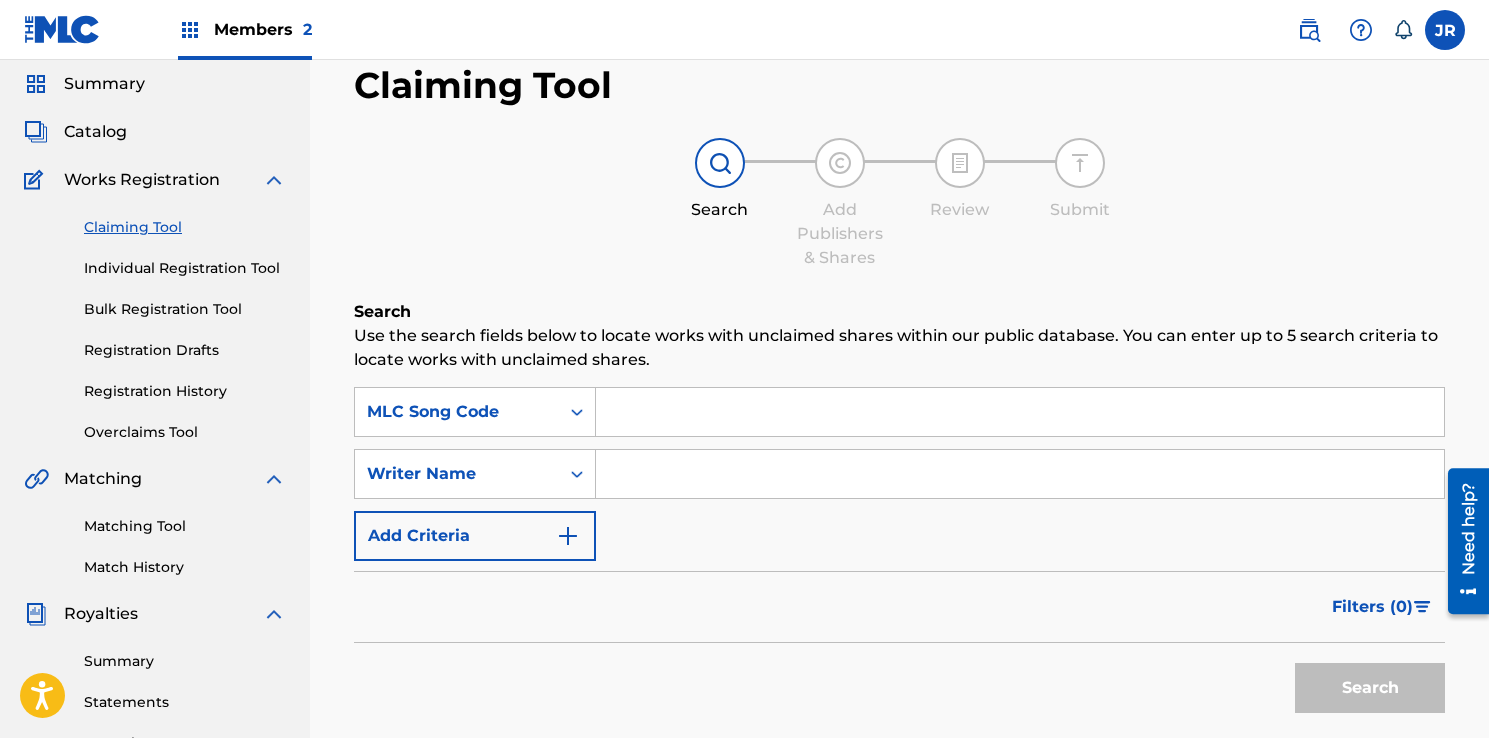 click on "Use the search fields below to locate works with unclaimed shares within our public database. You can enter up
to 5 search criteria to locate works with unclaimed shares." at bounding box center (899, 348) 